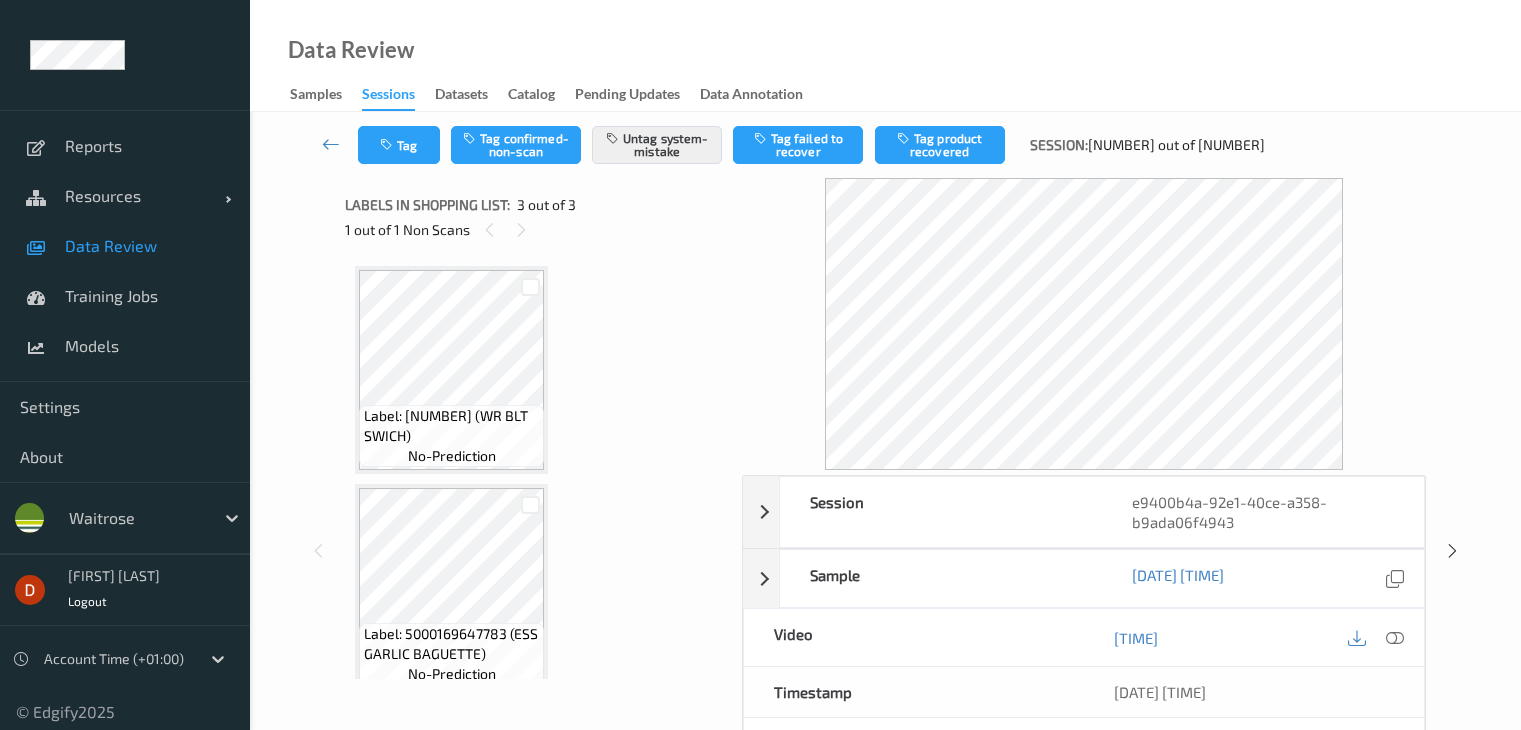scroll, scrollTop: 0, scrollLeft: 0, axis: both 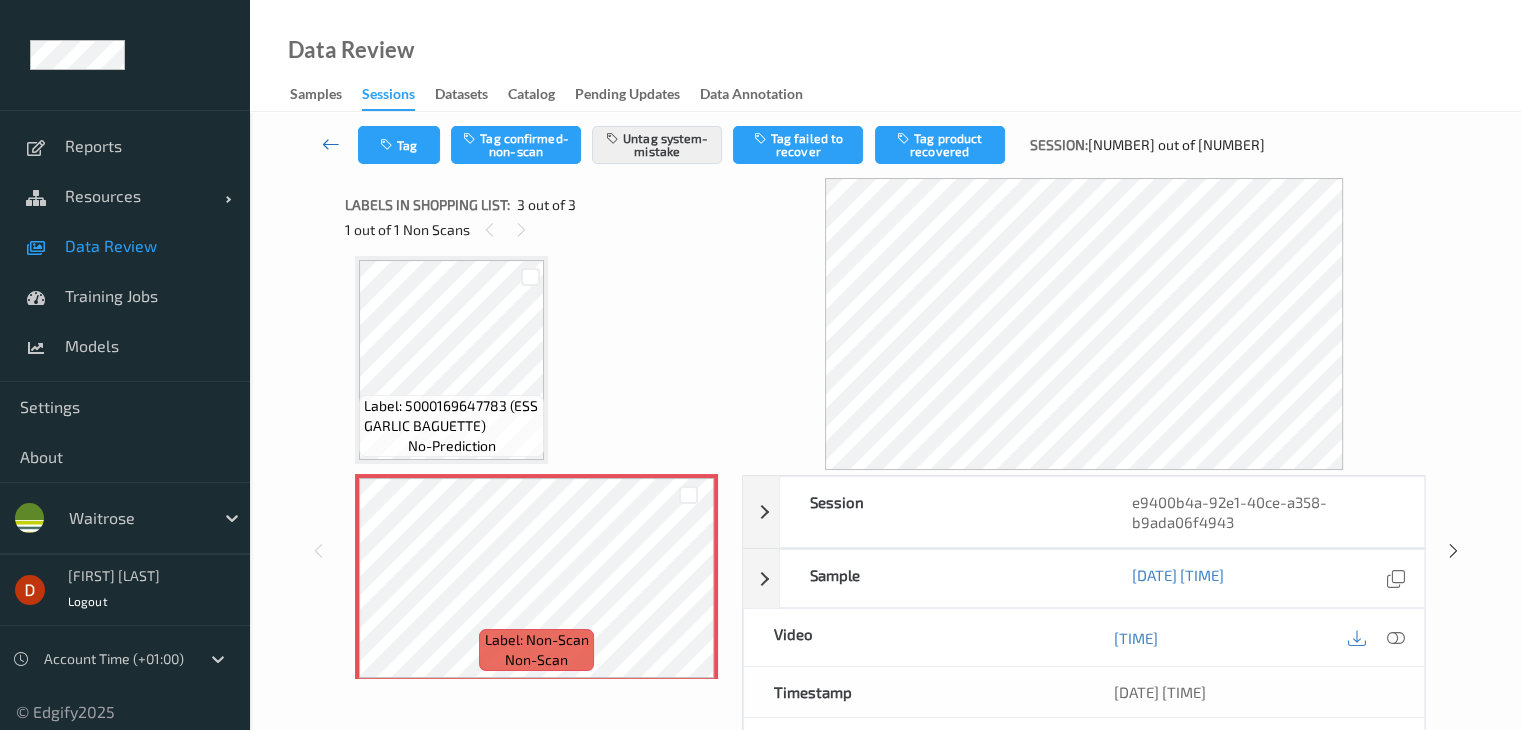click at bounding box center [331, 144] 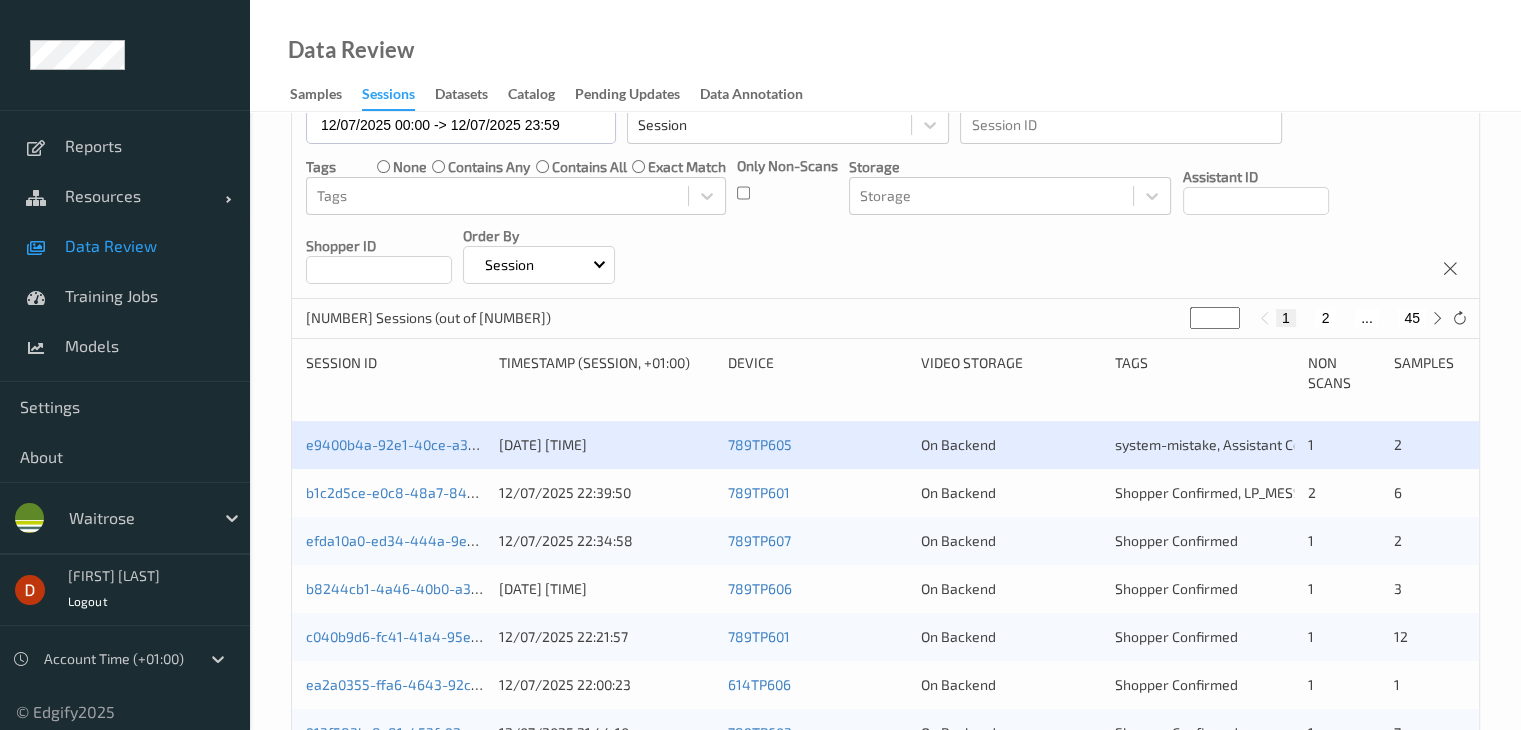 scroll, scrollTop: 0, scrollLeft: 0, axis: both 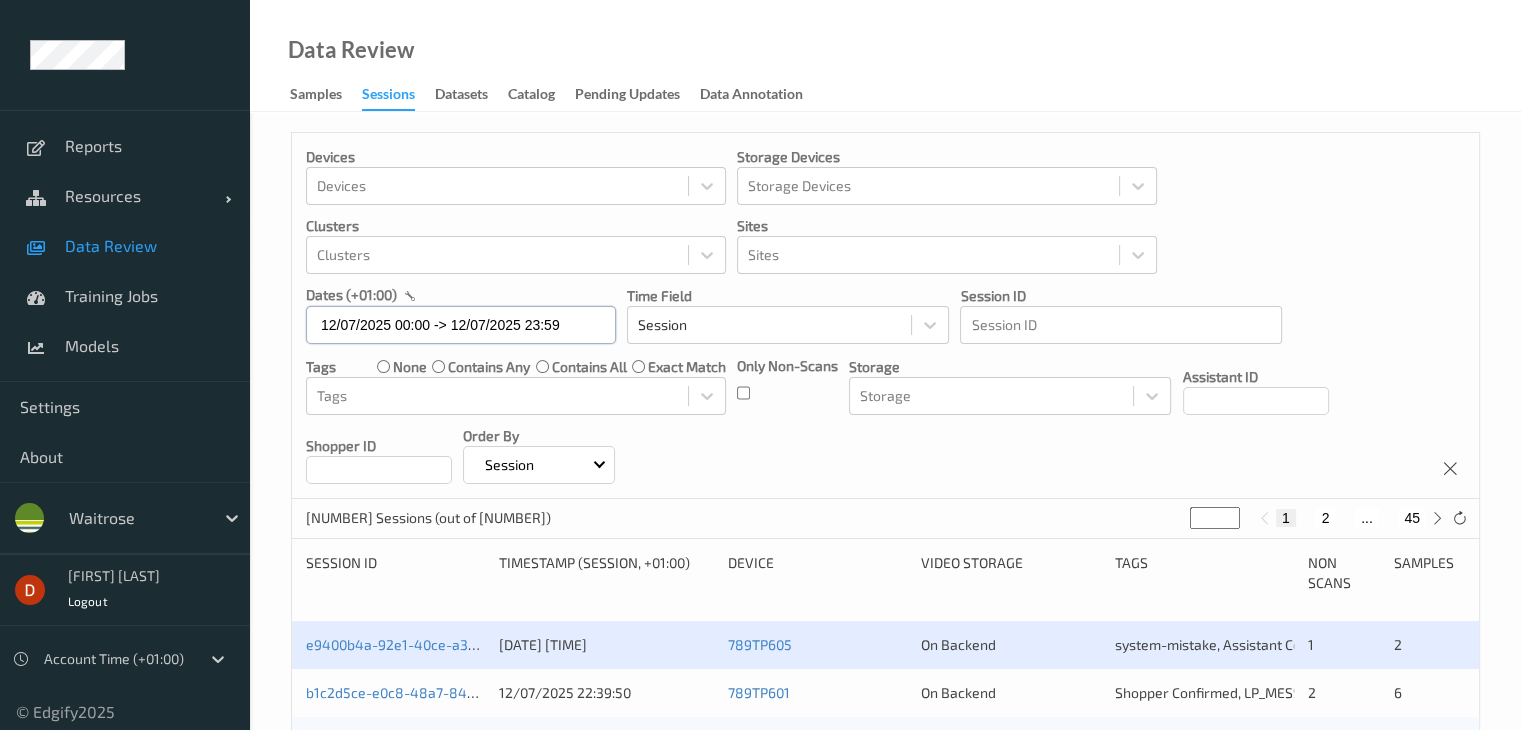 click on "12/07/2025 00:00 -> 12/07/2025 23:59" at bounding box center (461, 325) 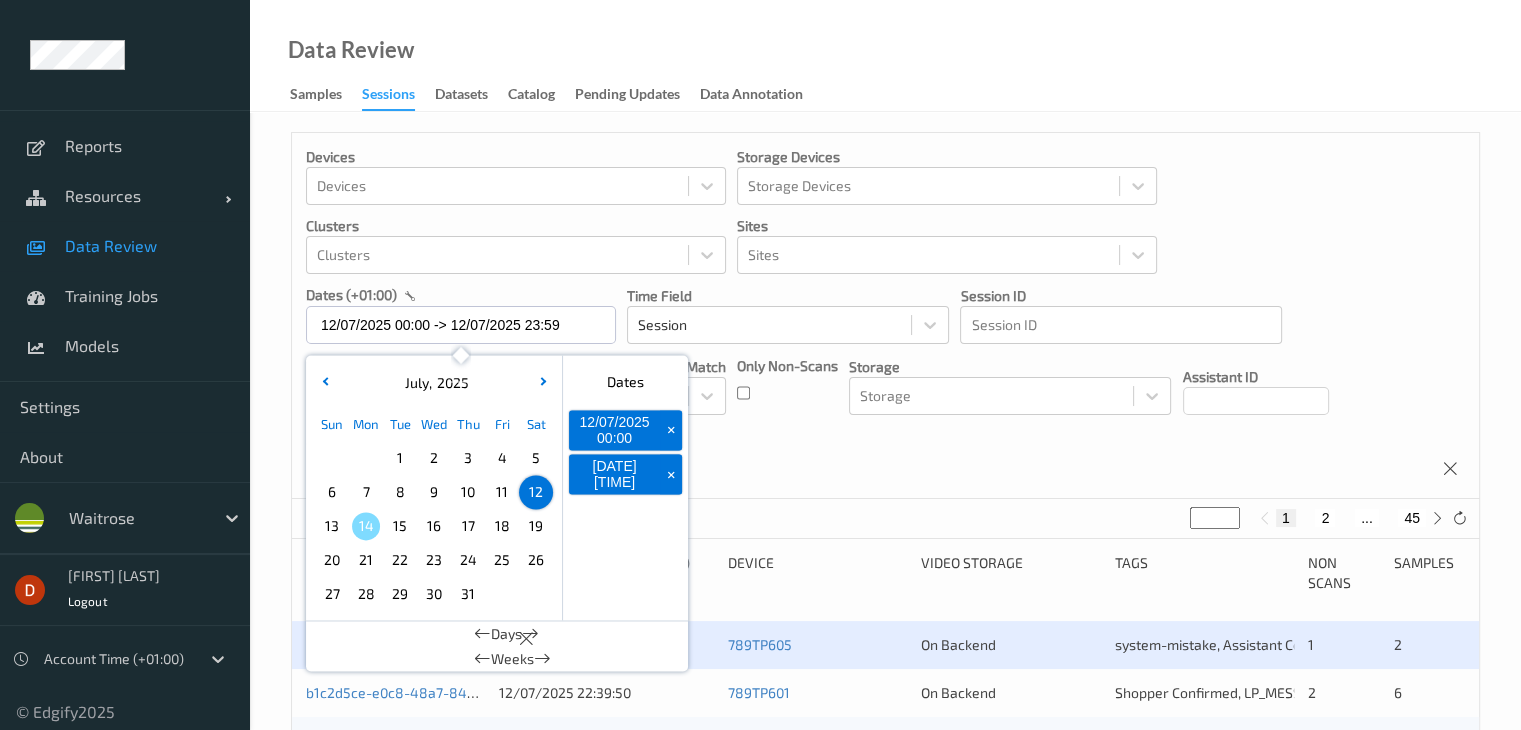 click on "12" at bounding box center (536, 492) 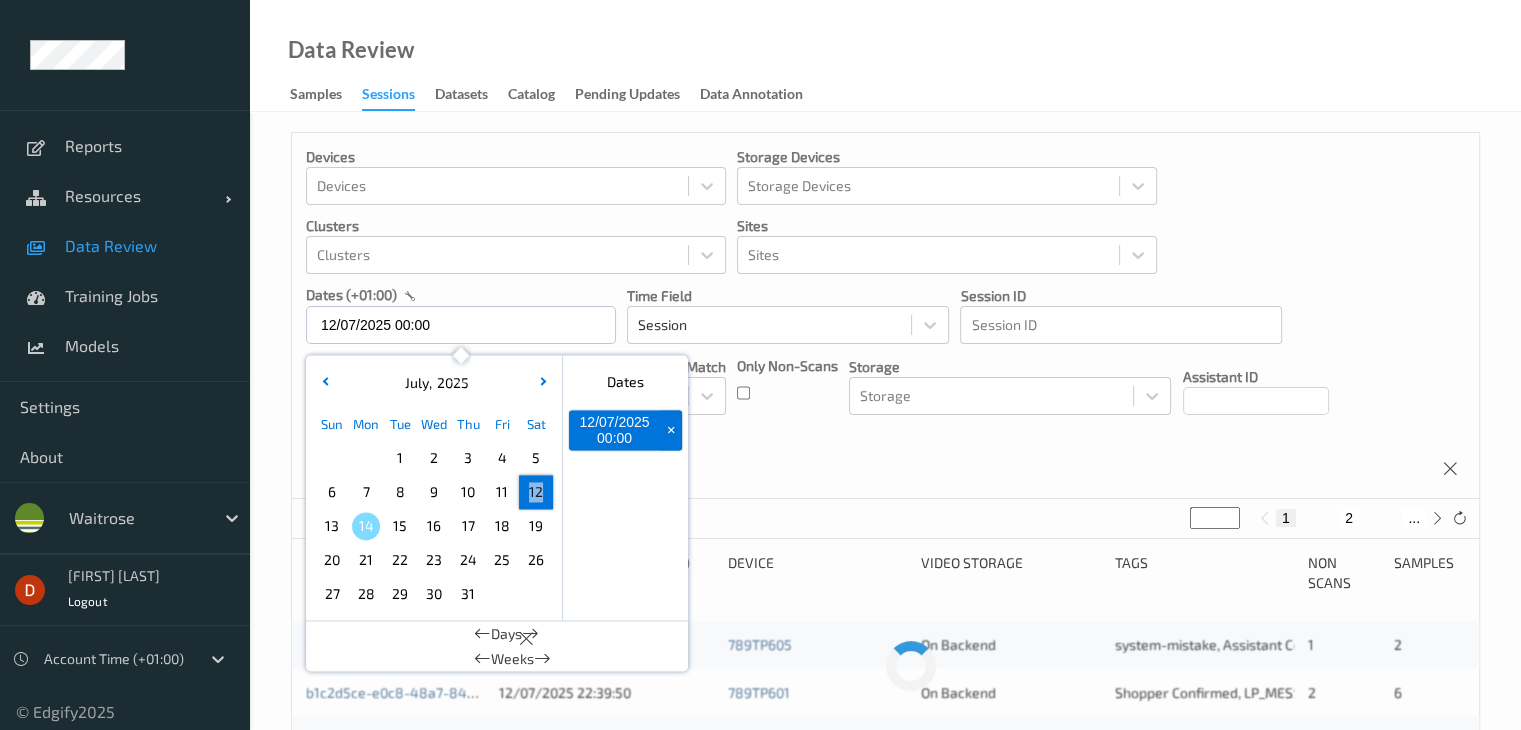 click on "12" at bounding box center (536, 492) 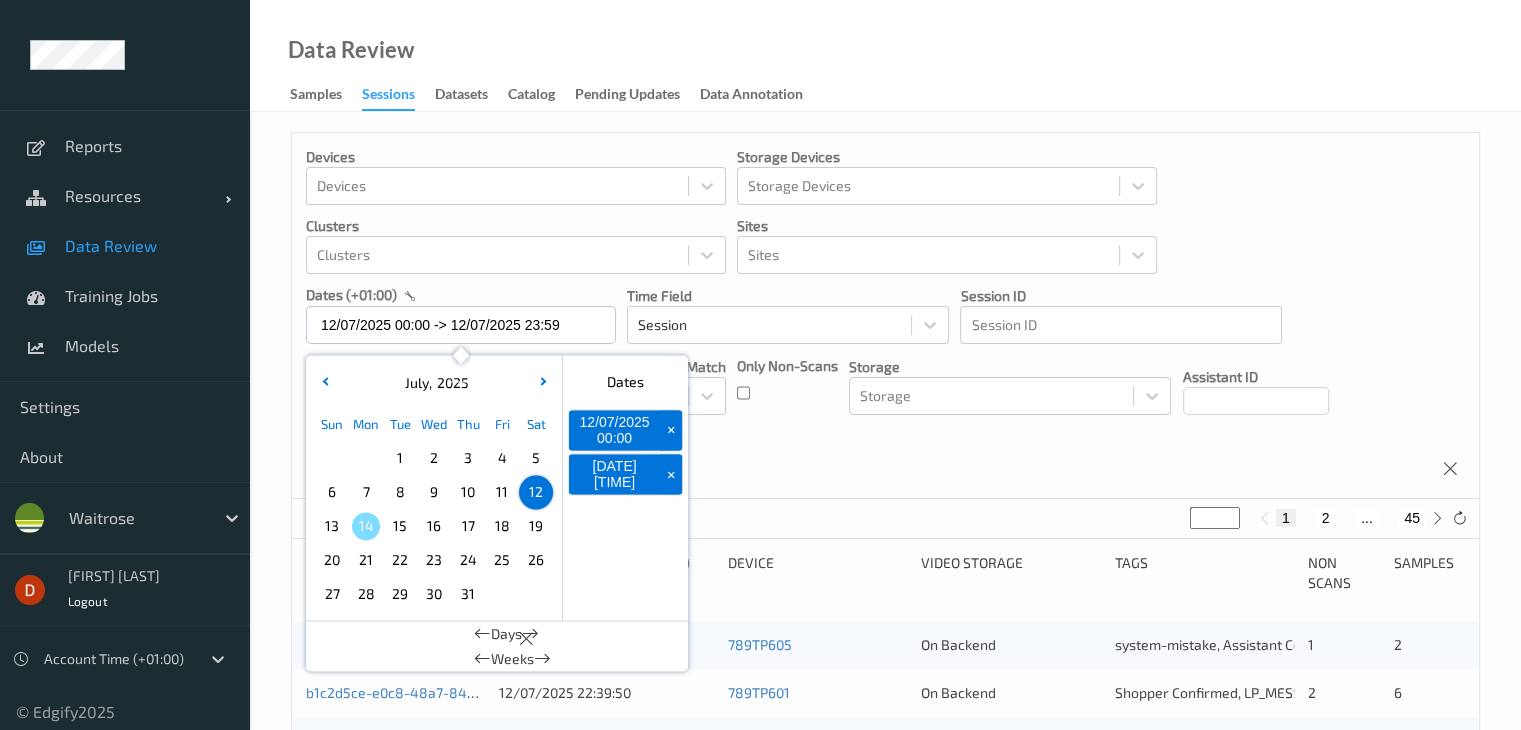 click on "Devices Devices Storage Devices Storage Devices Clusters Clusters Sites Sites dates (+01:00) [DATE] 00:00 -> [DATE] 23:59 July , 2025 Sun Mon Tue Wed Thu Fri Sat 1 2 3 4 5 6 7 8 9 10 11 12 13 14 15 16 17 18 19 20 21 22 23 24 25 26 27 28 29 30 31 January February March April May June July August September October November December 2021 2022 2023 2024 2025 2026 2027 2028 2029 2030 2031 2032 Dates [DATE] 00:00 + [DATE] 23:59 + Days Weeks Time Field Session Session ID Session ID Tags none contains any contains all exact match Tags Only Non-Scans Storage Storage Assistant ID Shopper ID Order By Session" at bounding box center [885, 316] 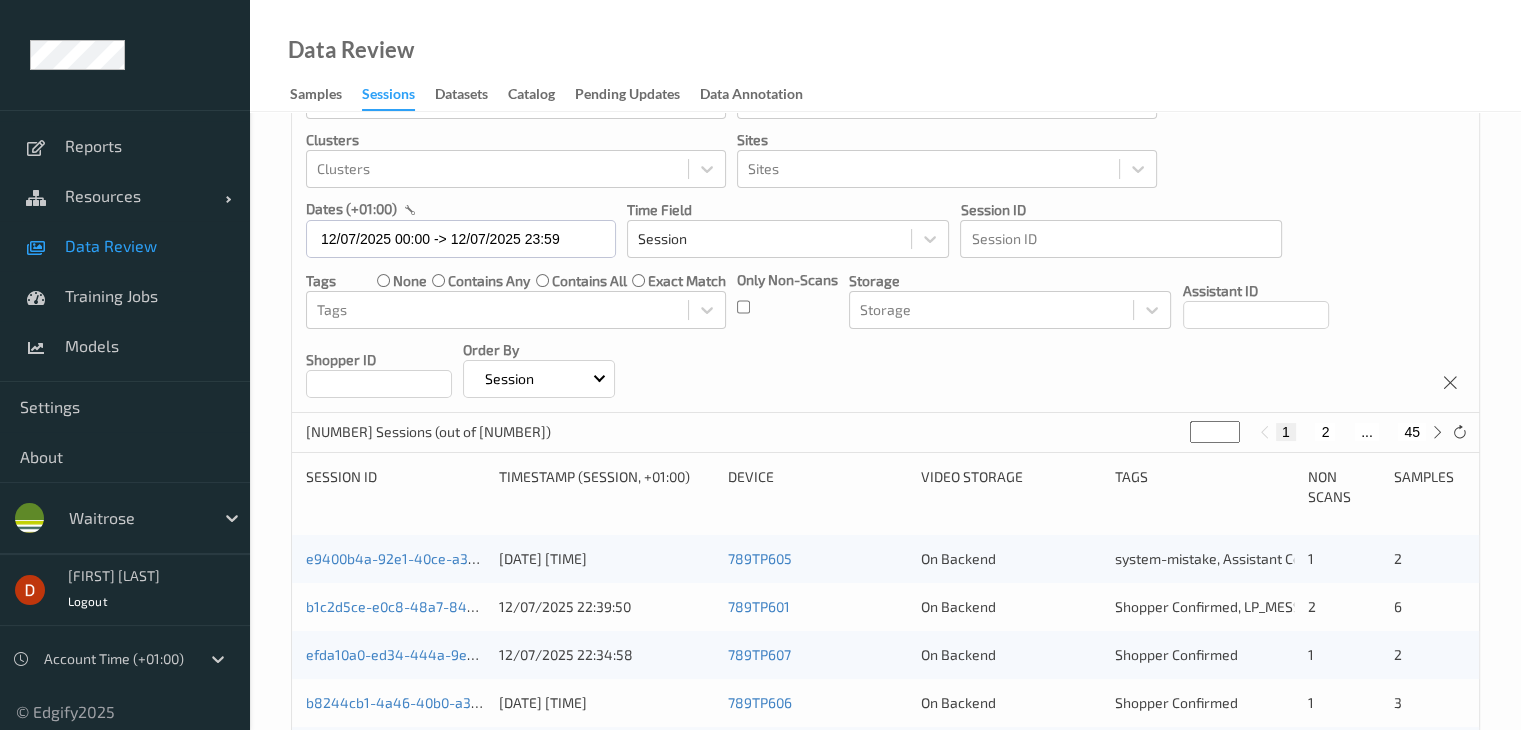 scroll, scrollTop: 200, scrollLeft: 0, axis: vertical 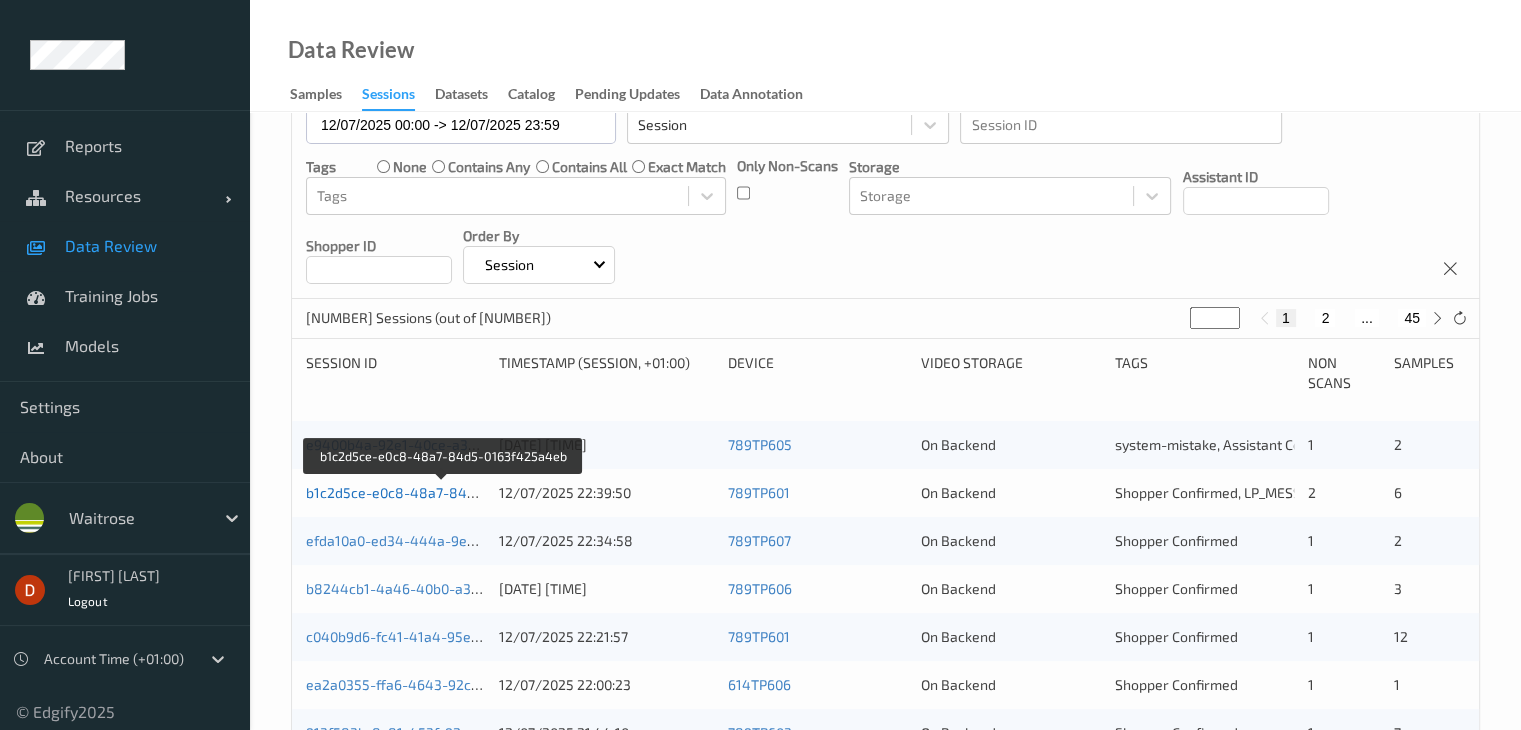 click on "b1c2d5ce-e0c8-48a7-84d5-0163f425a4eb" at bounding box center (444, 492) 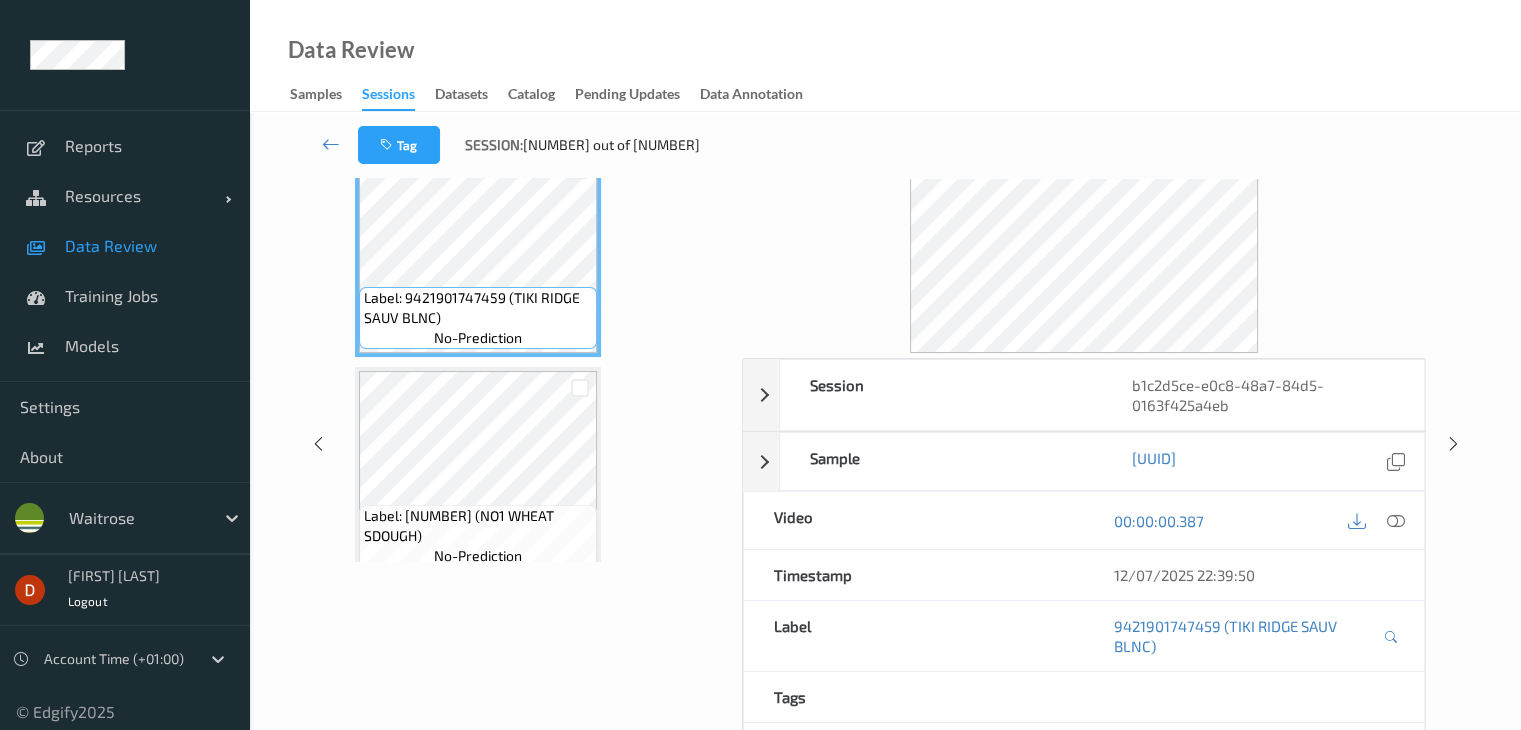 scroll, scrollTop: 0, scrollLeft: 0, axis: both 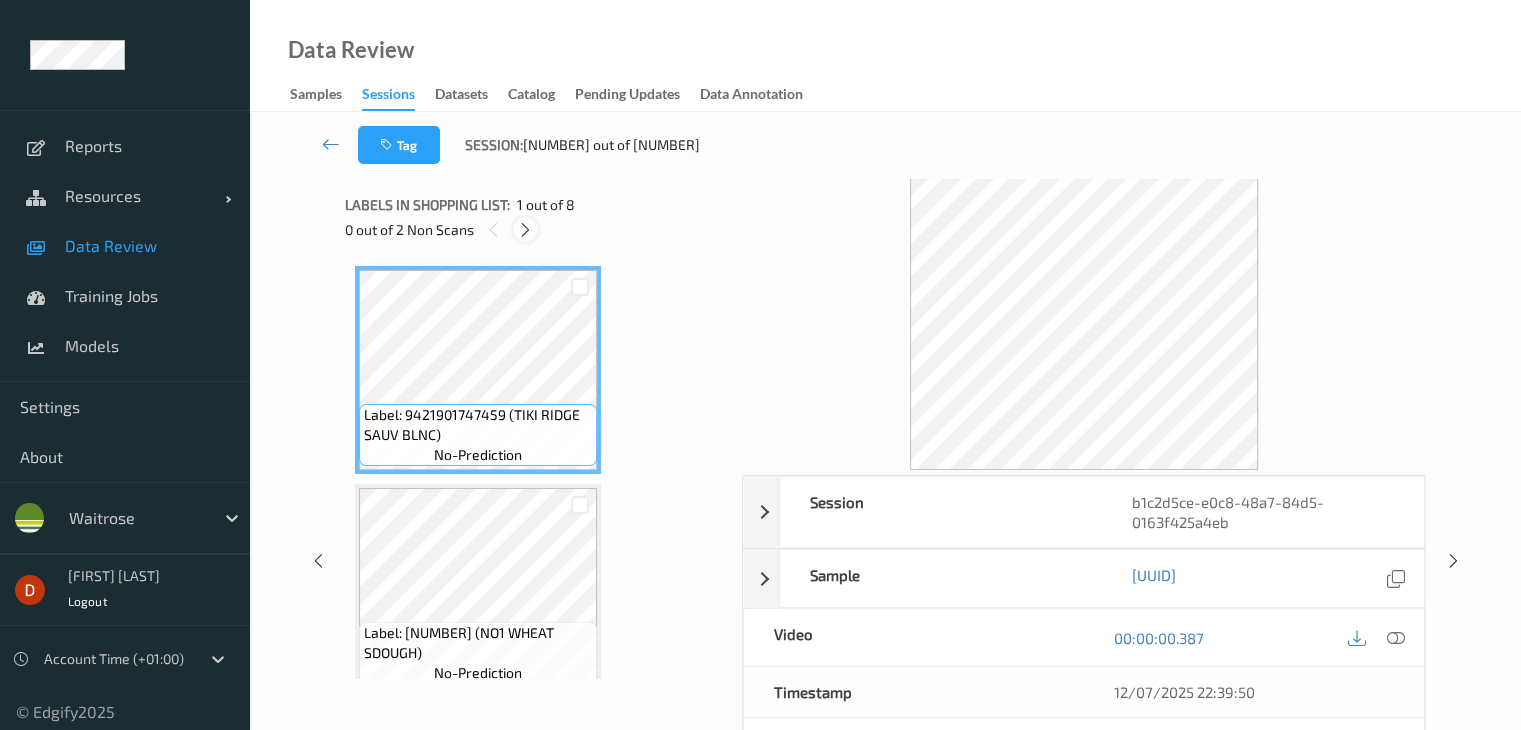 click at bounding box center (525, 229) 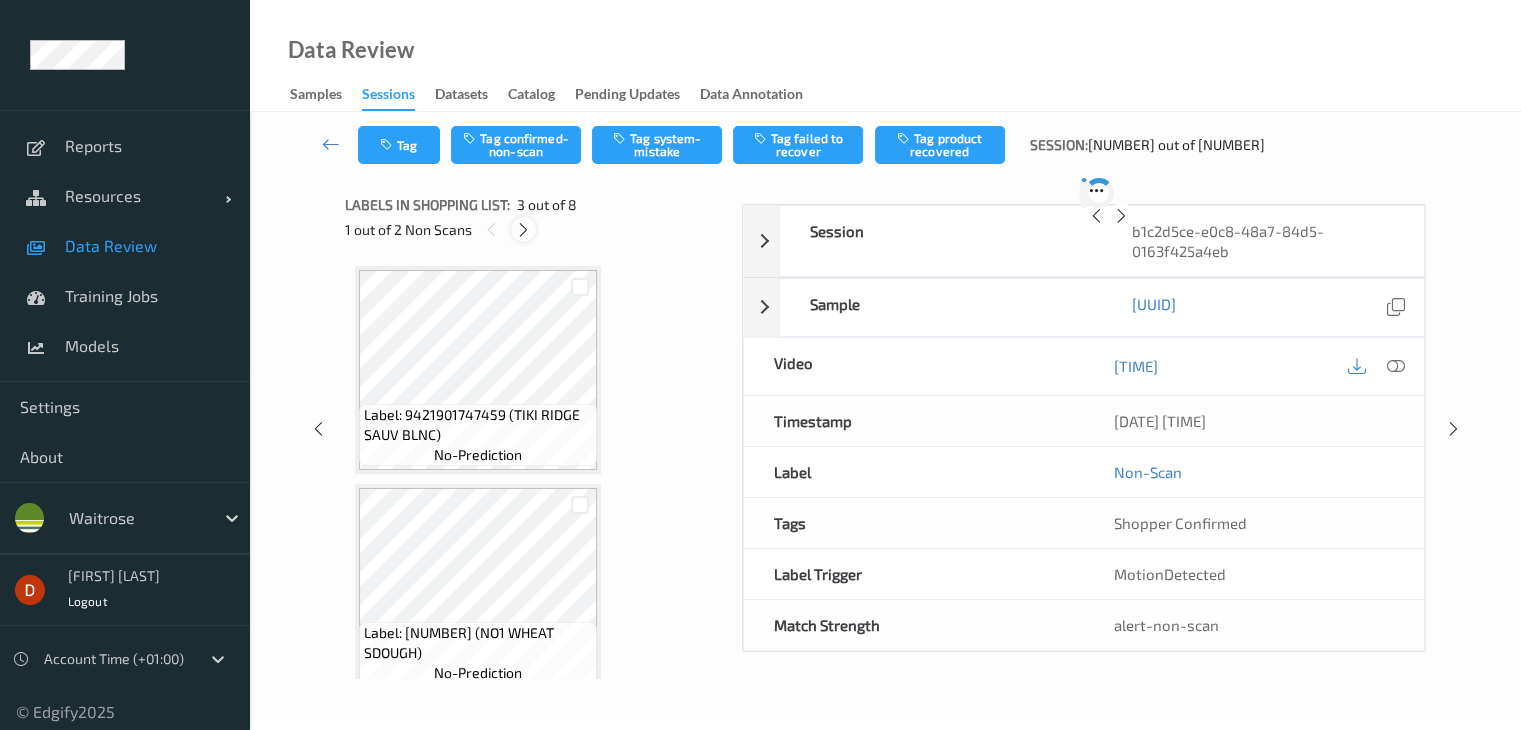 scroll, scrollTop: 228, scrollLeft: 0, axis: vertical 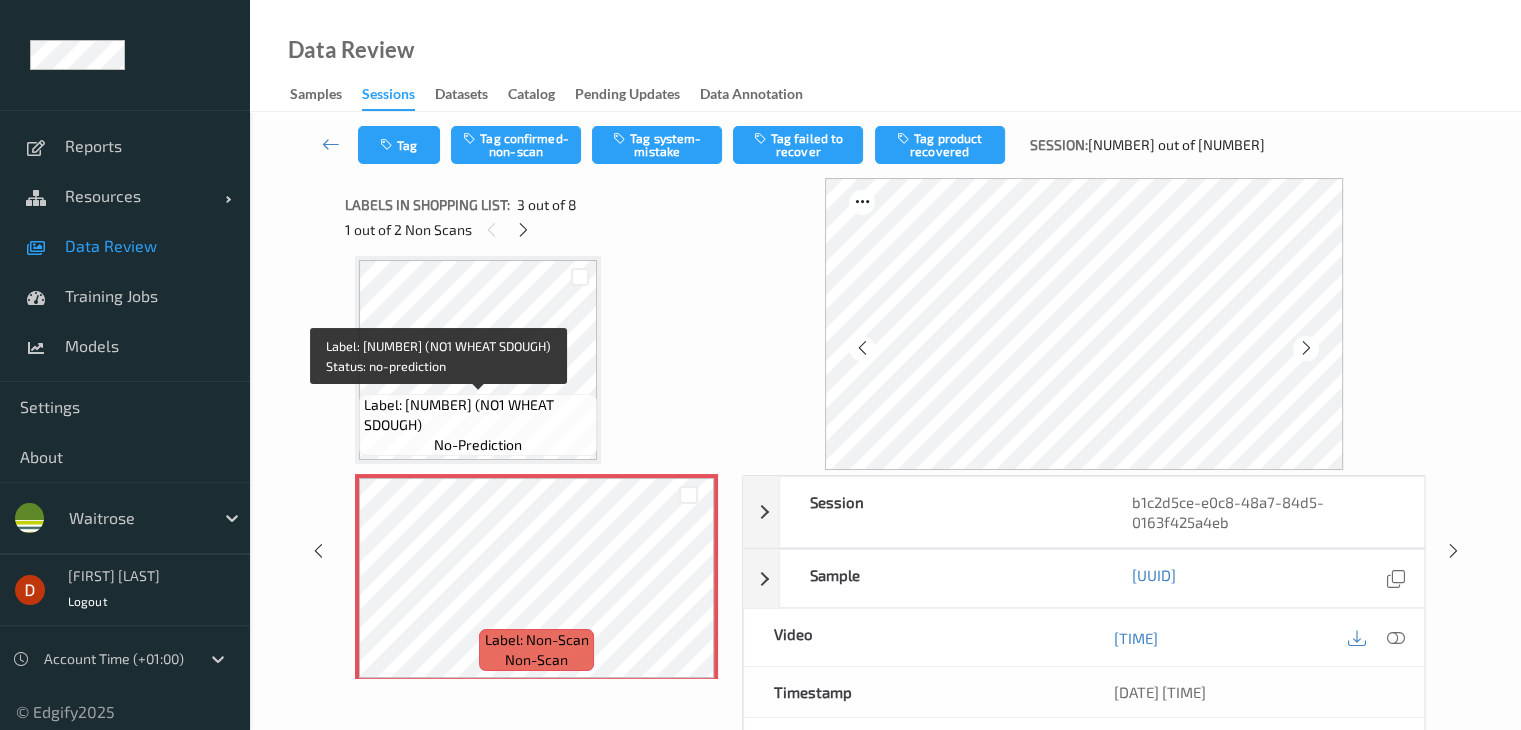 click on "Label: [NUMBER] (NO1 WHEAT SDOUGH)" at bounding box center (478, 415) 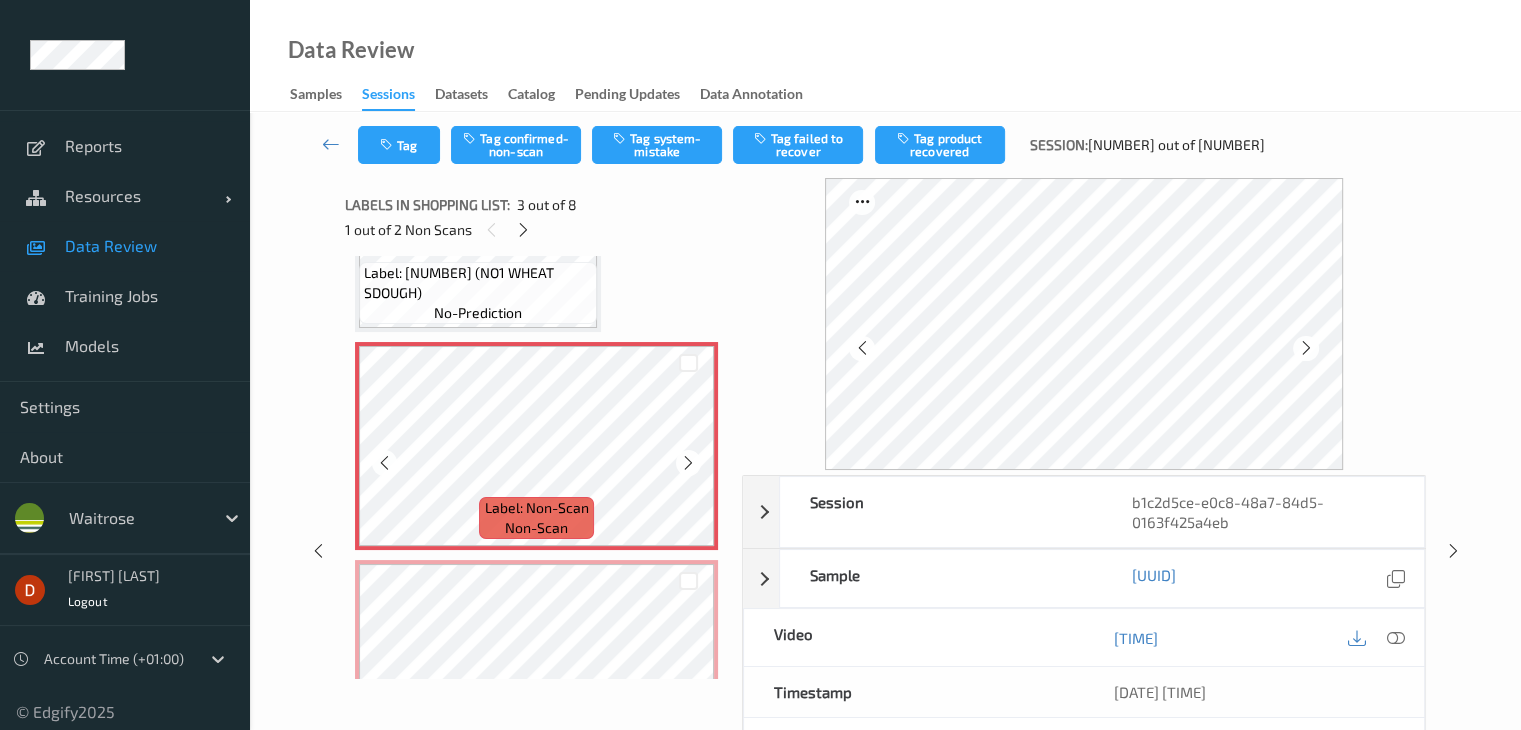 scroll, scrollTop: 228, scrollLeft: 0, axis: vertical 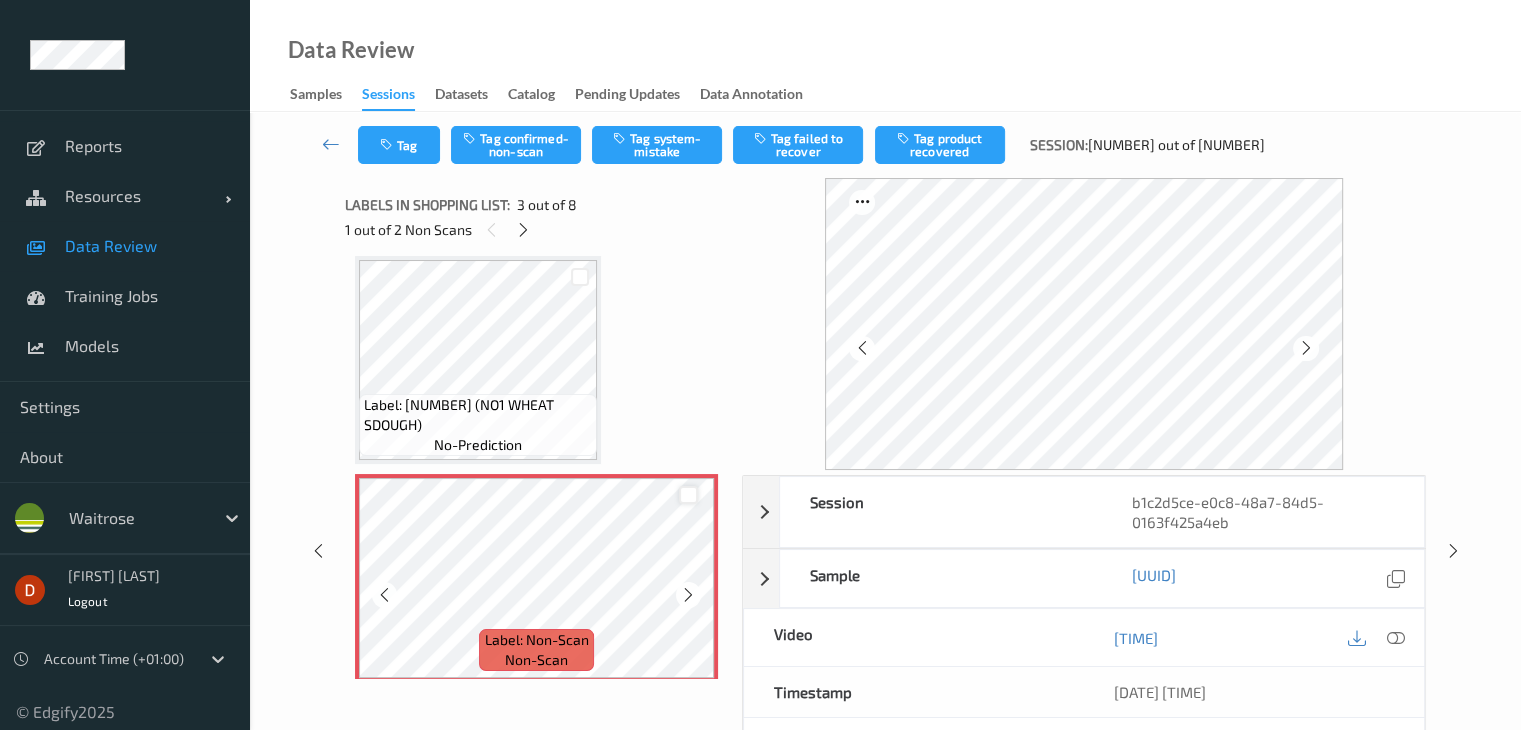 click at bounding box center (688, 495) 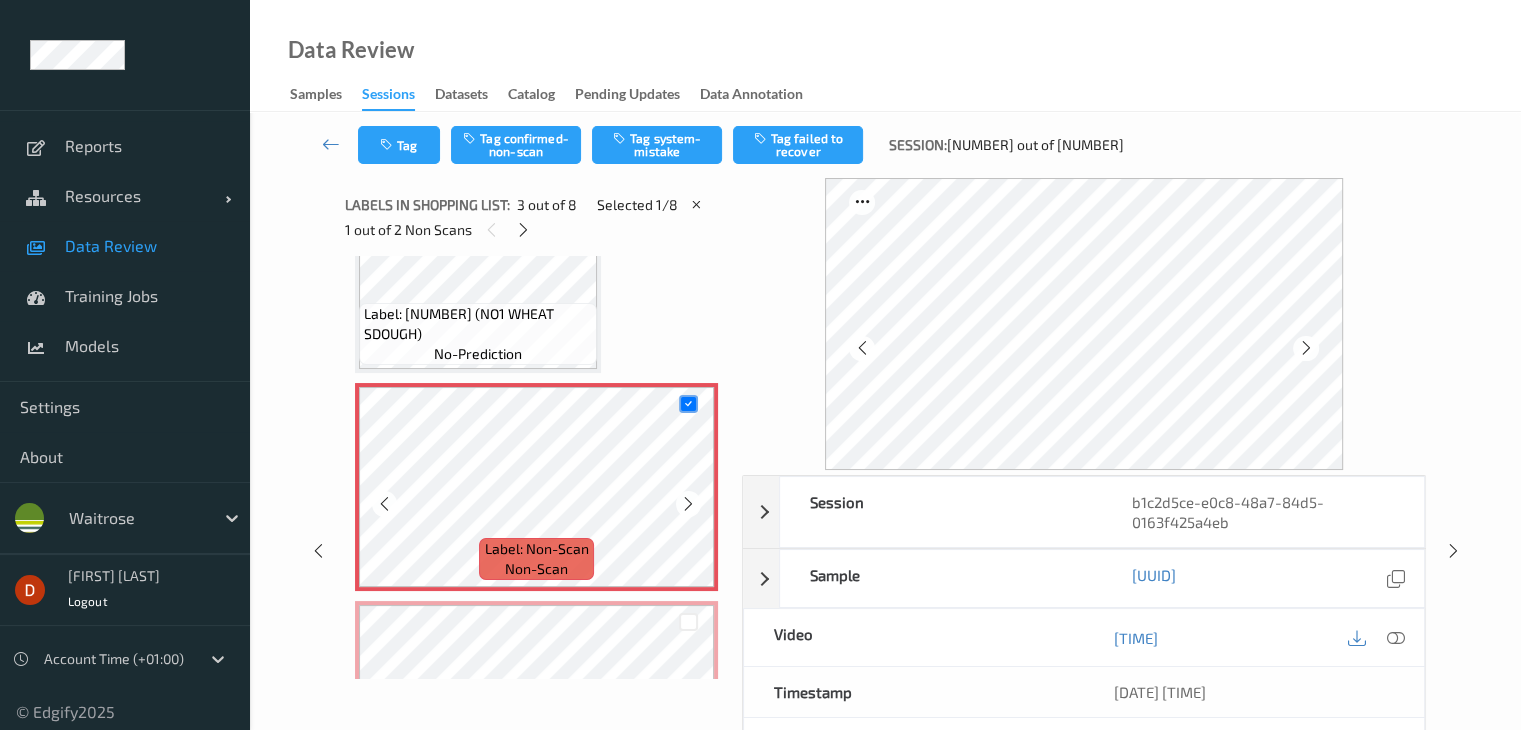 scroll, scrollTop: 428, scrollLeft: 0, axis: vertical 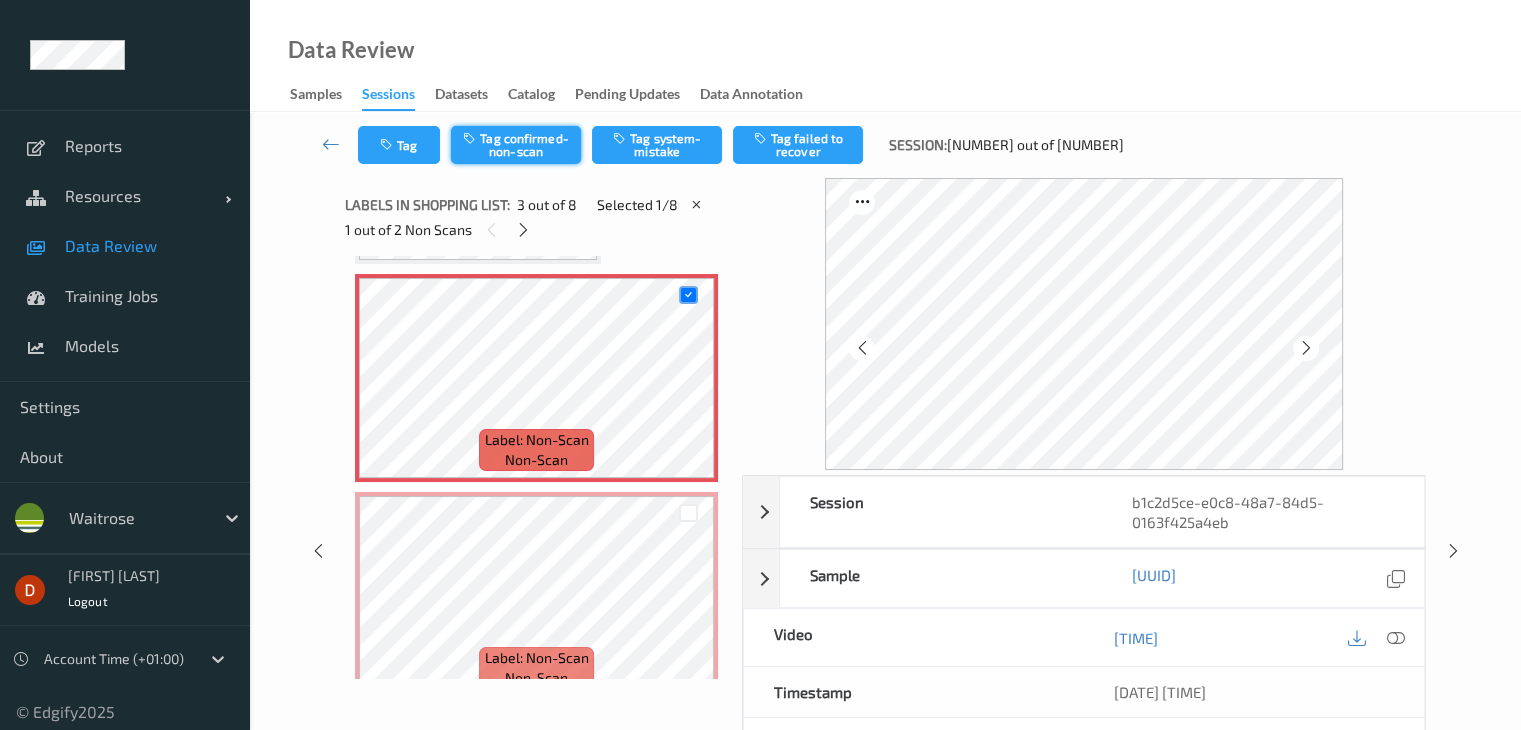 click on "Tag   confirmed-non-scan" at bounding box center [516, 145] 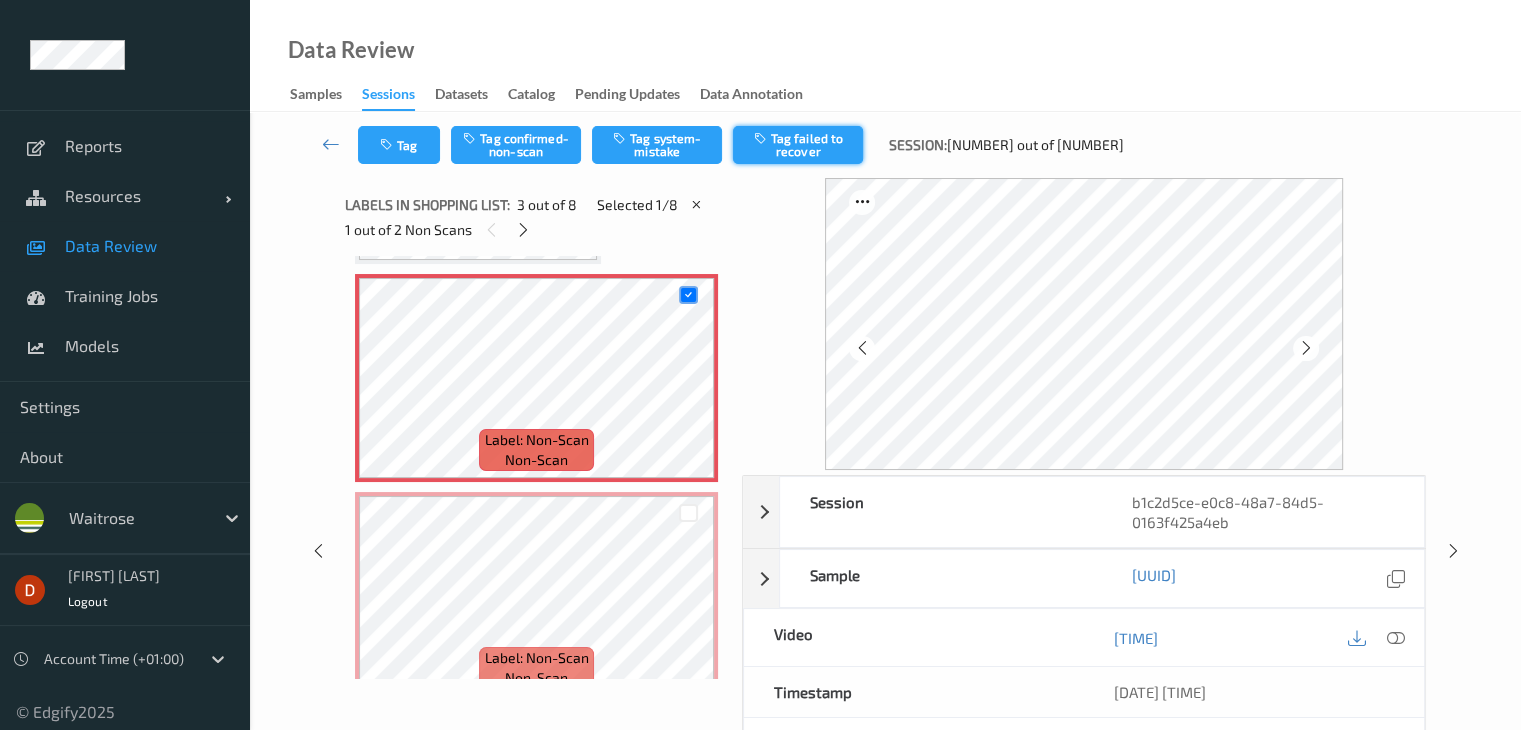 click on "Tag   failed to recover" at bounding box center [798, 145] 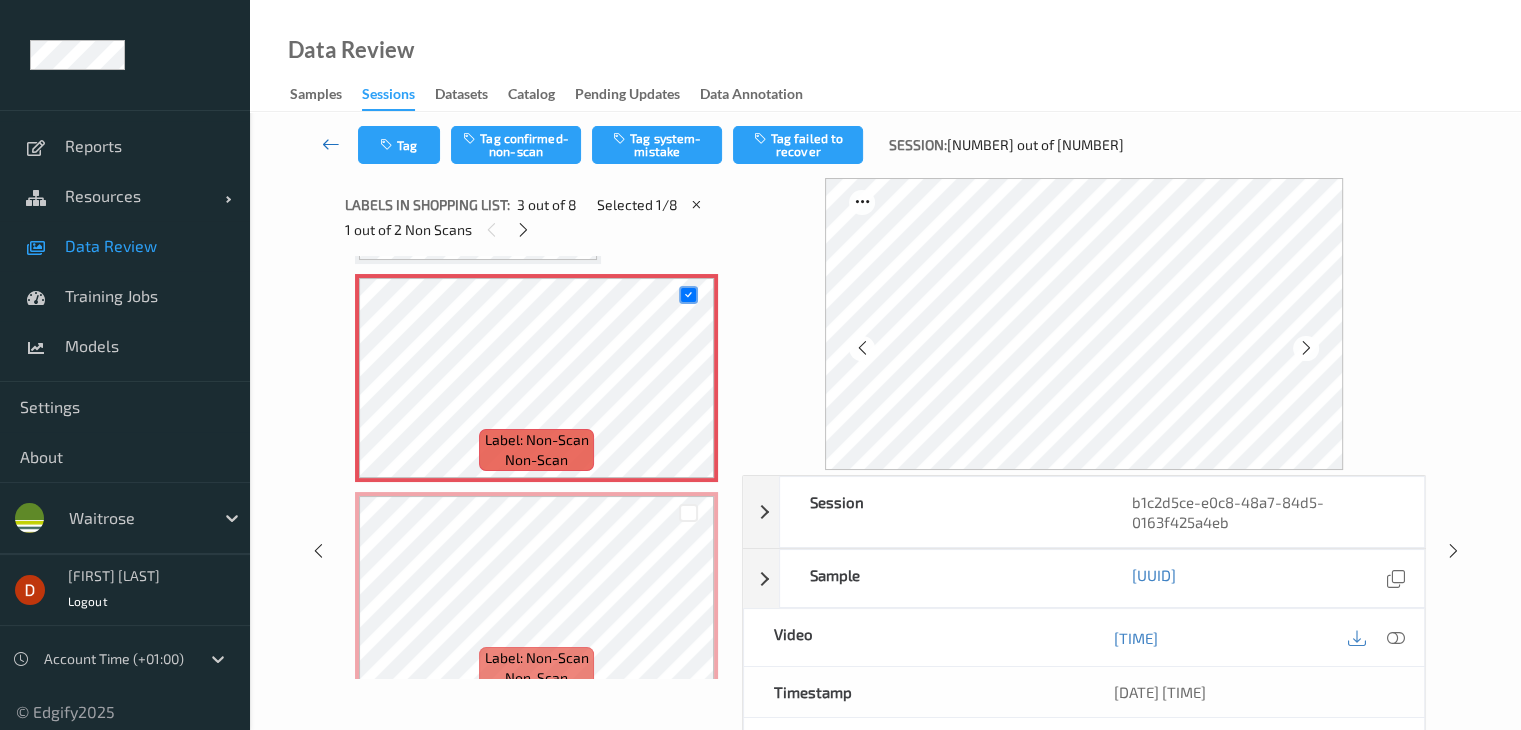 click at bounding box center (331, 145) 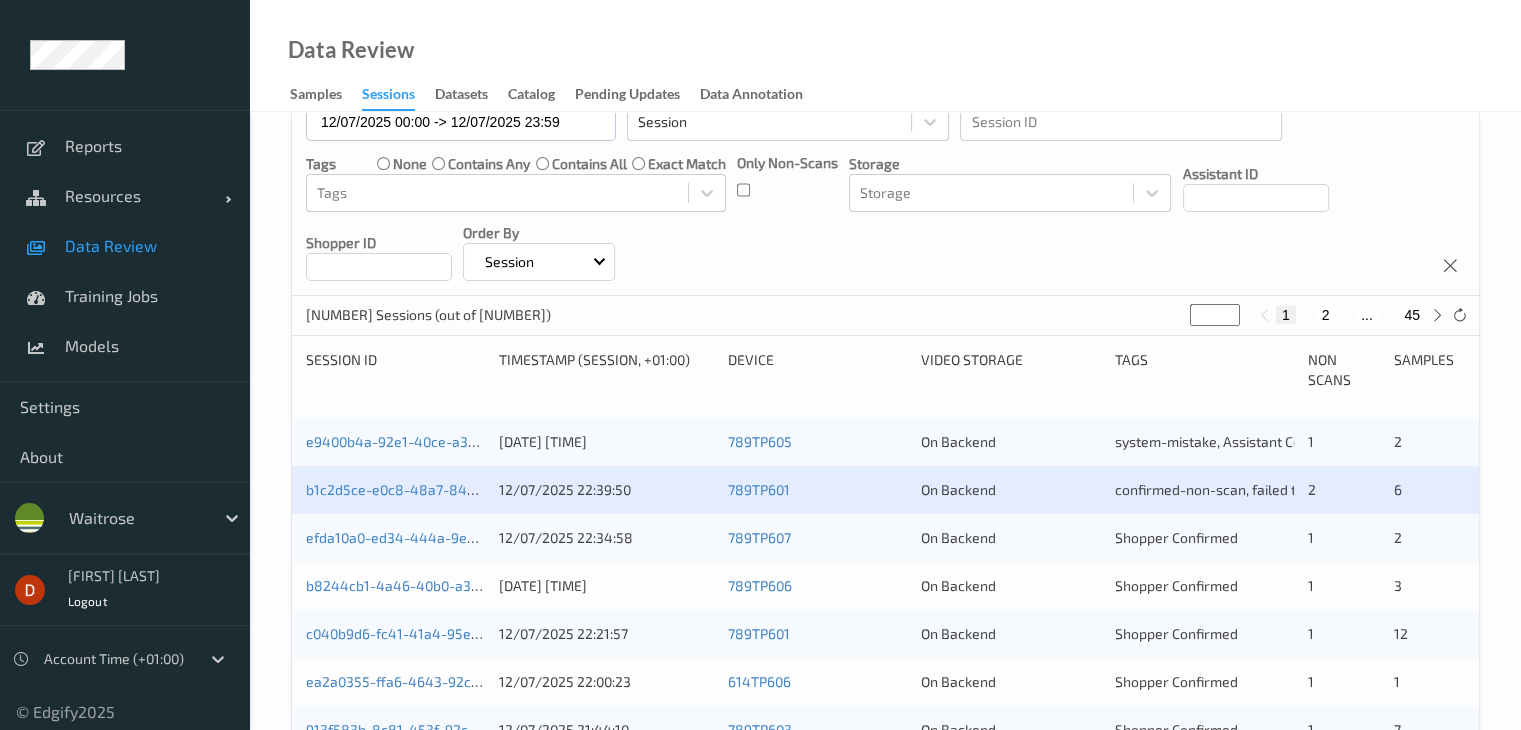 scroll, scrollTop: 200, scrollLeft: 0, axis: vertical 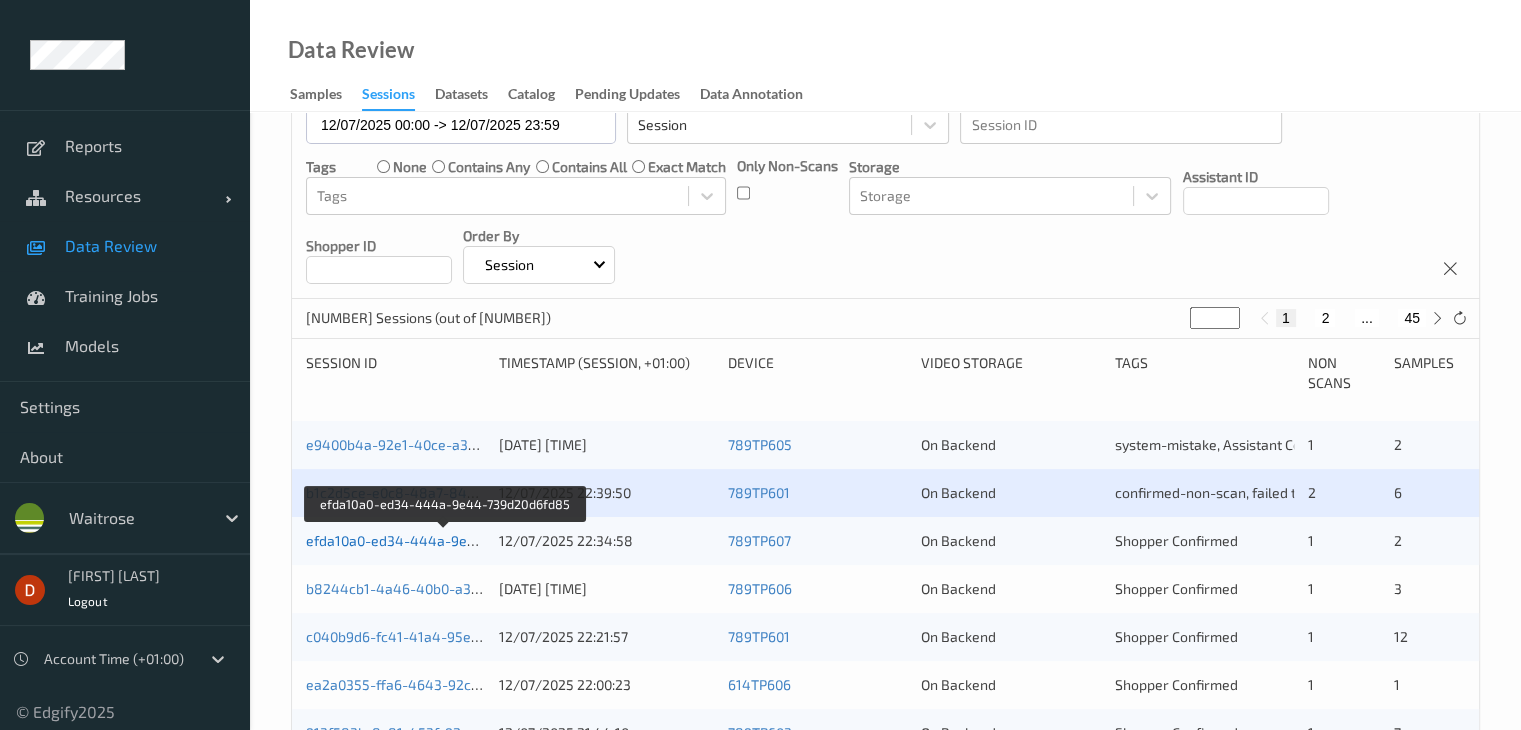 click on "efda10a0-ed34-444a-9e44-739d20d6fd85" at bounding box center [444, 540] 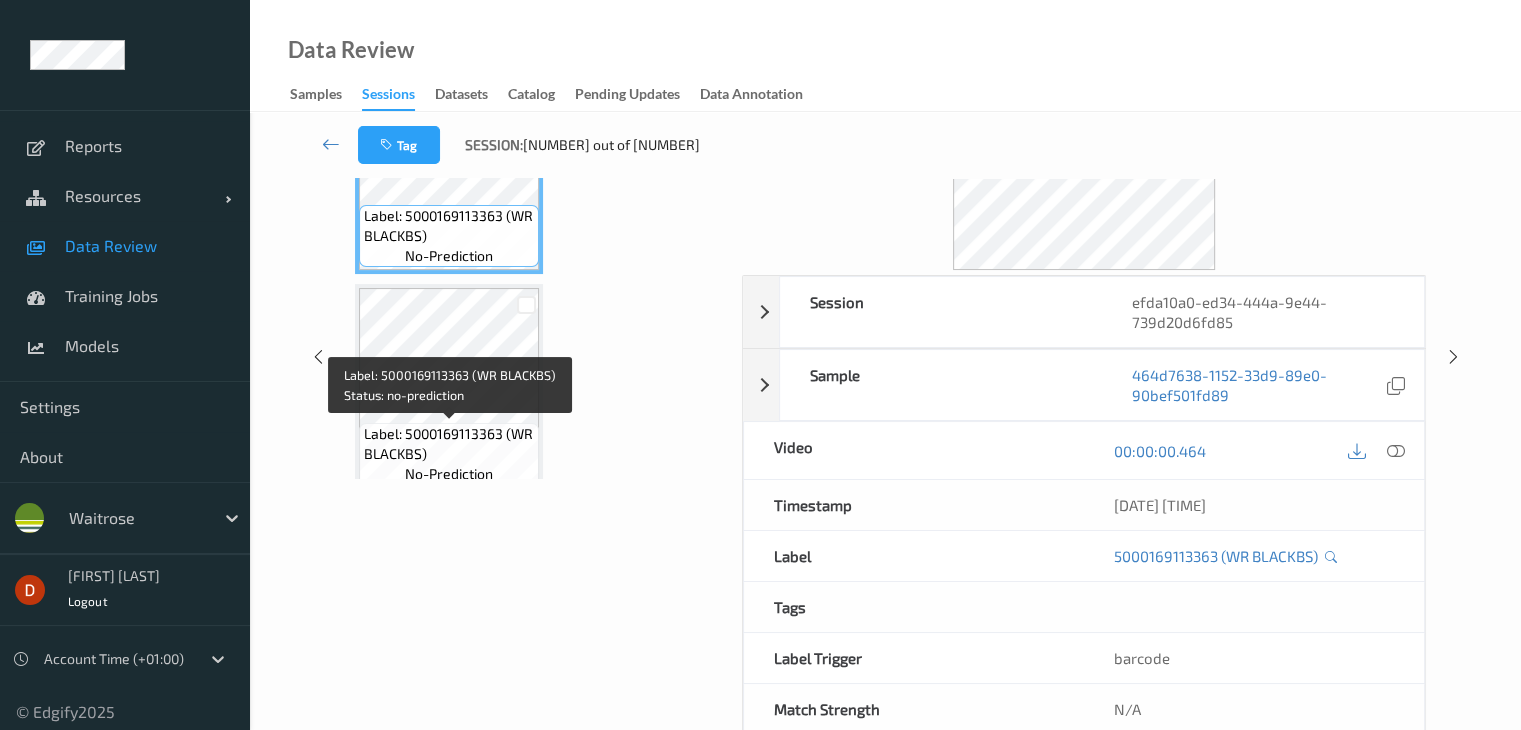 scroll, scrollTop: 0, scrollLeft: 0, axis: both 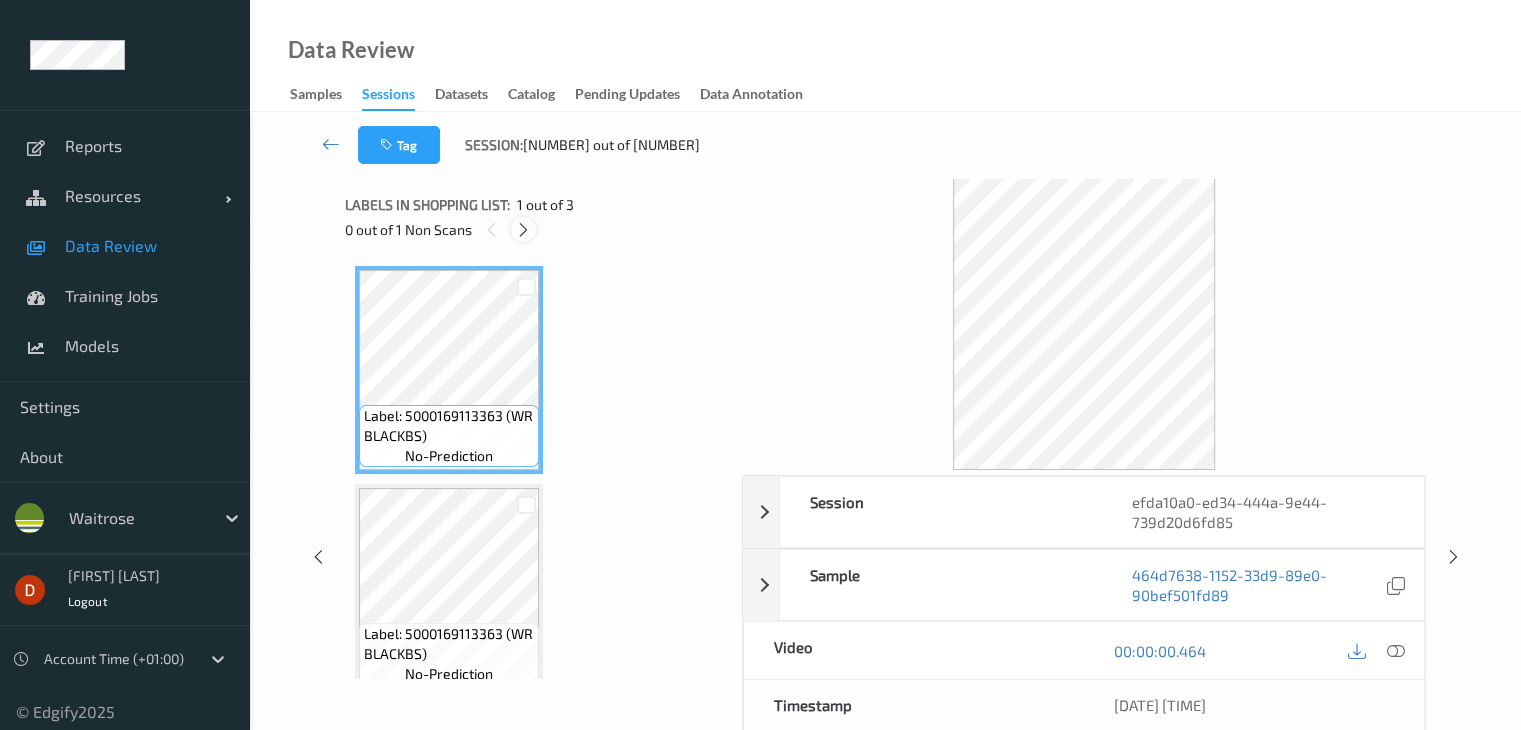 click at bounding box center [523, 230] 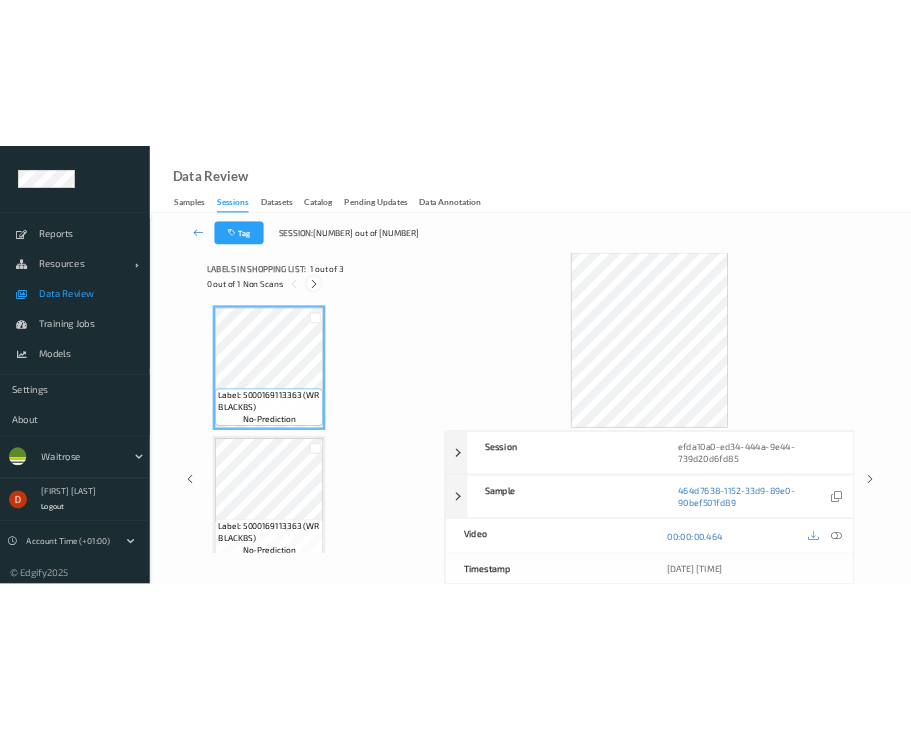 scroll, scrollTop: 228, scrollLeft: 0, axis: vertical 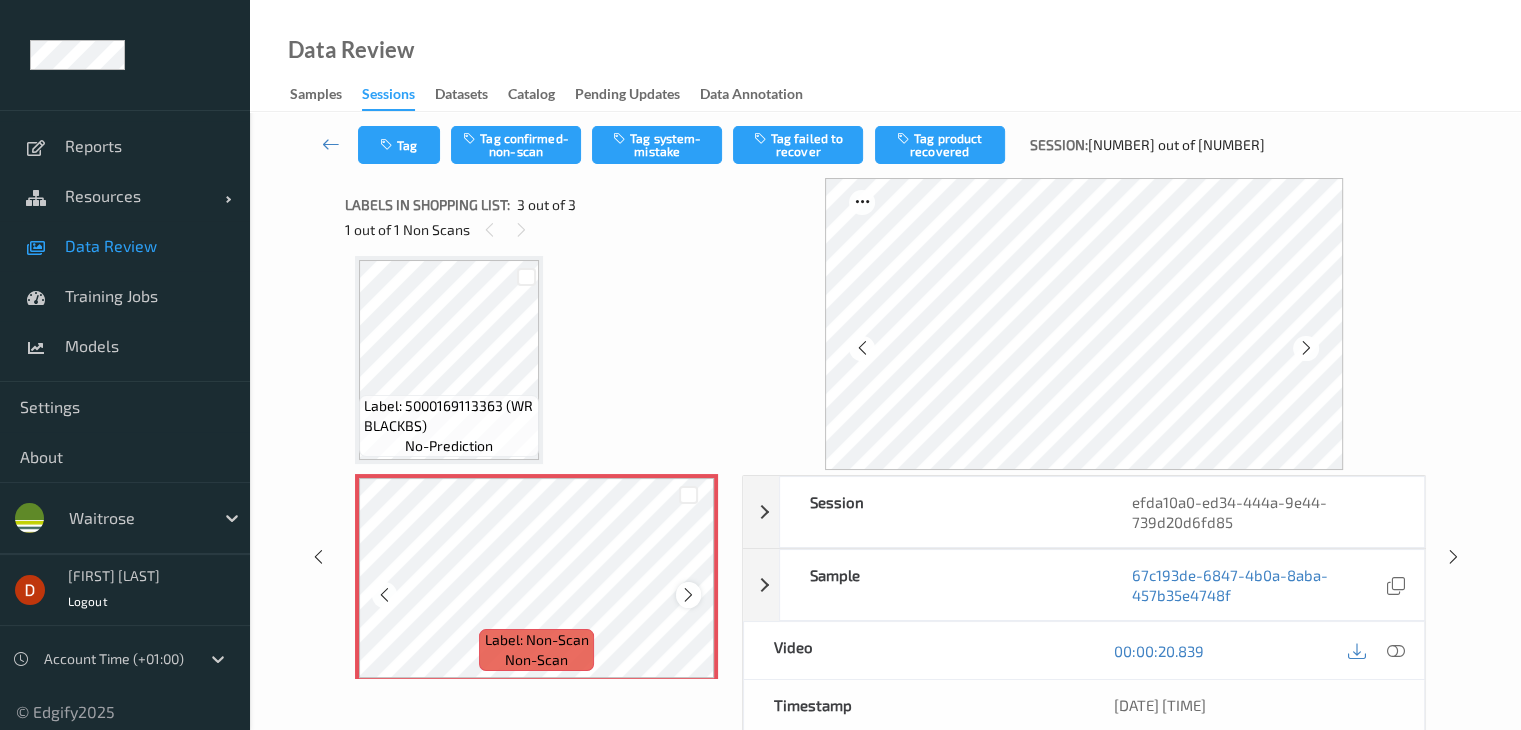 click at bounding box center (688, 595) 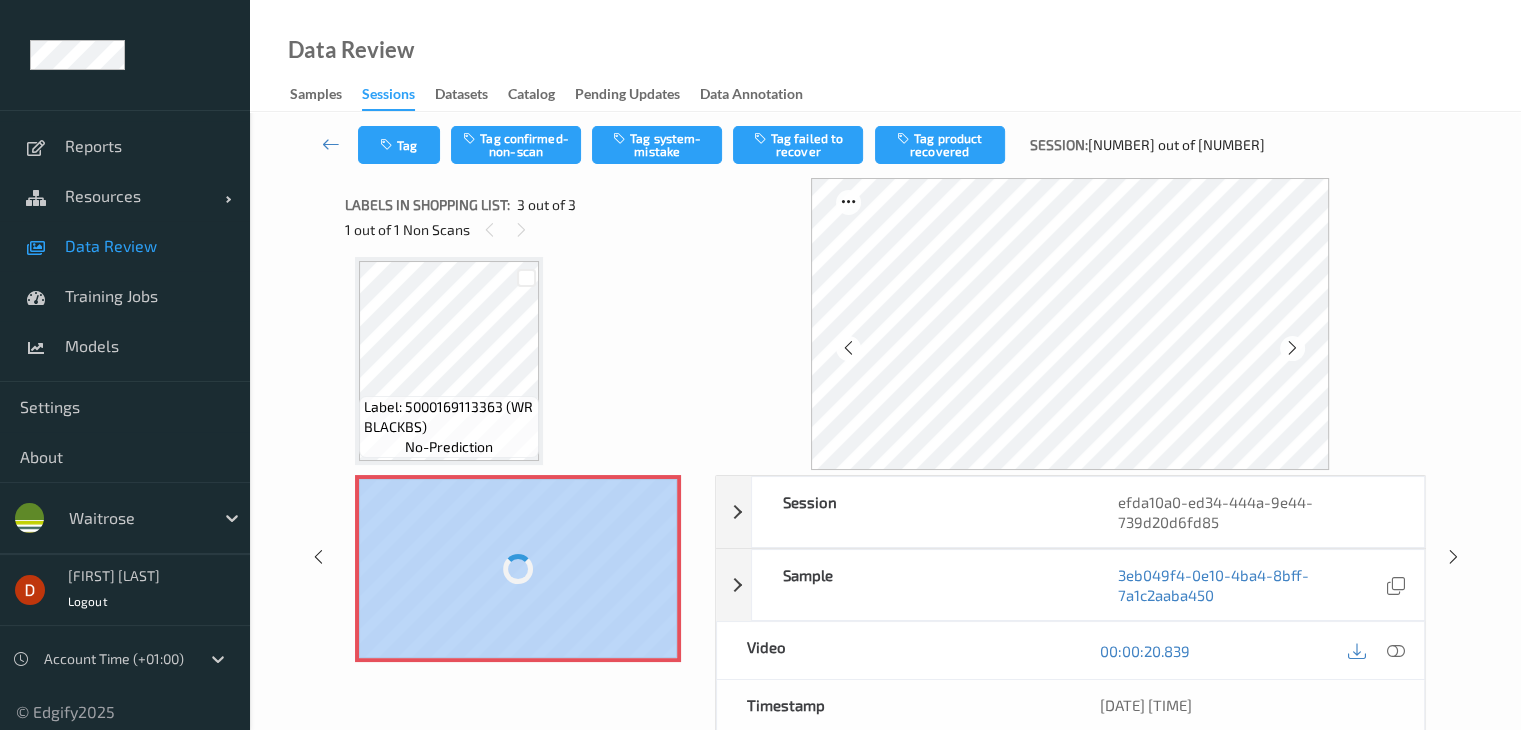 click on "Label: Non-Scan non-scan" at bounding box center [518, 568] 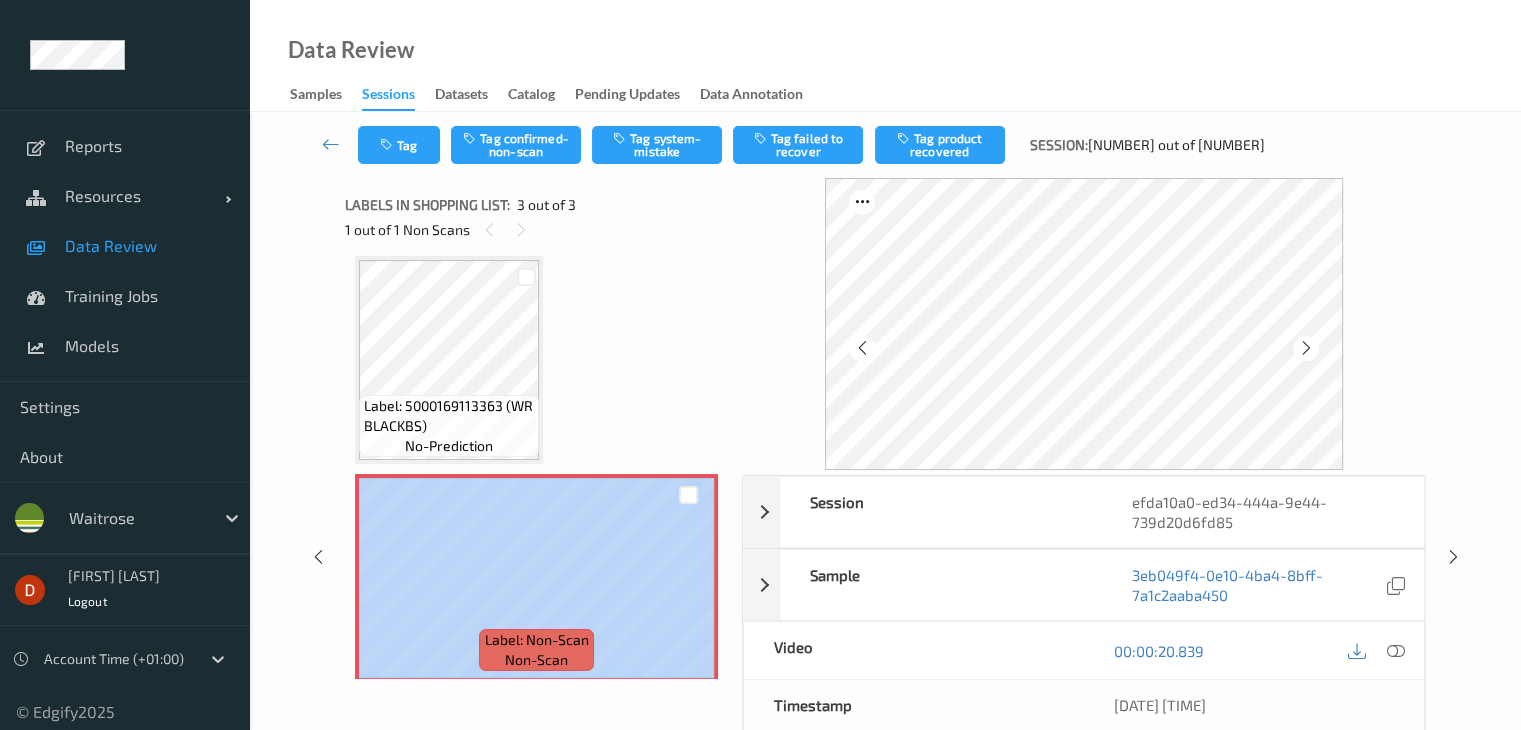 click on "Label: [NUMBER] (WR BLACKBS) no-prediction Label: [NUMBER] (WR BLACKBS) no-prediction Label: Non-Scan non-scan Label: Non-Scan non-scan" at bounding box center [536, 360] 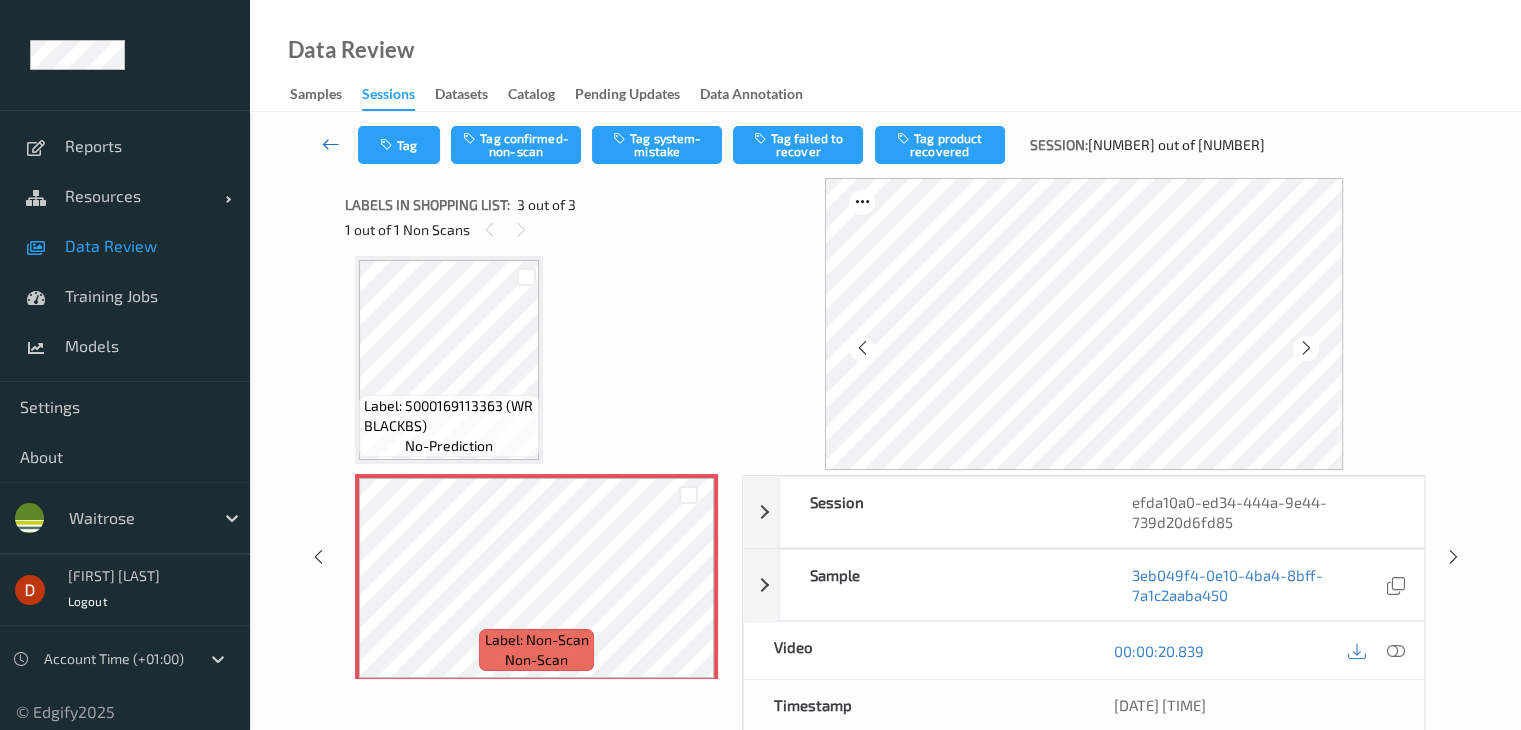 click at bounding box center (331, 144) 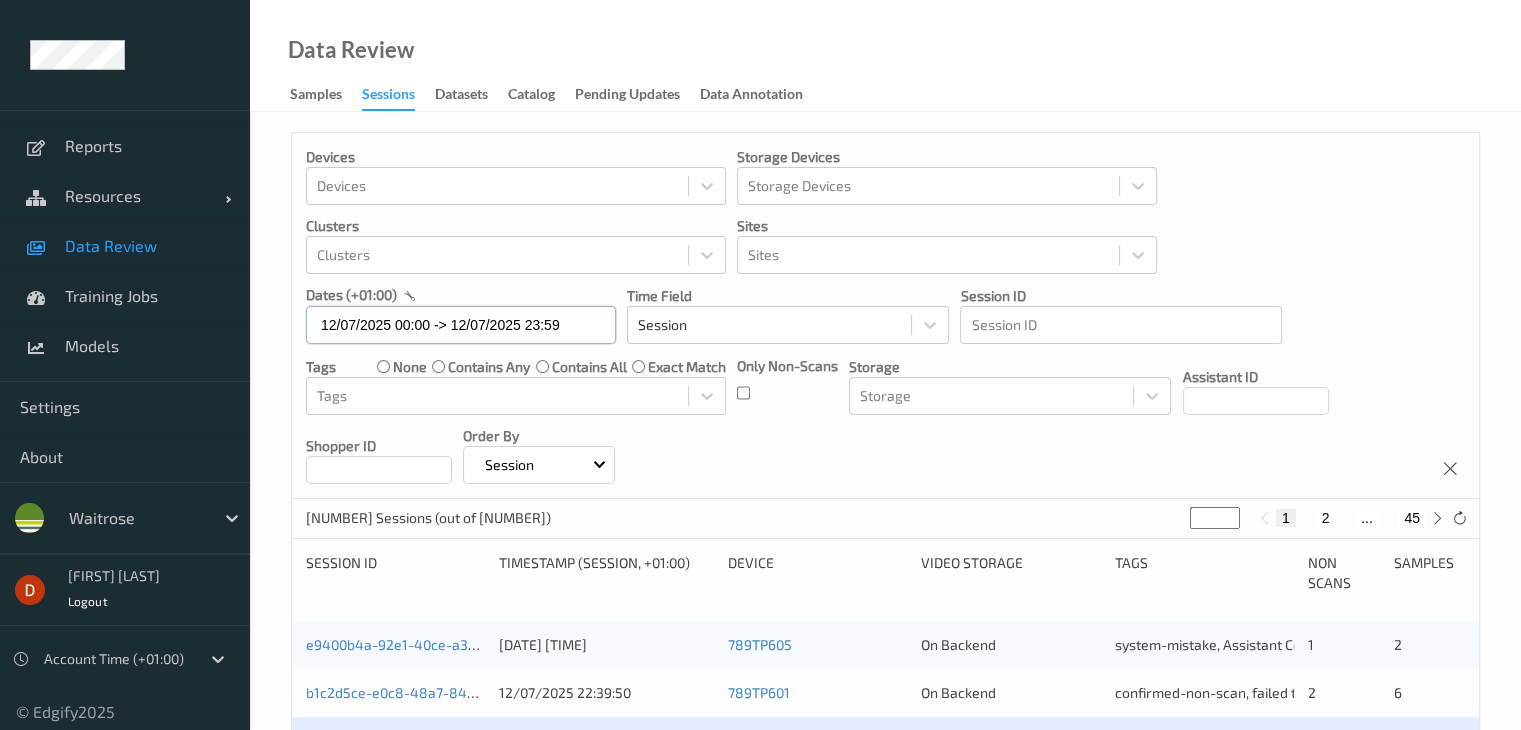 click on "12/07/2025 00:00 -> 12/07/2025 23:59" at bounding box center [461, 325] 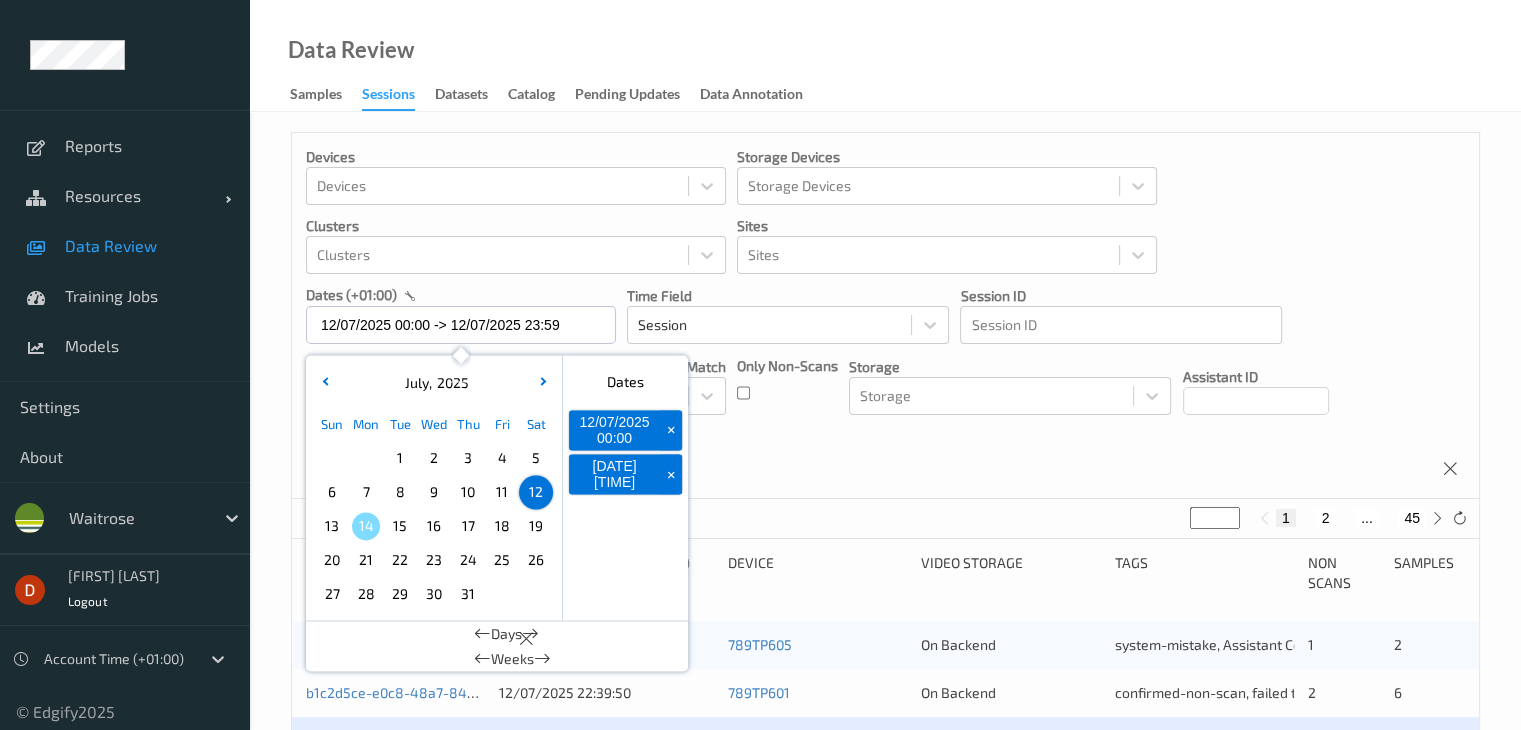 click on "8" at bounding box center [400, 492] 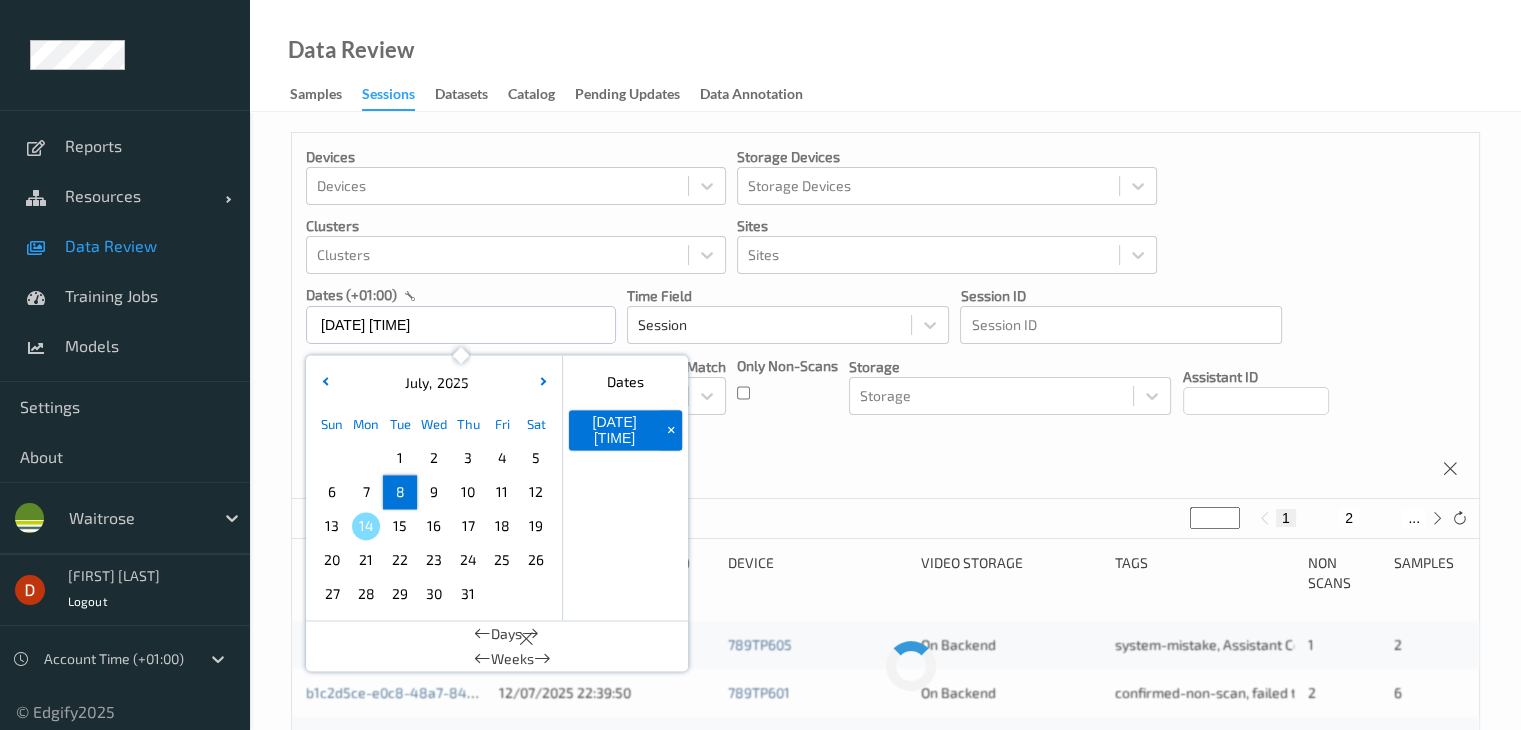 click on "8" at bounding box center [400, 492] 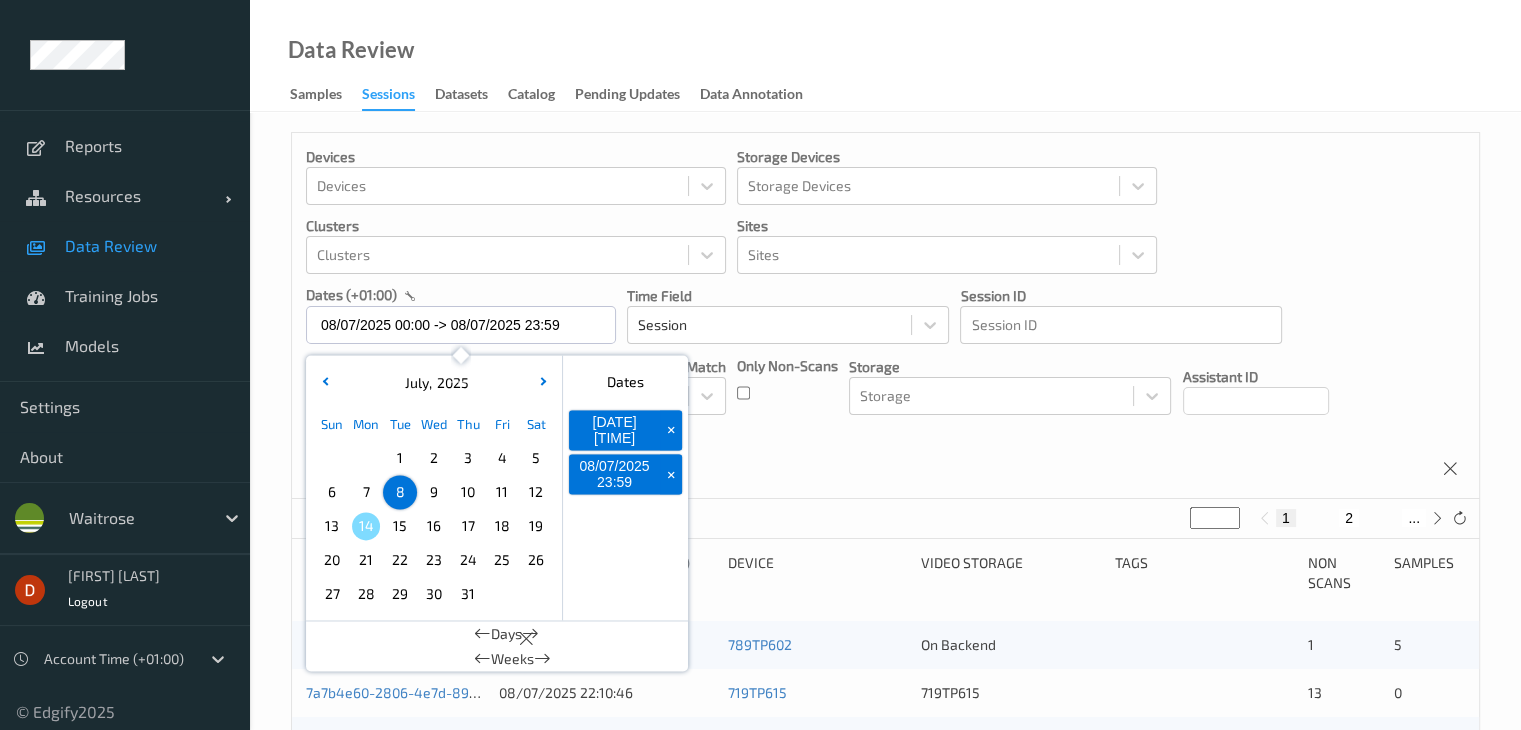 click on "Devices Devices Storage Devices Storage Devices Clusters Clusters Sites Sites dates (+01:00) [DATE] [TIME] -> [DATE] [TIME] July , 2025 Sun Mon Tue Wed Thu Fri Sat 1 2 3 4 5 6 7 8 9 10 11 12 13 14 15 16 17 18 19 20 21 22 23 24 25 26 27 28 29 30 31 January February March April May June July August September October November December 2021 2022 2023 2024 2025 2026 2027 2028 2029 2030 2031 2032 Dates [DATE] [TIME] + [DATE] [TIME] + Days Weeks Time Field Session Session ID Session ID Tags none contains any contains all exact match Tags Only Non-Scans Storage Storage Assistant ID Shopper ID Order By Session" at bounding box center (885, 316) 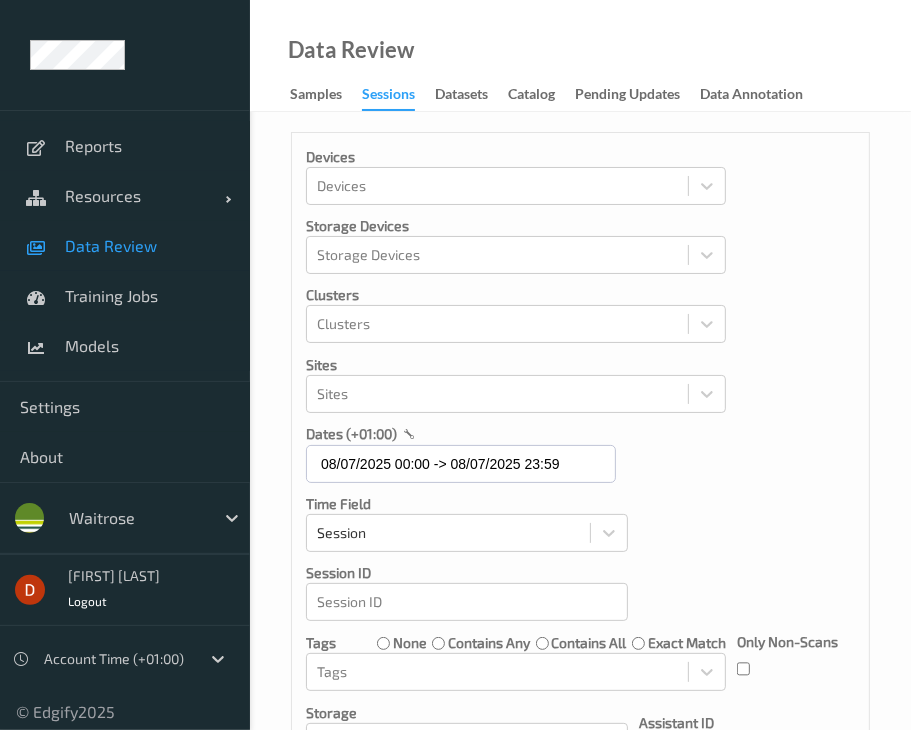 drag, startPoint x: 768, startPoint y: 270, endPoint x: 756, endPoint y: 293, distance: 25.942244 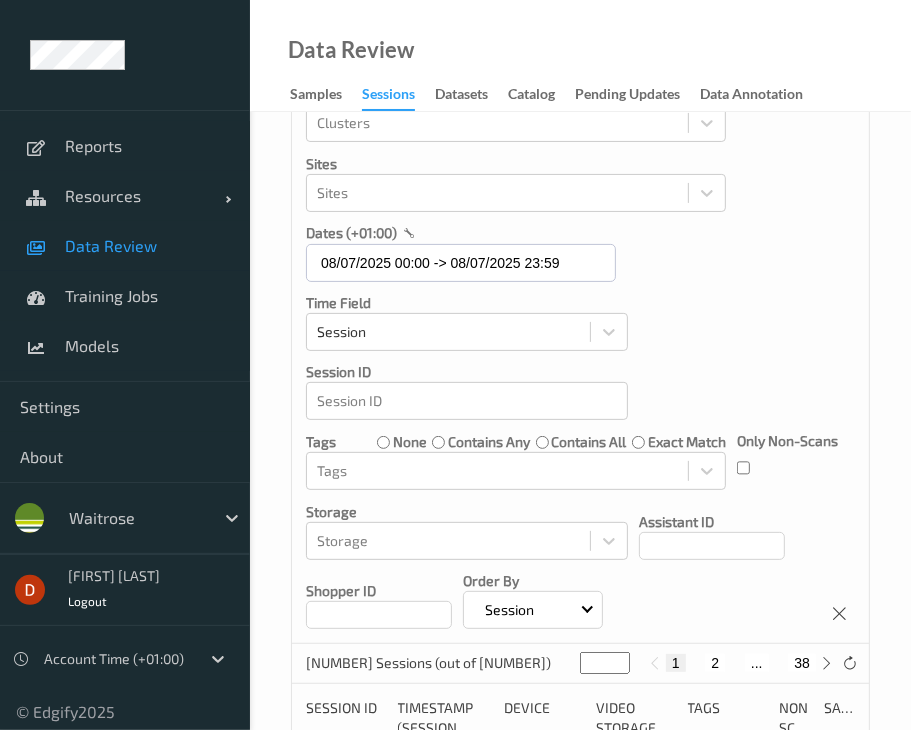 scroll, scrollTop: 200, scrollLeft: 0, axis: vertical 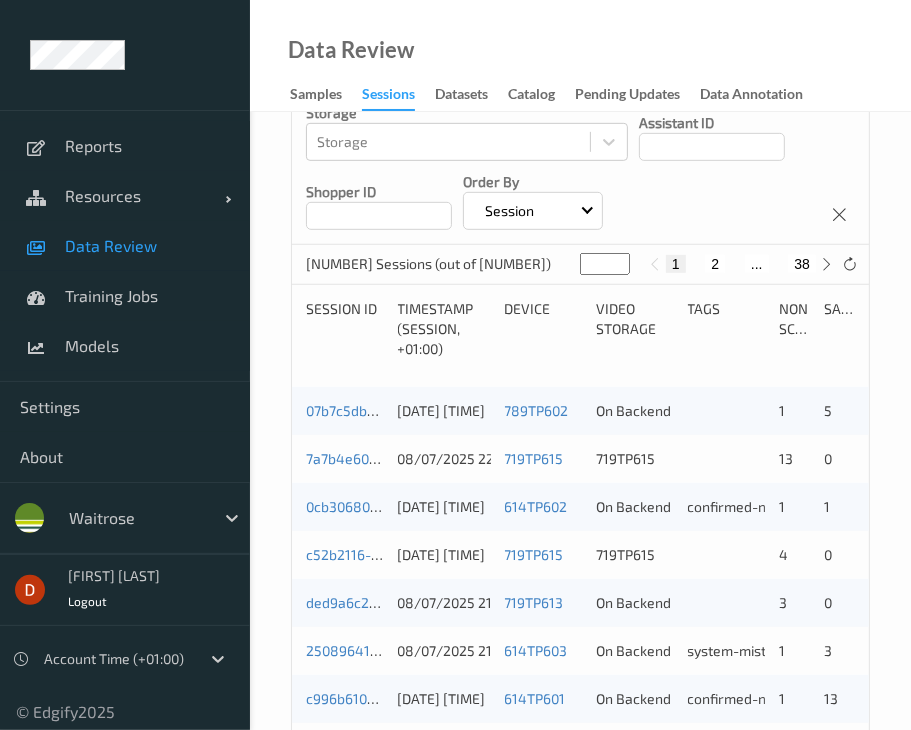 click on "719TP615" at bounding box center [635, 459] 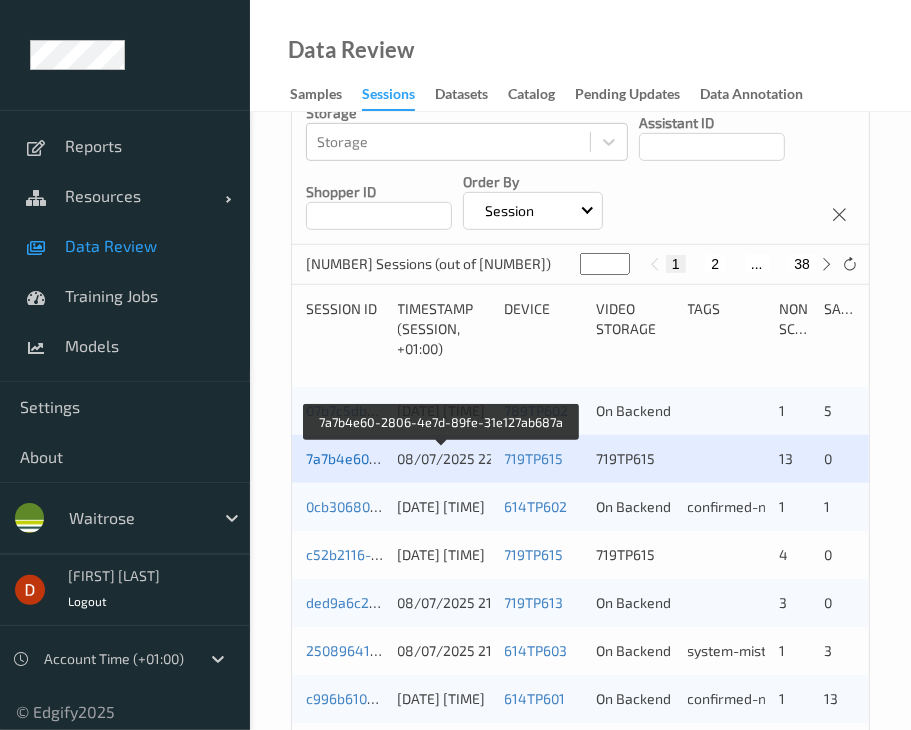 click on "7a7b4e60-2806-4e7d-89fe-31e127ab687a" at bounding box center [442, 458] 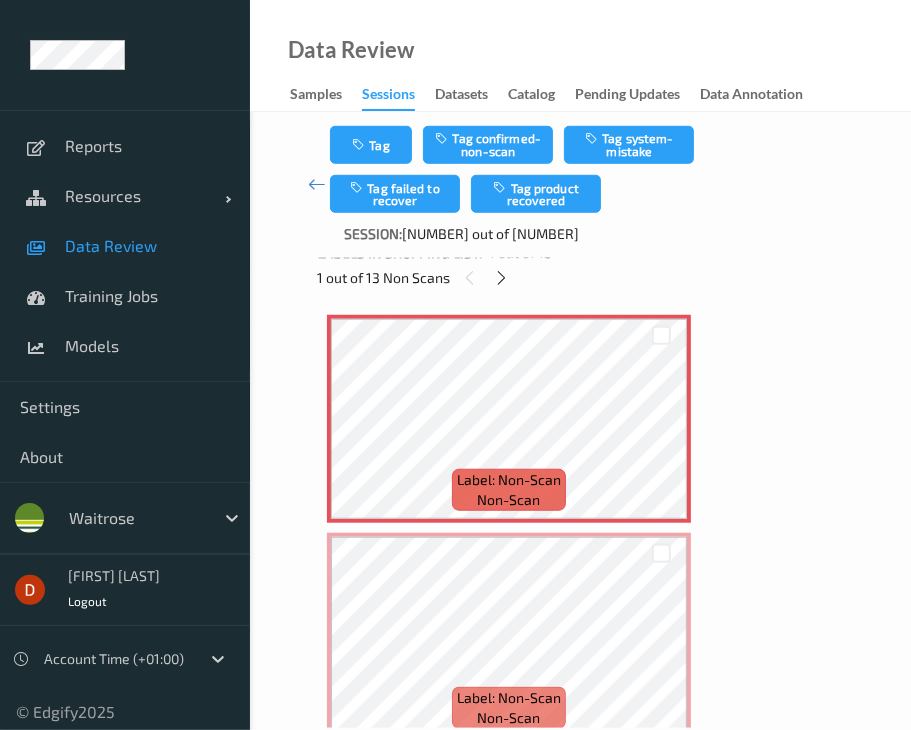 scroll, scrollTop: 806, scrollLeft: 0, axis: vertical 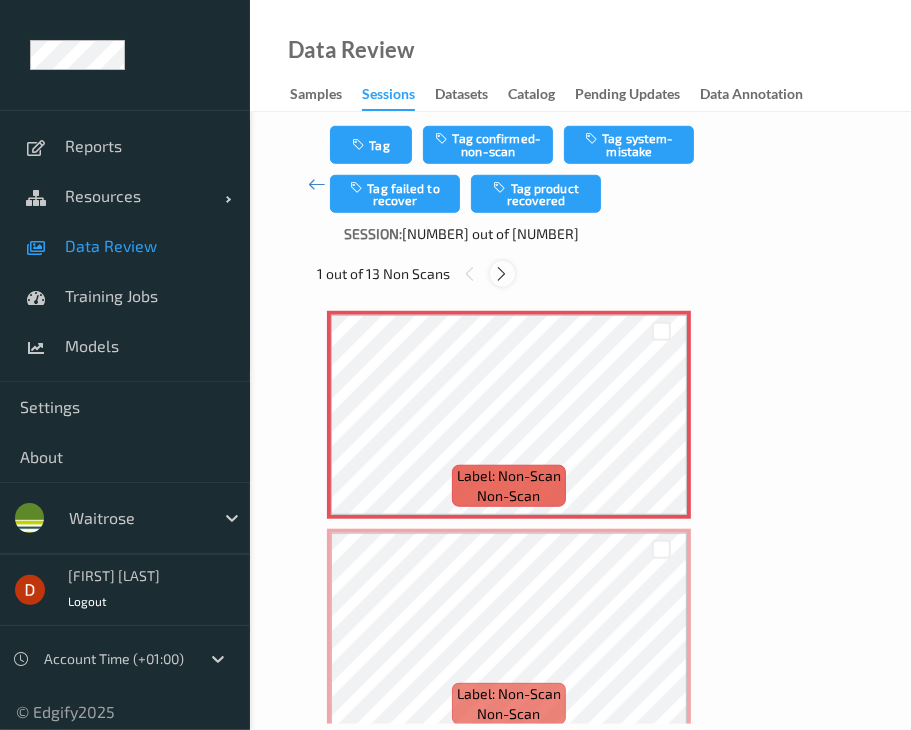 click at bounding box center [502, 274] 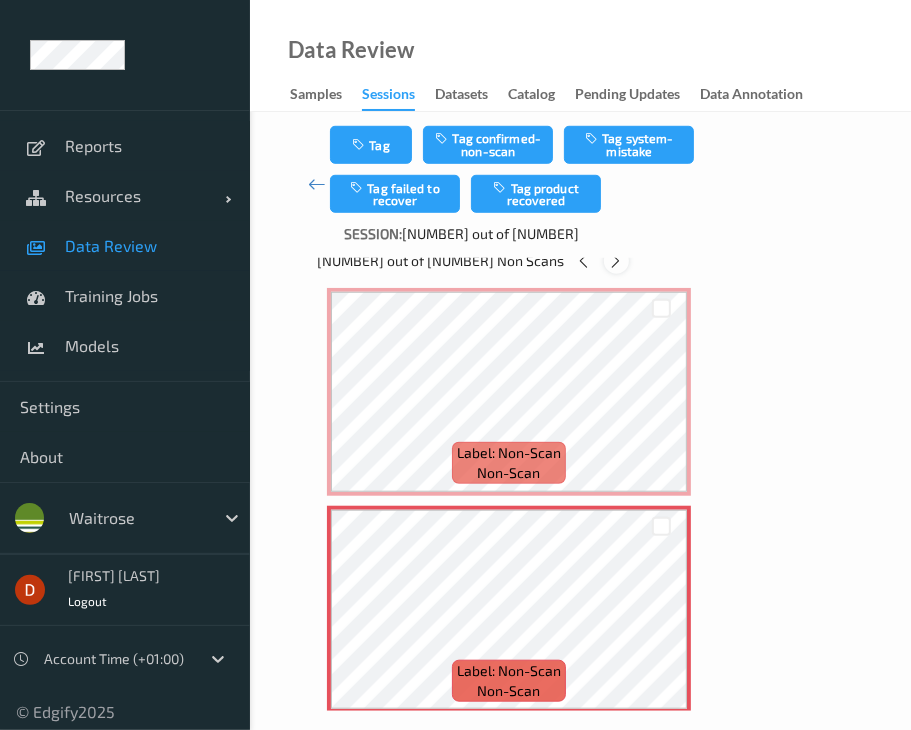 click at bounding box center [616, 261] 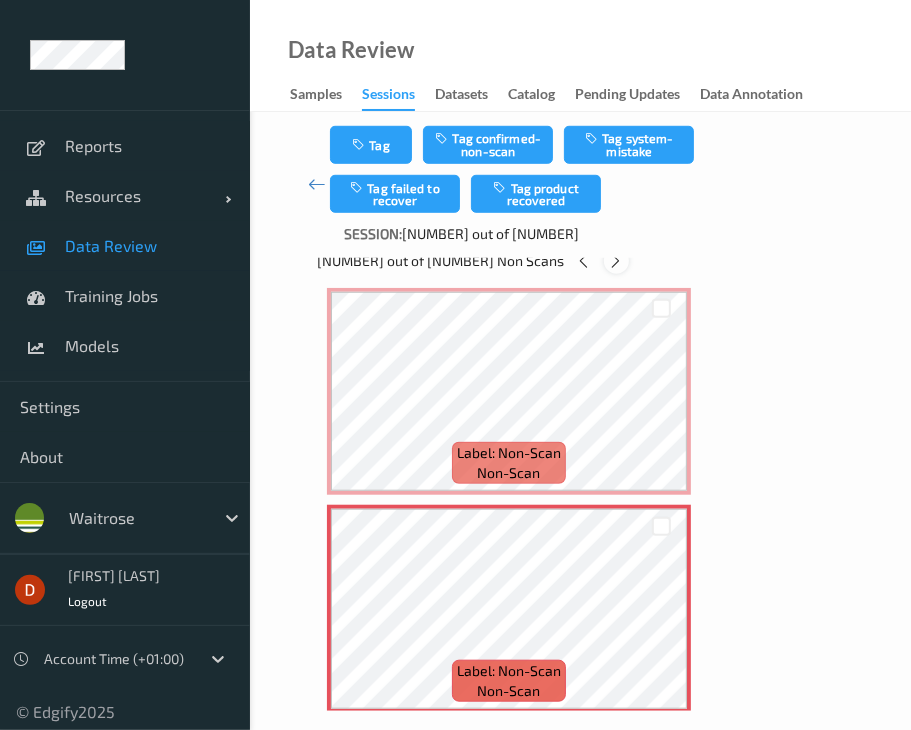 click at bounding box center (616, 261) 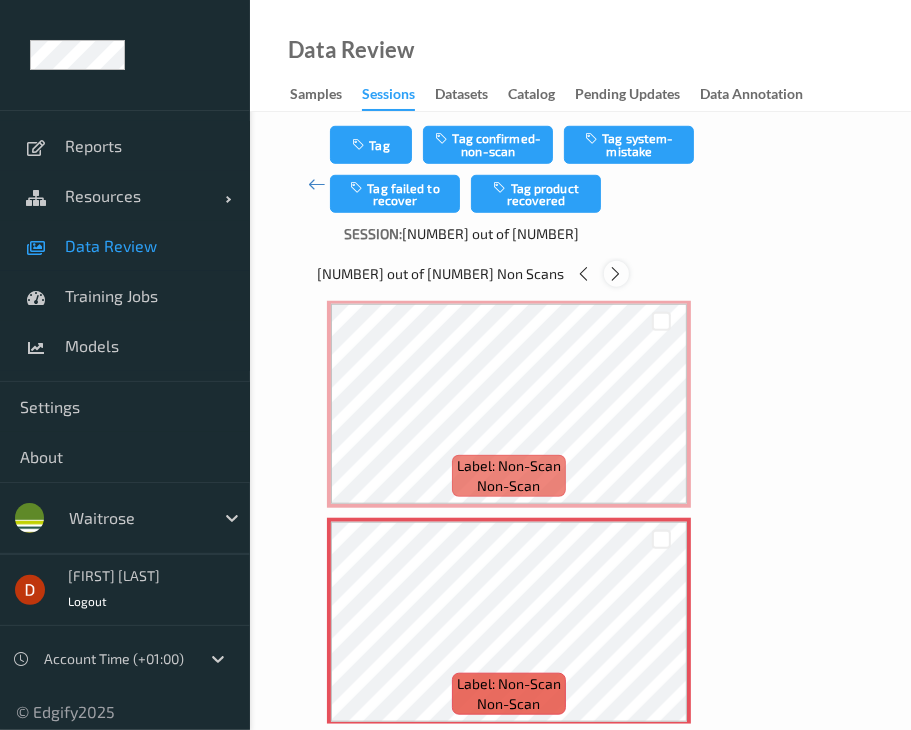 click at bounding box center (616, 274) 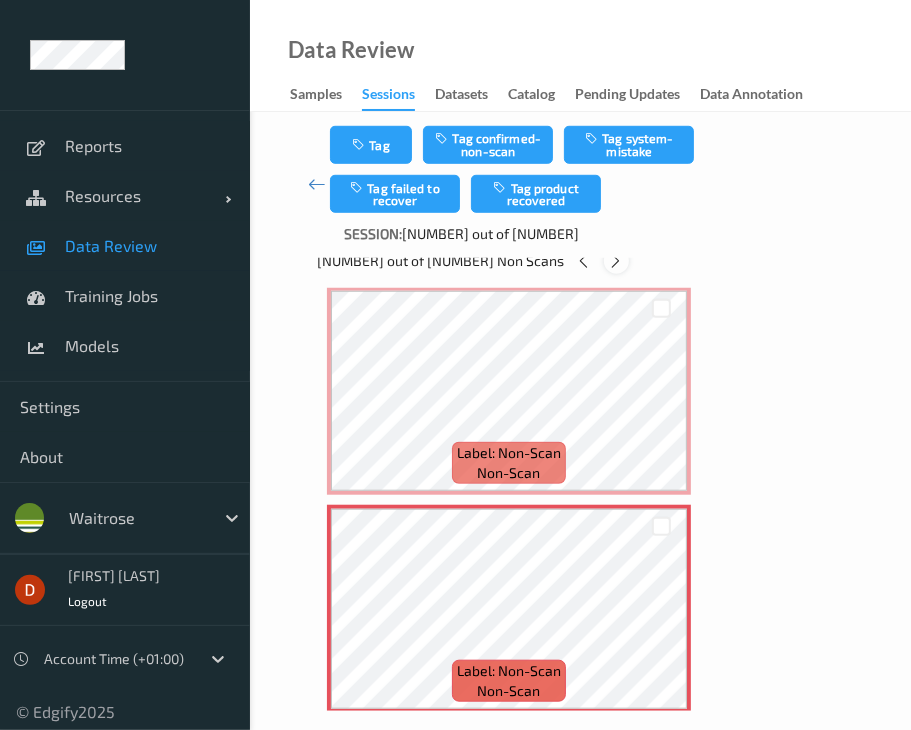 click at bounding box center (616, 261) 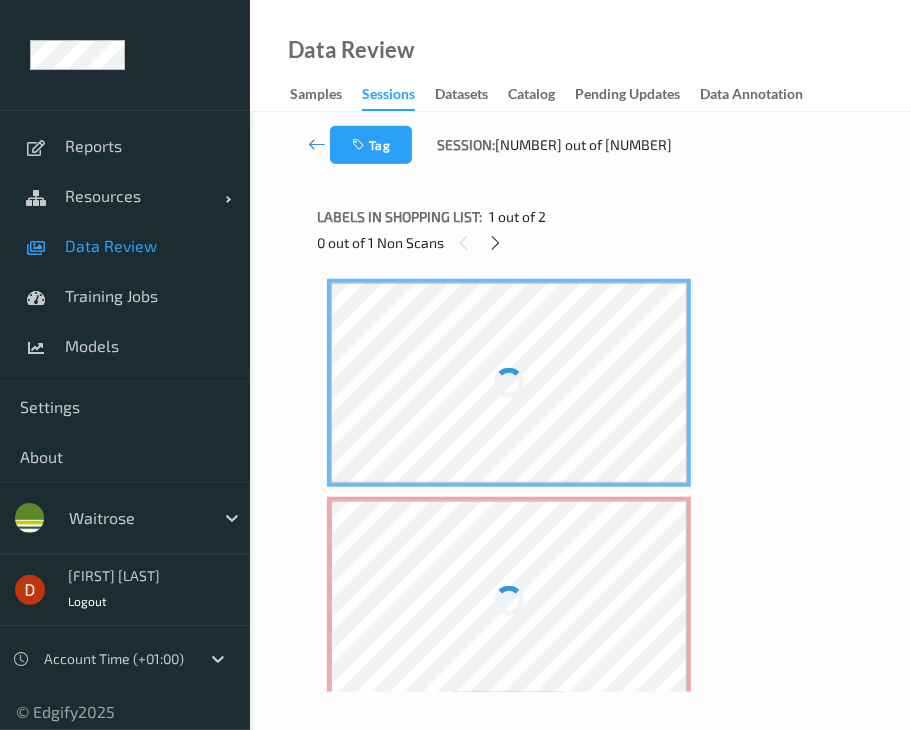 scroll, scrollTop: 780, scrollLeft: 0, axis: vertical 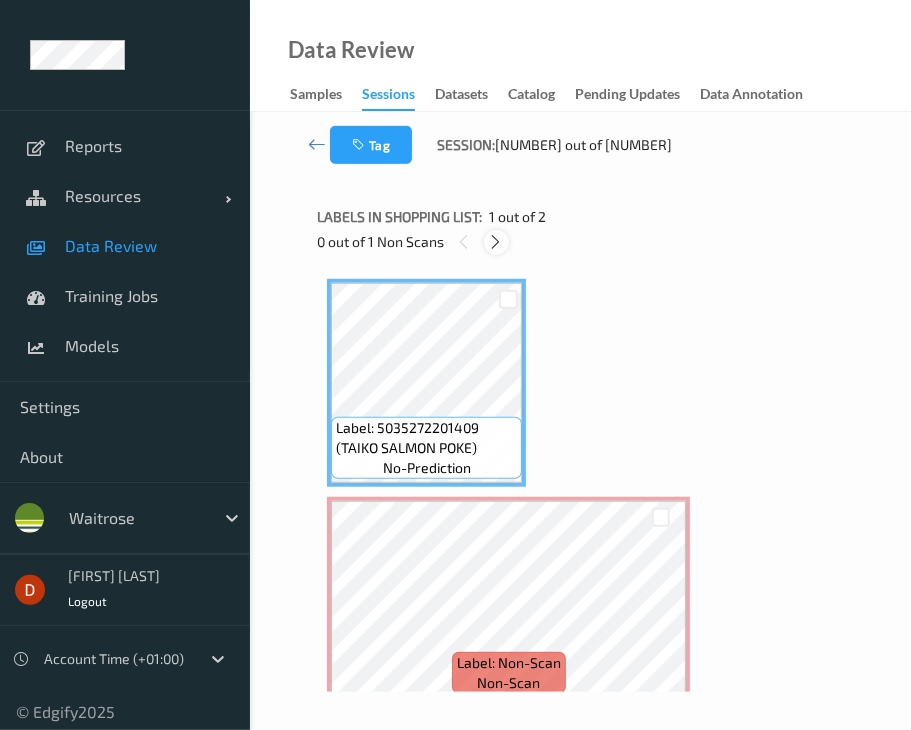 click at bounding box center (496, 242) 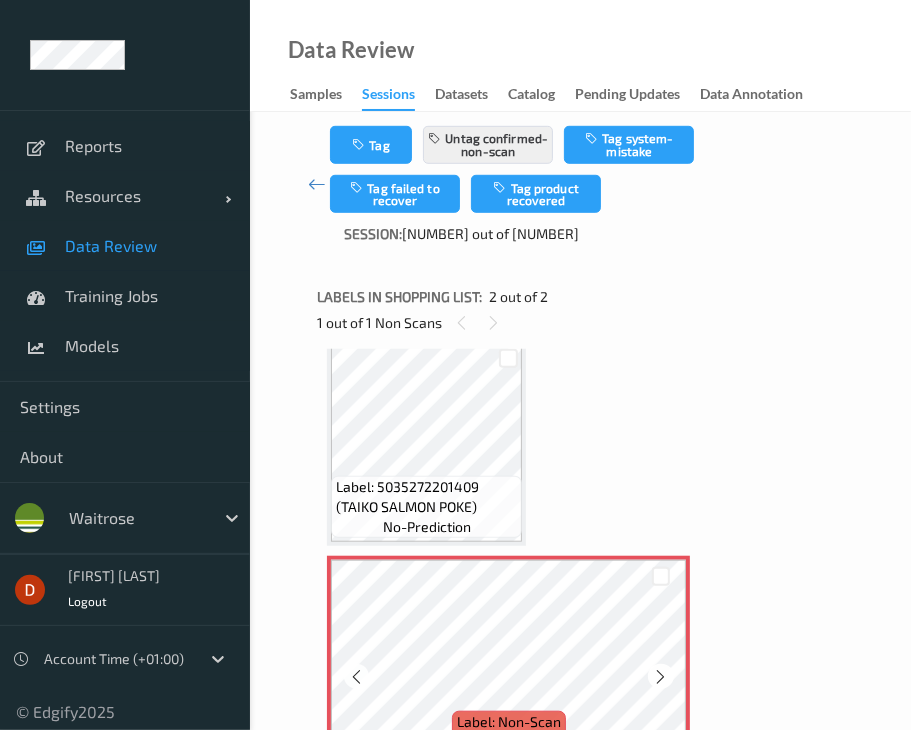 scroll, scrollTop: 24, scrollLeft: 0, axis: vertical 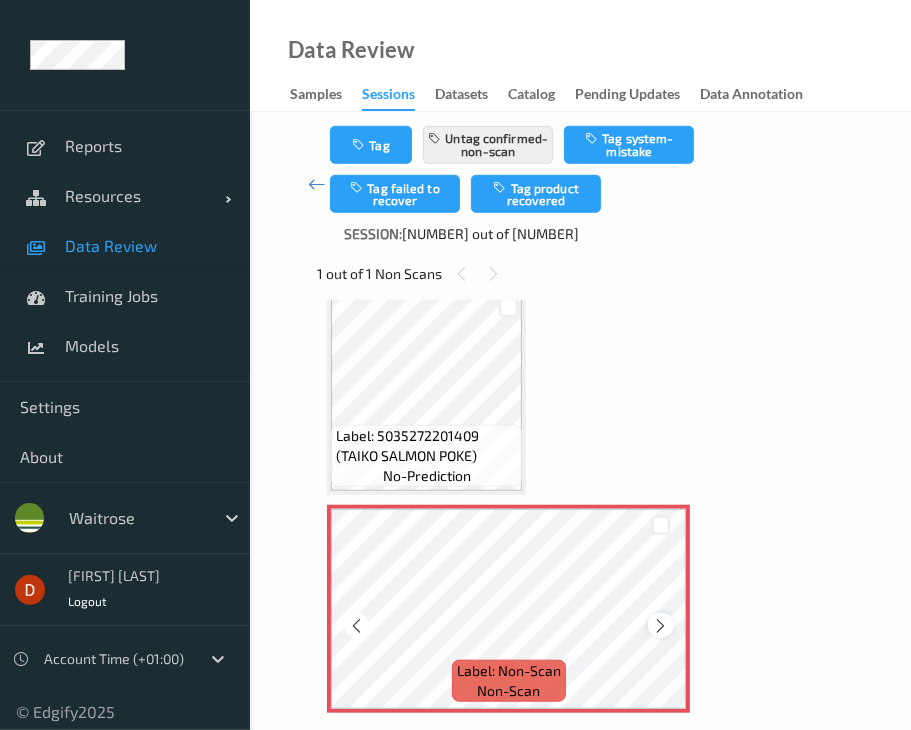 click at bounding box center [660, 625] 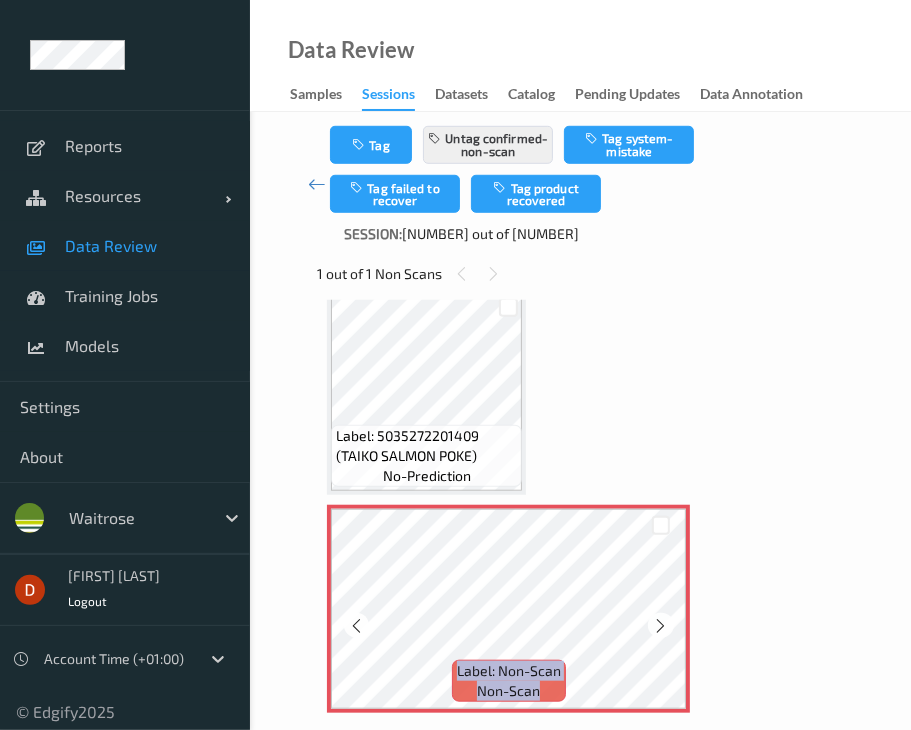 click at bounding box center [660, 625] 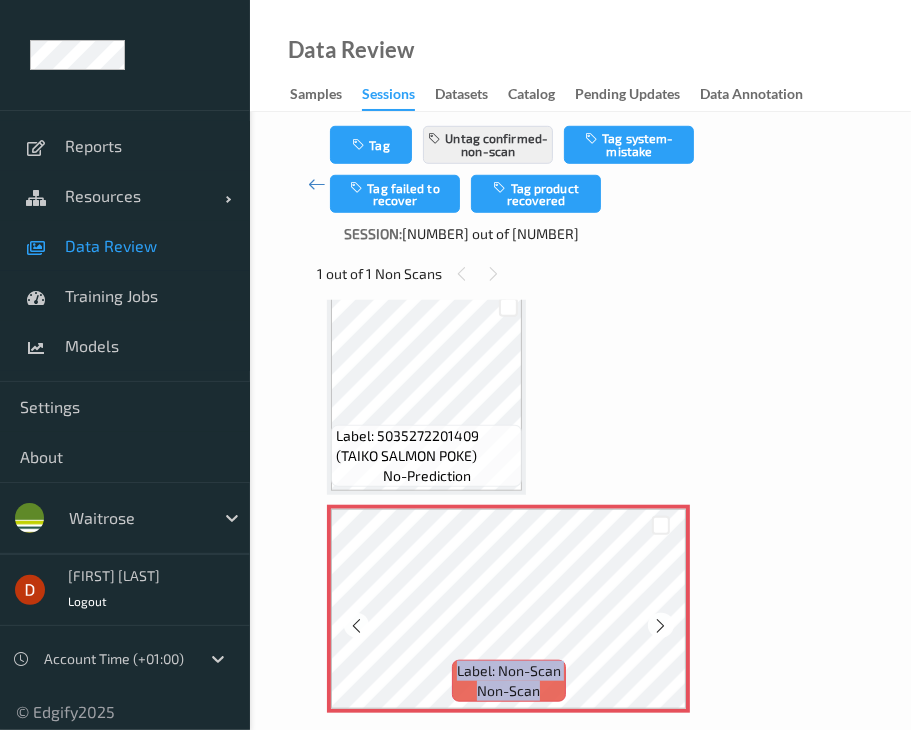 click at bounding box center (660, 625) 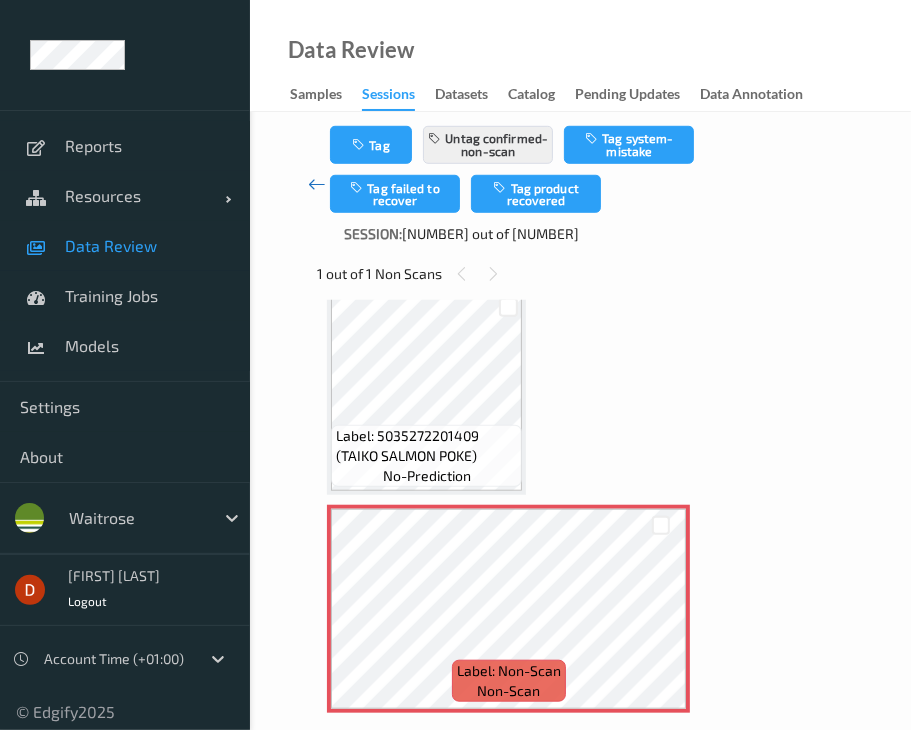 click at bounding box center [318, 184] 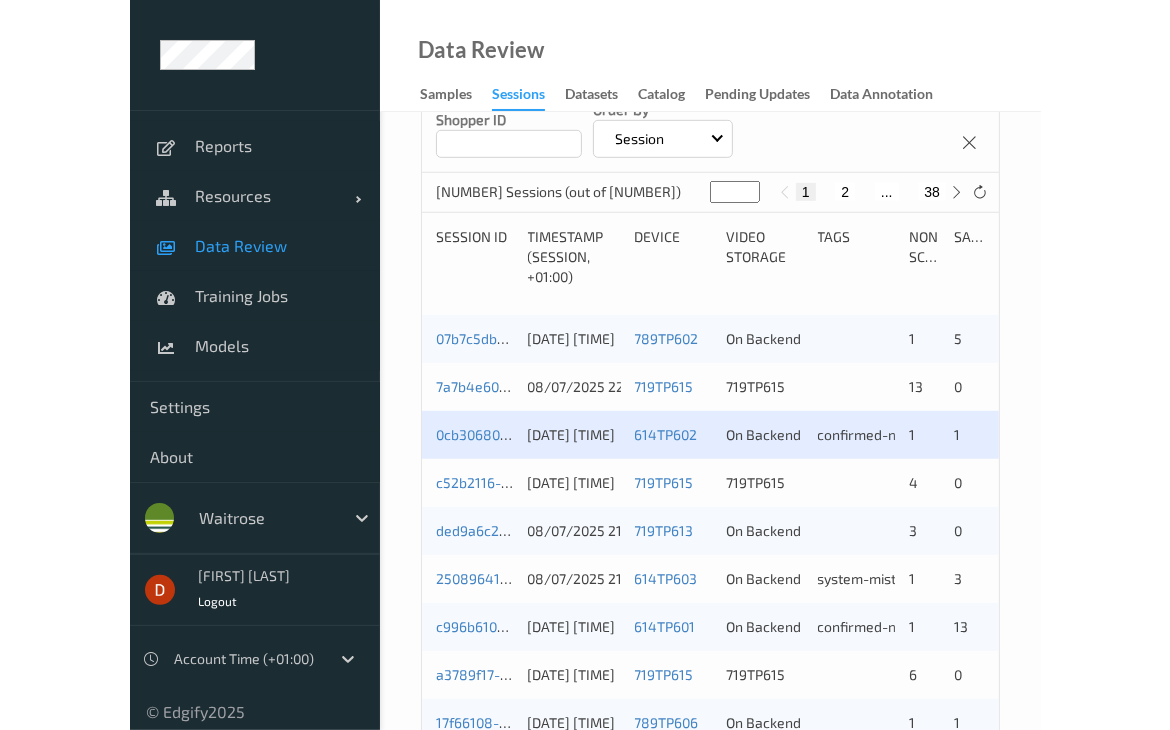 scroll, scrollTop: 788, scrollLeft: 0, axis: vertical 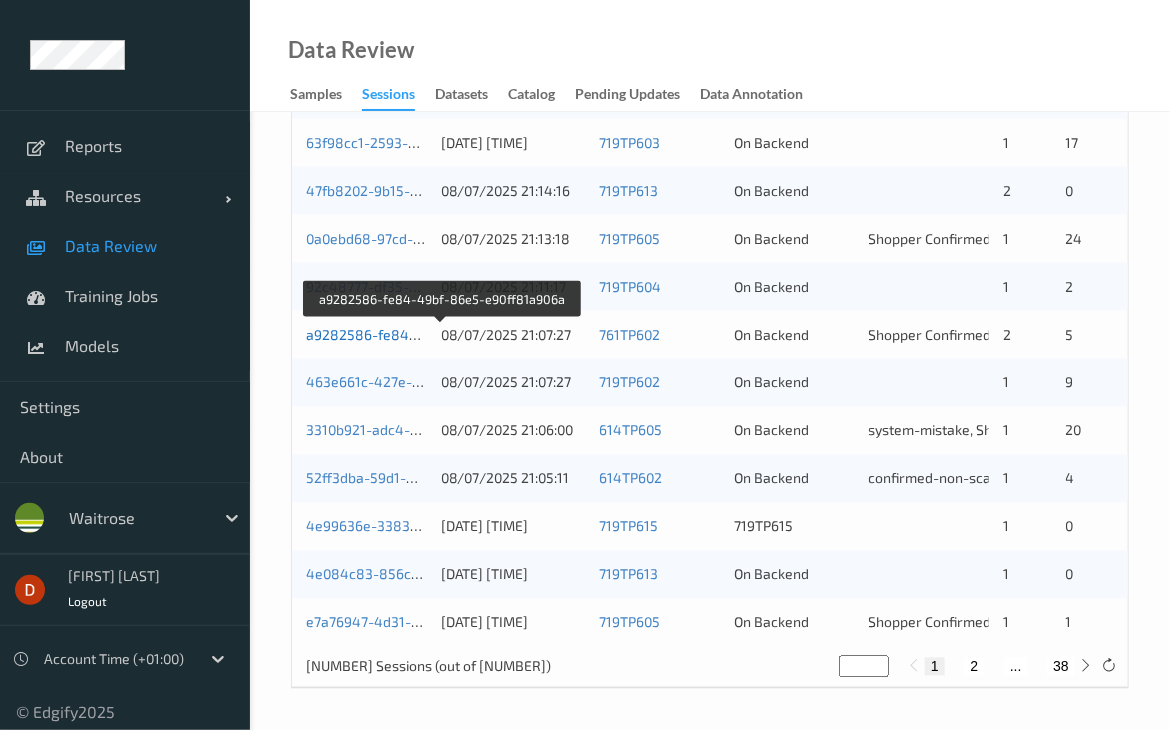 click on "a9282586-fe84-49bf-86e5-e90ff81a906a" at bounding box center [442, 334] 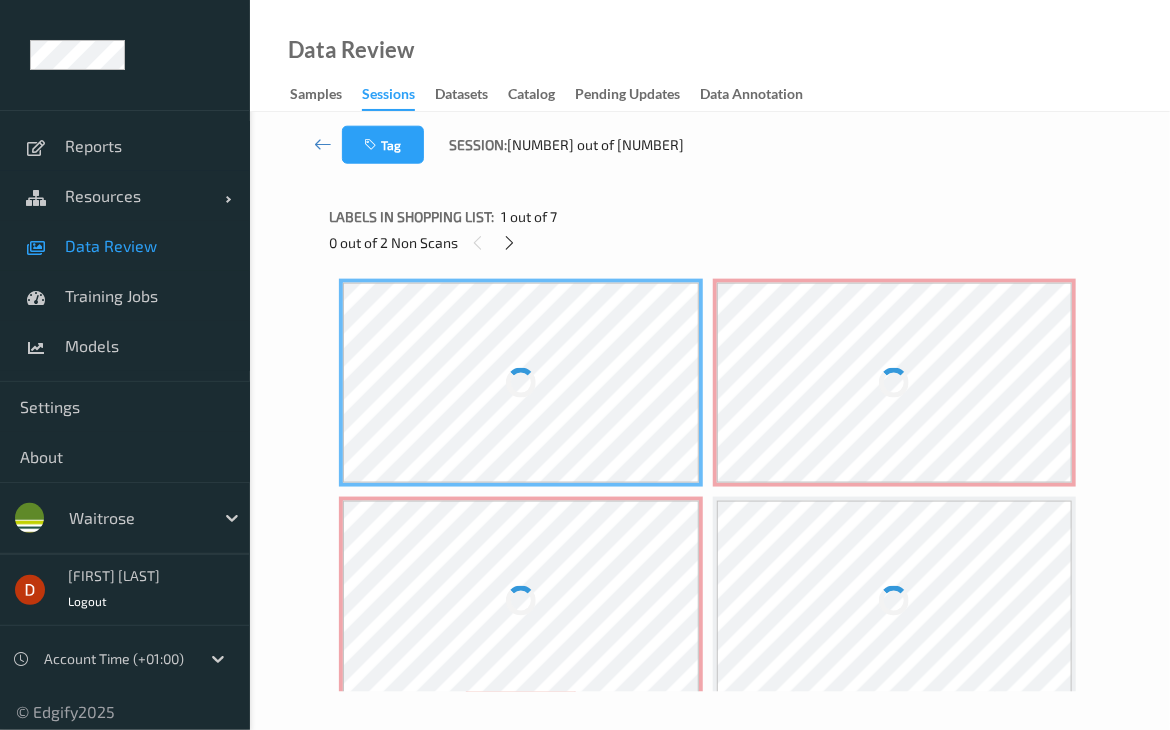 scroll, scrollTop: 740, scrollLeft: 0, axis: vertical 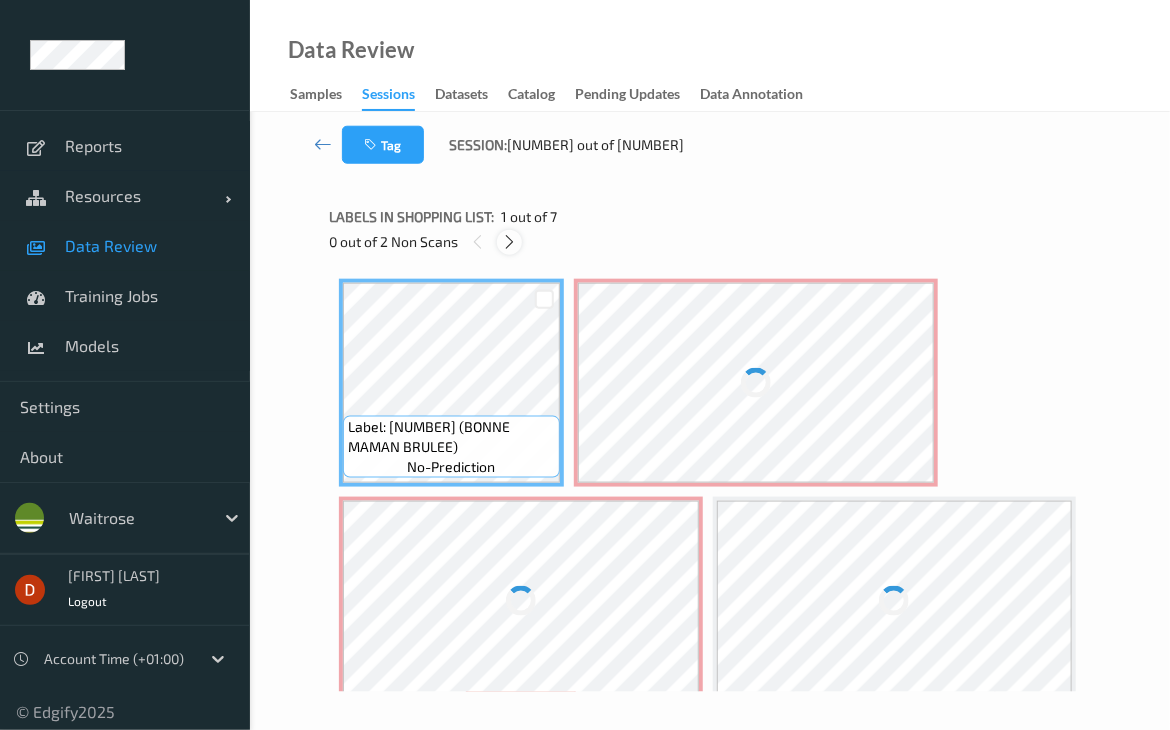 click at bounding box center [509, 242] 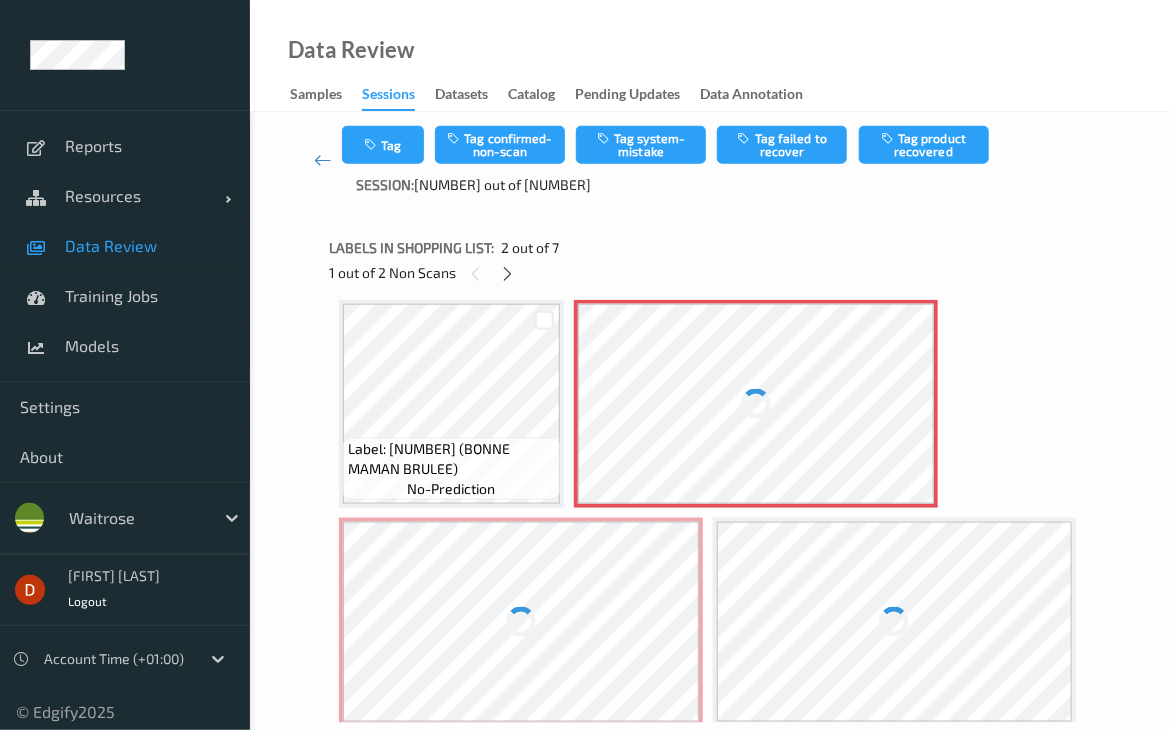 click at bounding box center [756, 404] 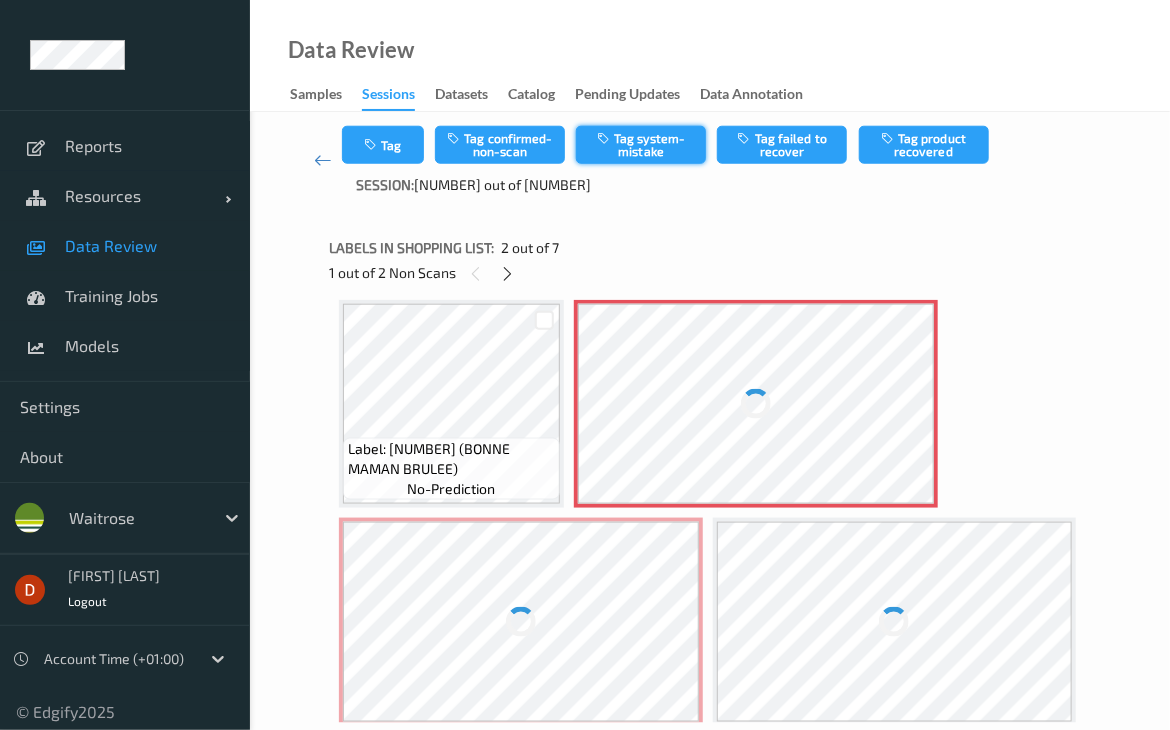 click on "Tag   system-mistake" at bounding box center [641, 145] 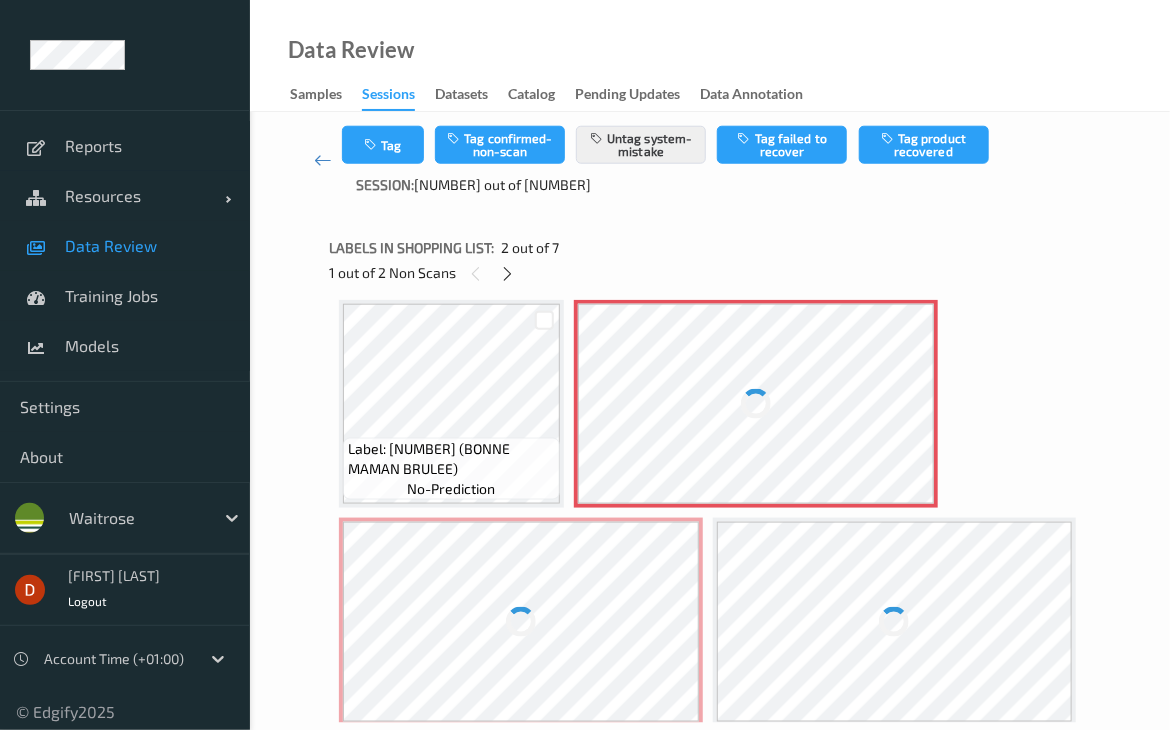 click at bounding box center (521, 622) 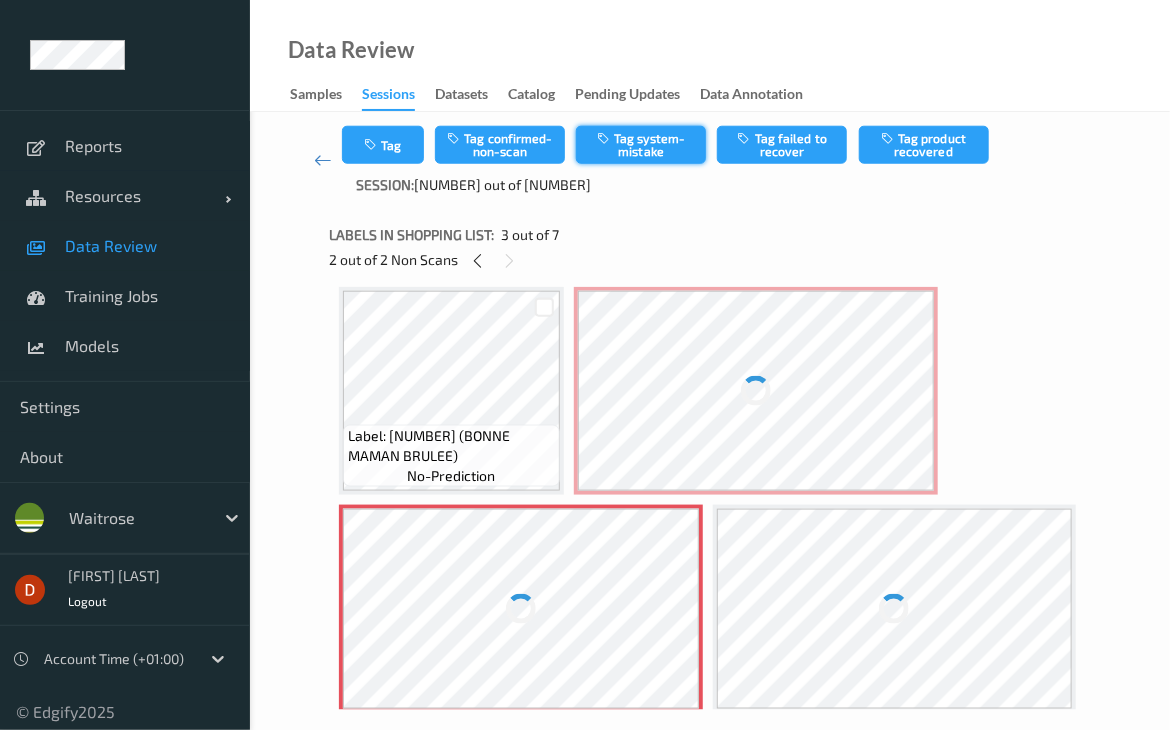 click on "Tag   system-mistake" at bounding box center (641, 145) 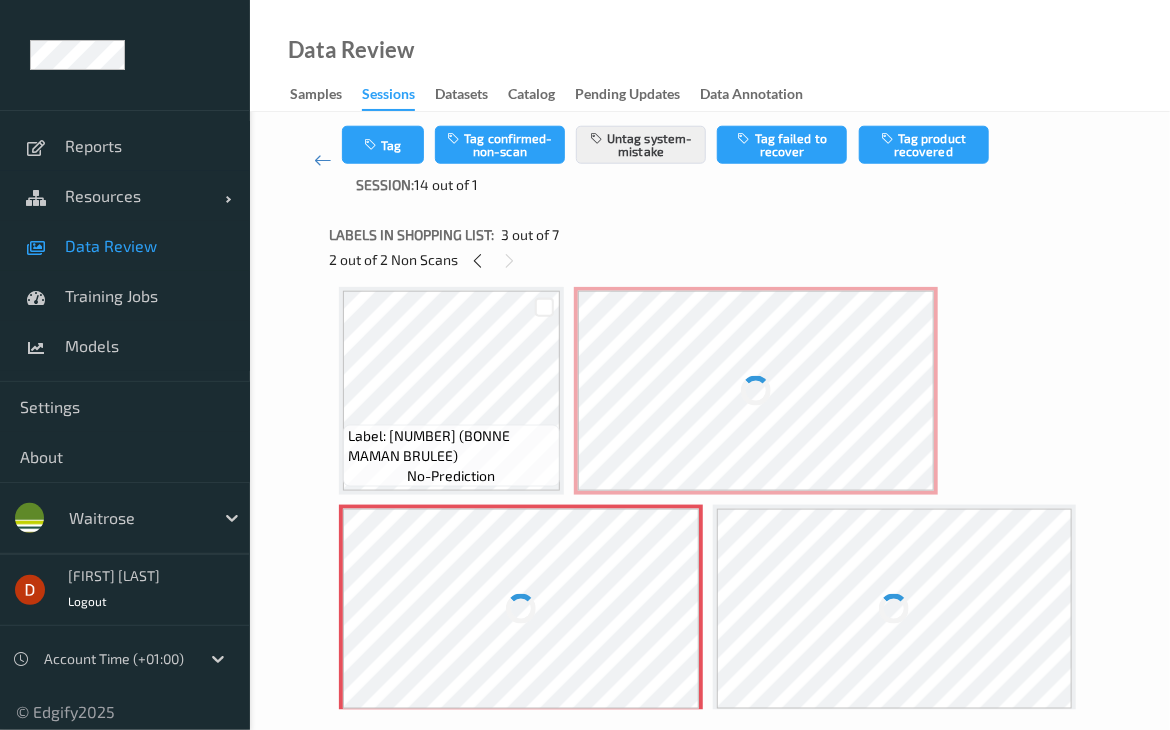 click at bounding box center [521, 609] 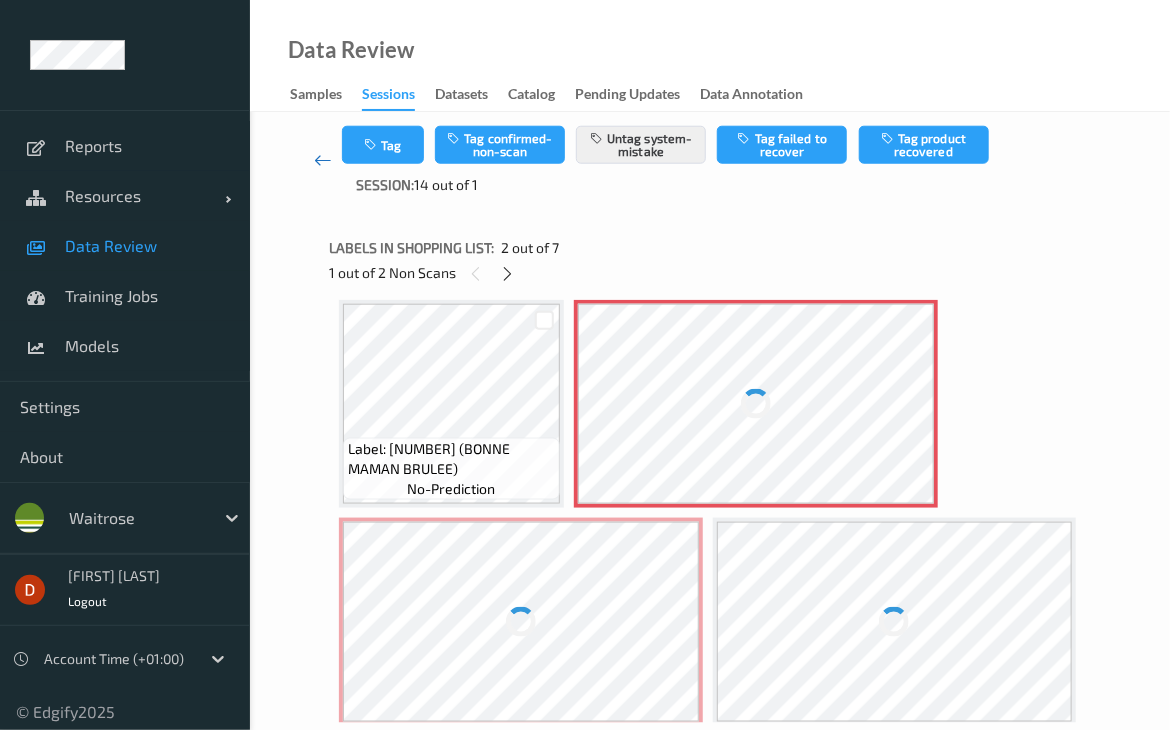 click at bounding box center [323, 160] 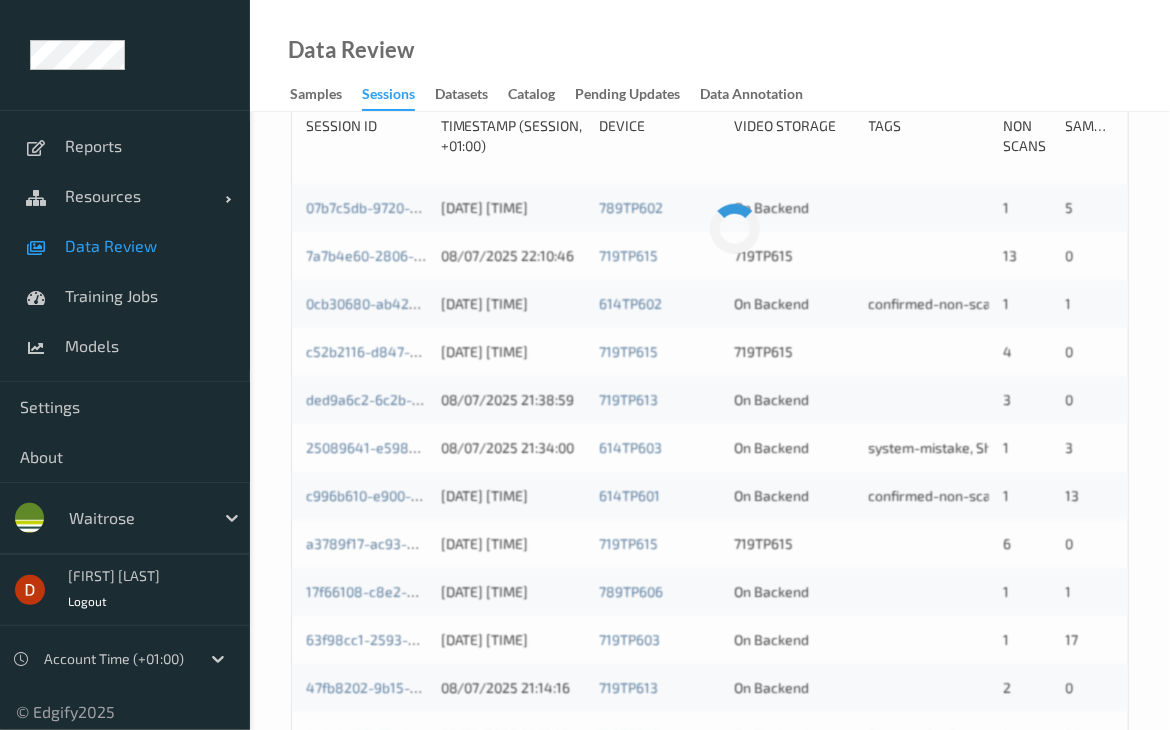 scroll, scrollTop: 700, scrollLeft: 0, axis: vertical 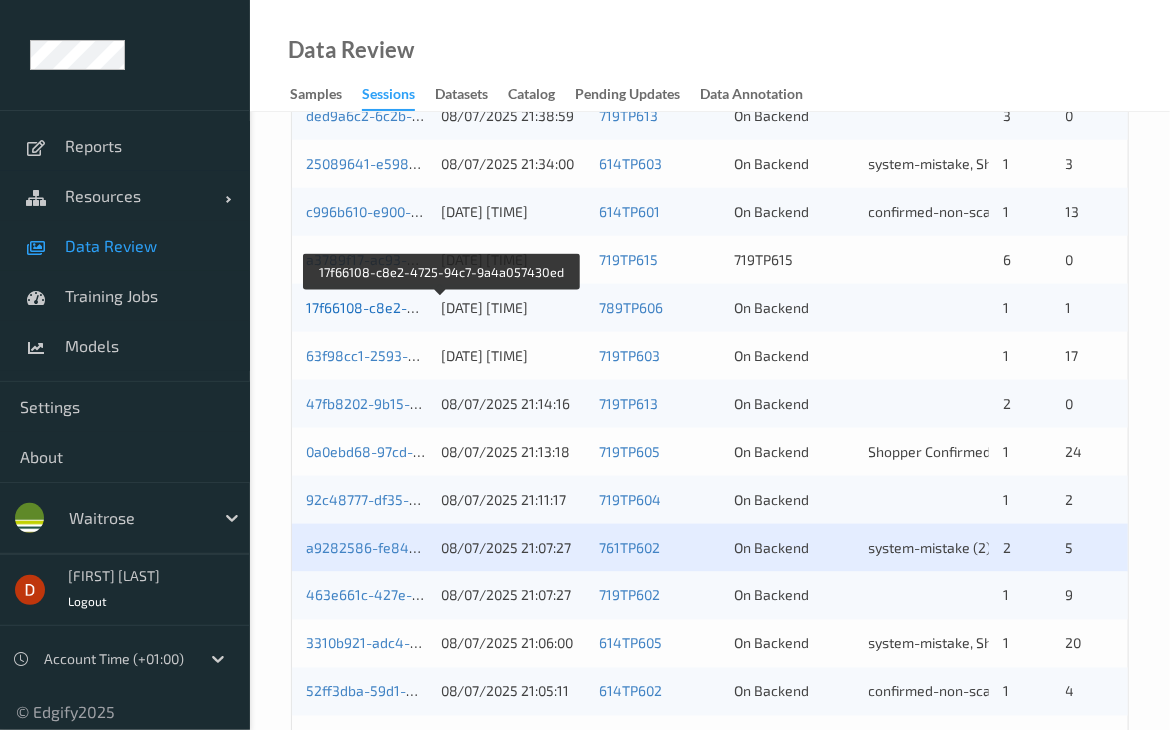 click on "17f66108-c8e2-4725-94c7-9a4a057430ed" at bounding box center [442, 307] 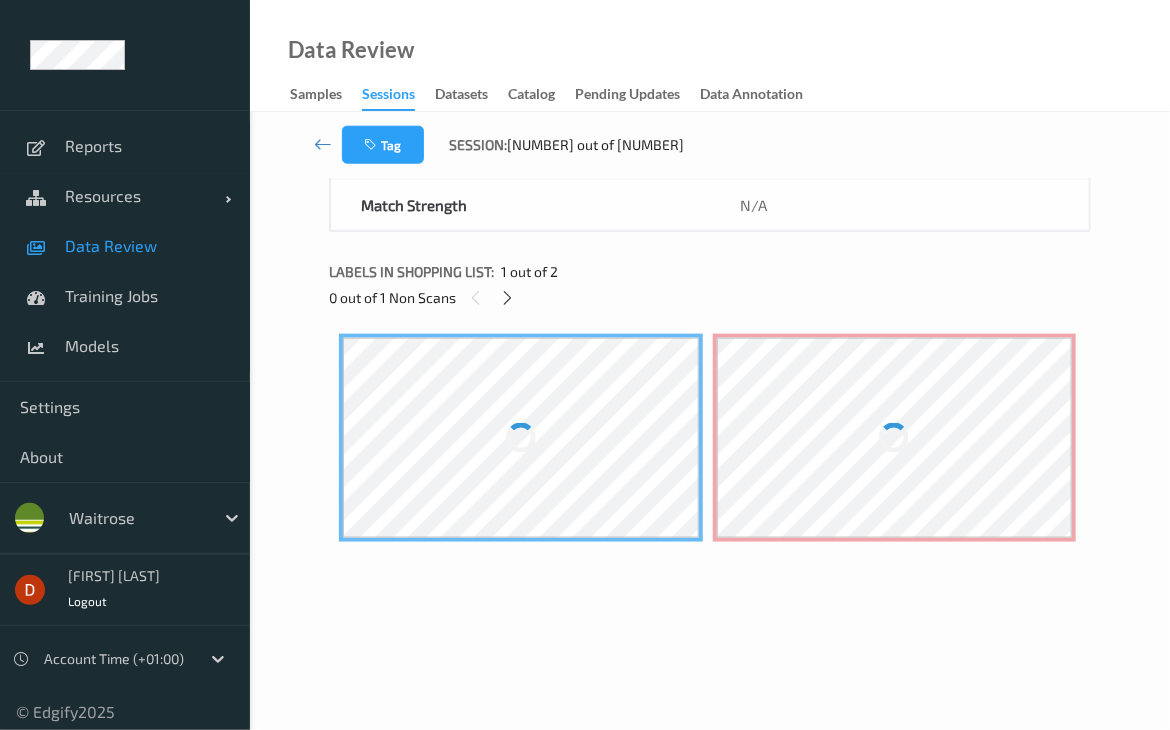 scroll, scrollTop: 682, scrollLeft: 0, axis: vertical 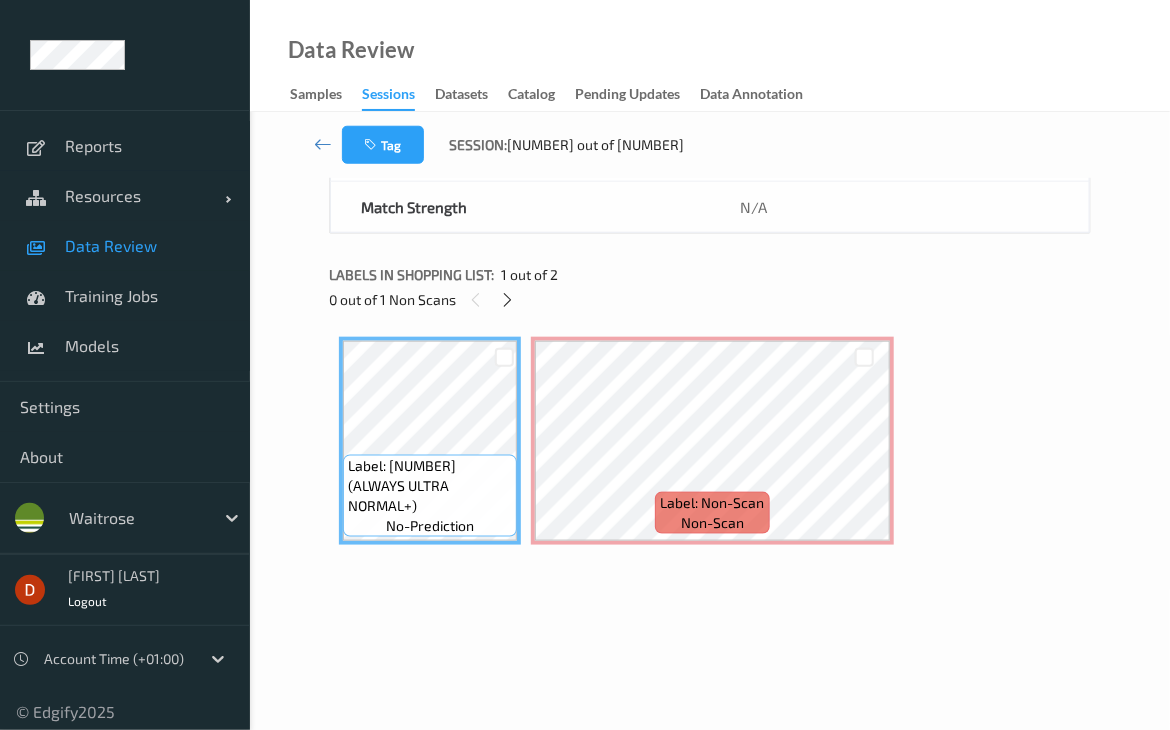 click on "Labels in shopping list: [NUMBER] out of [NUMBER] [NUMBER] Non Scans" at bounding box center [710, 287] 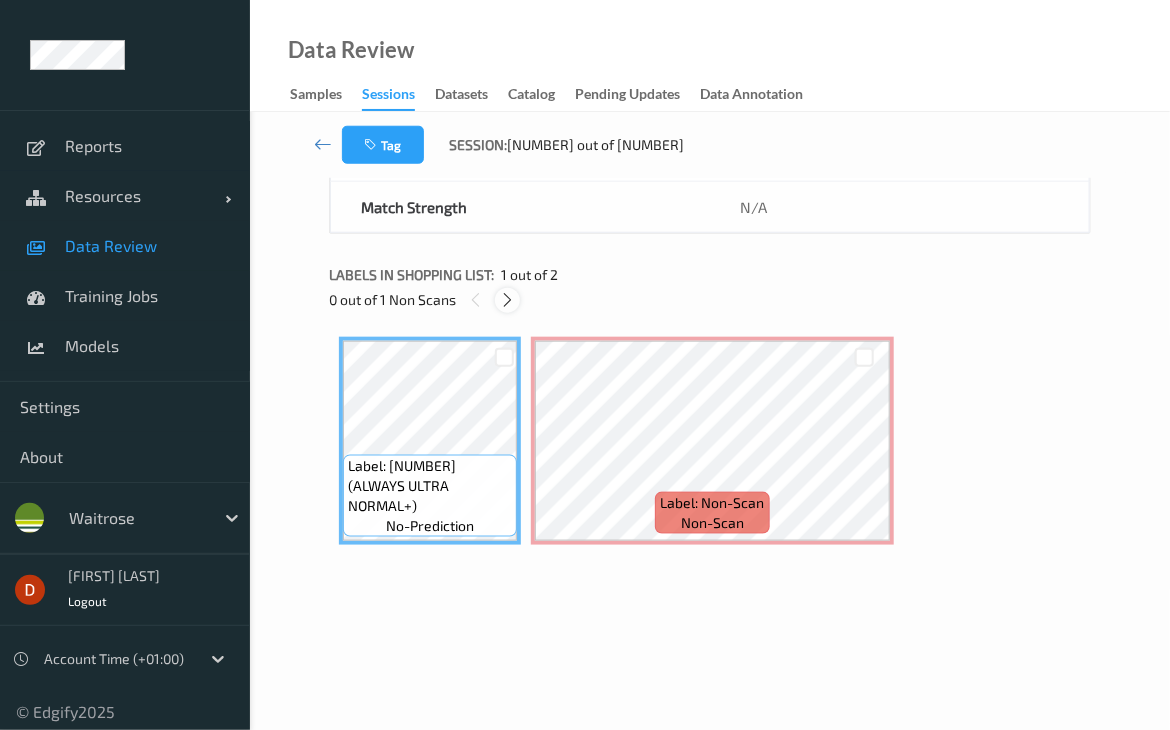 click at bounding box center (507, 300) 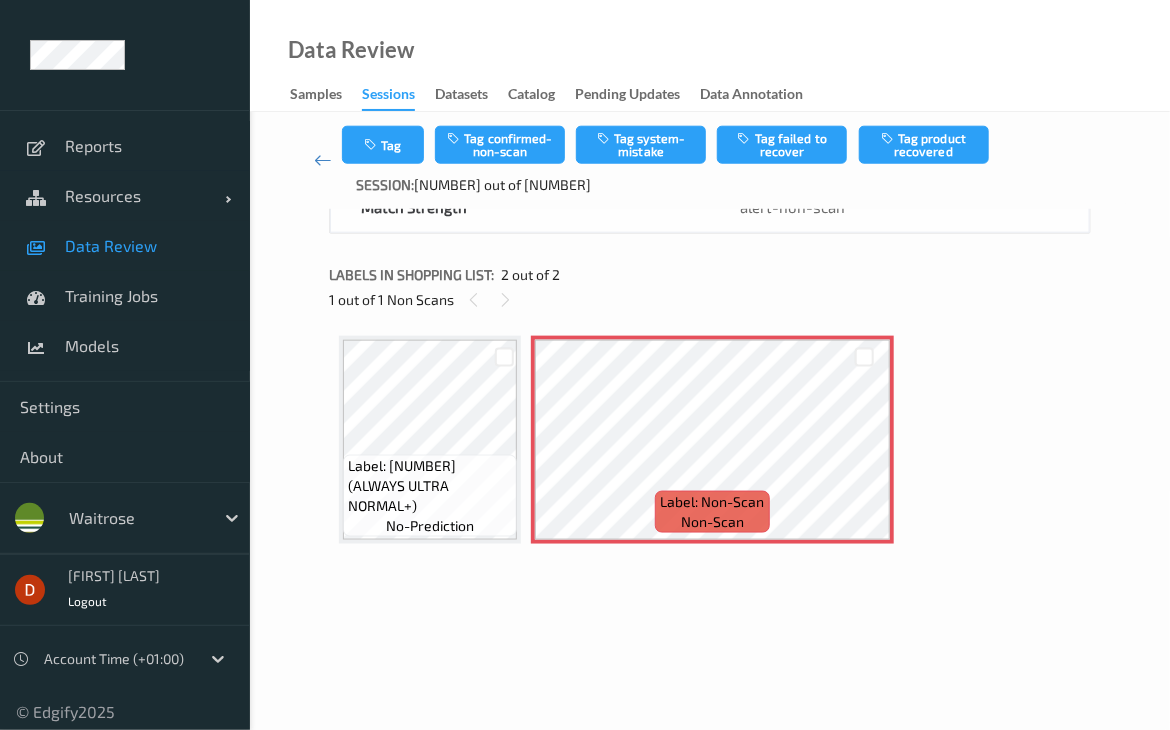 scroll, scrollTop: 700, scrollLeft: 0, axis: vertical 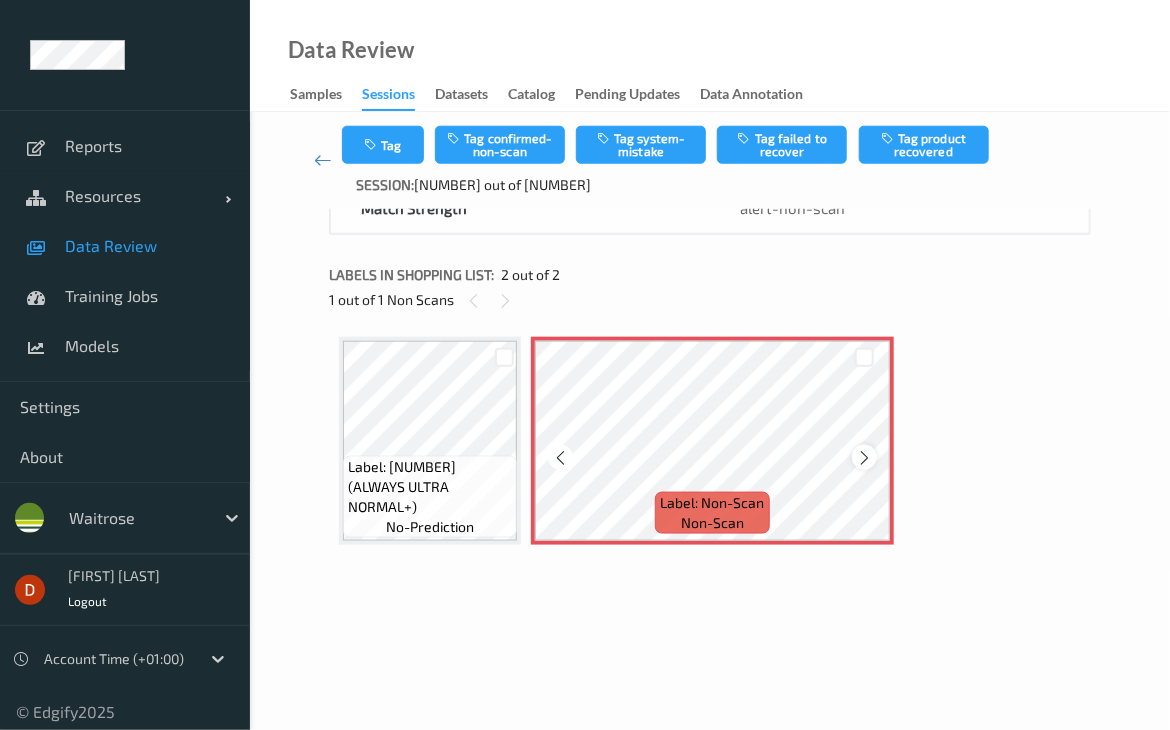 click at bounding box center [864, 458] 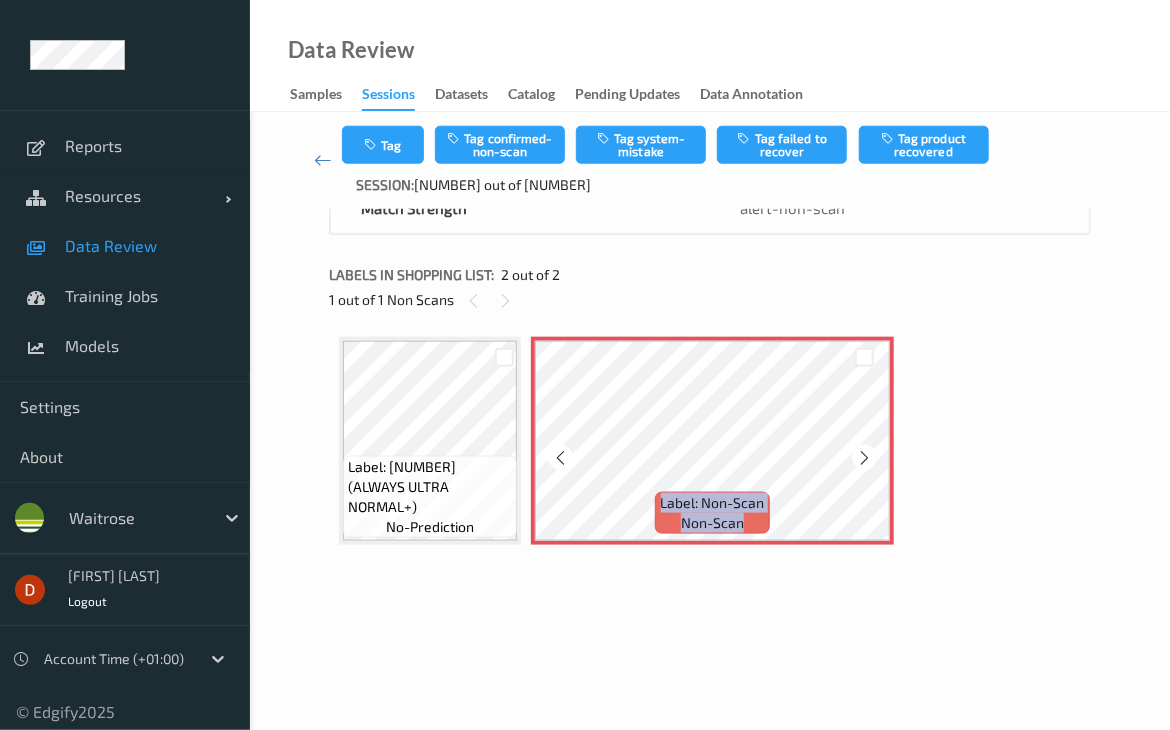 click at bounding box center [864, 458] 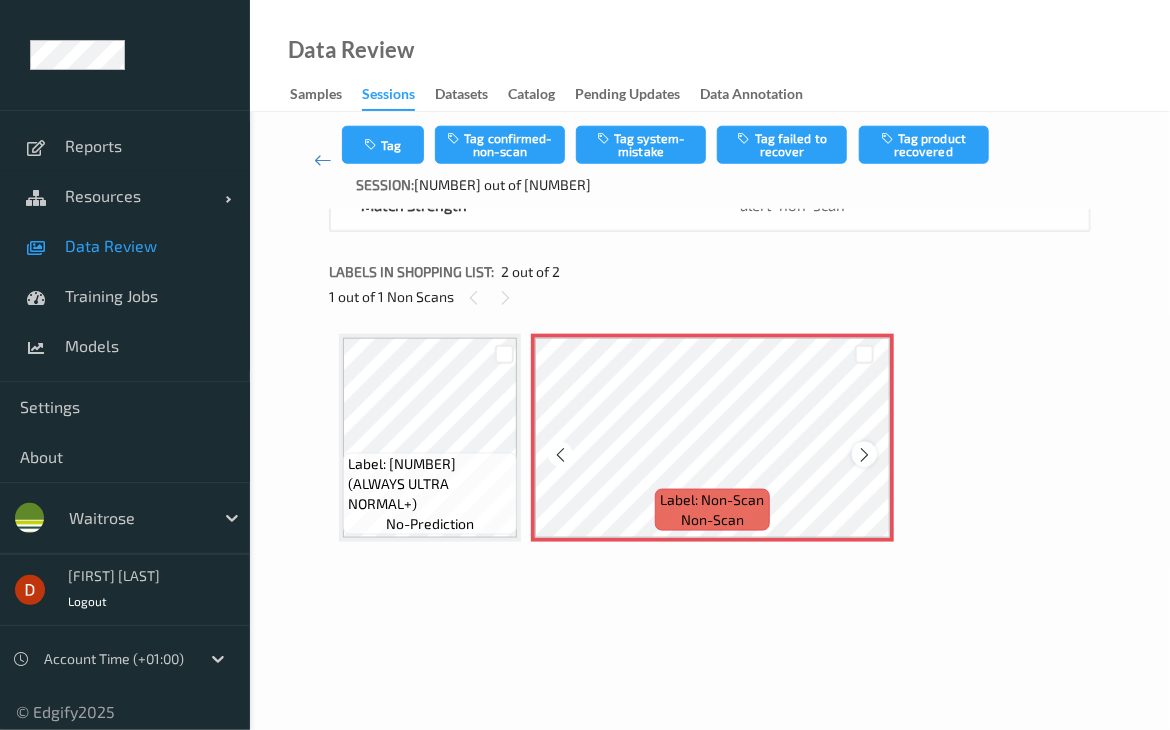 click at bounding box center (864, 455) 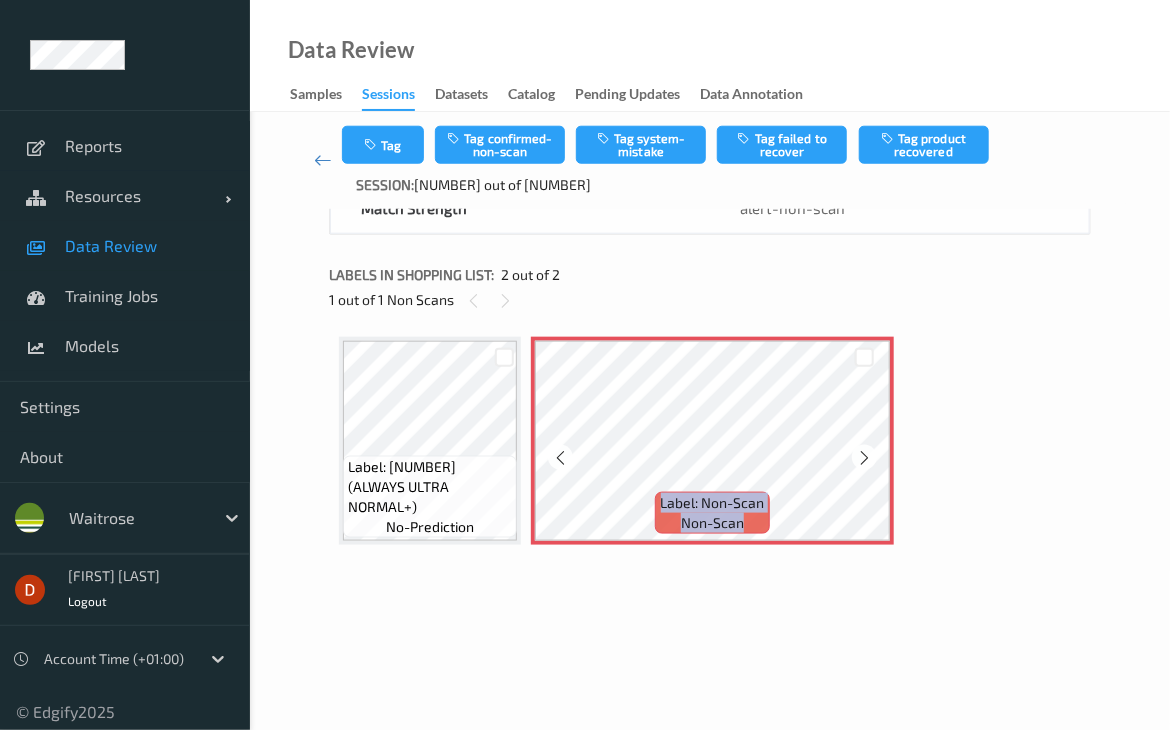 click at bounding box center (864, 458) 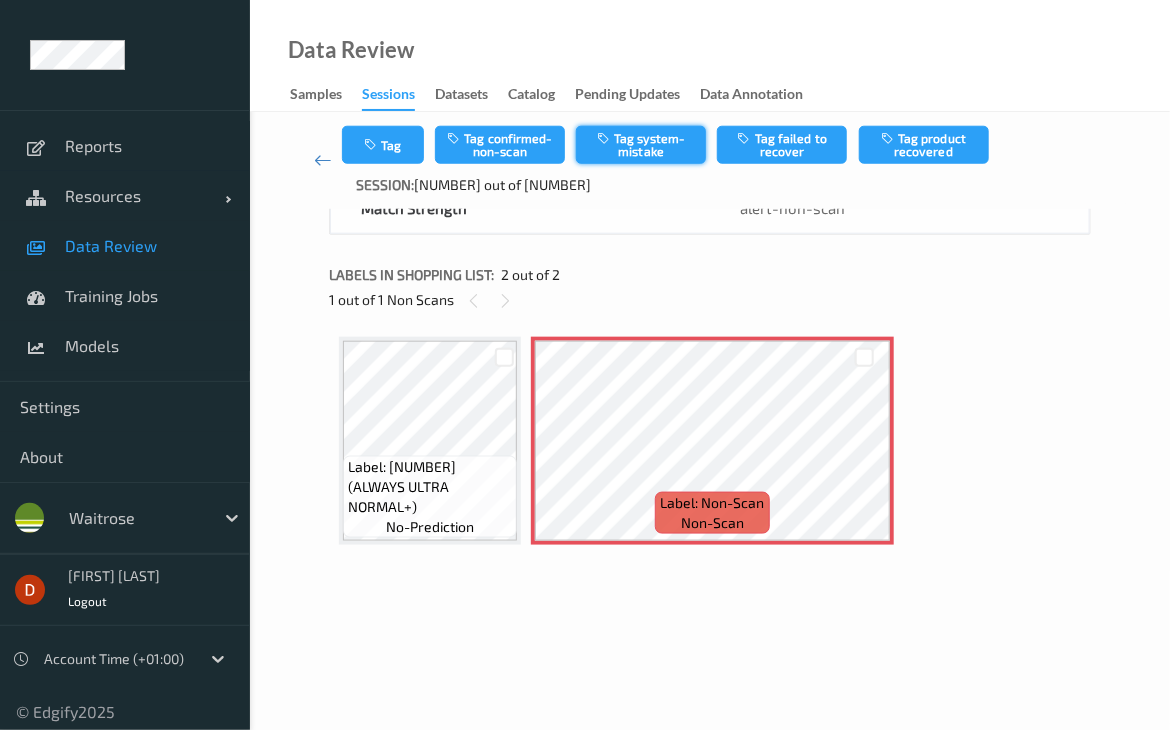 click on "Tag   system-mistake" at bounding box center (641, 145) 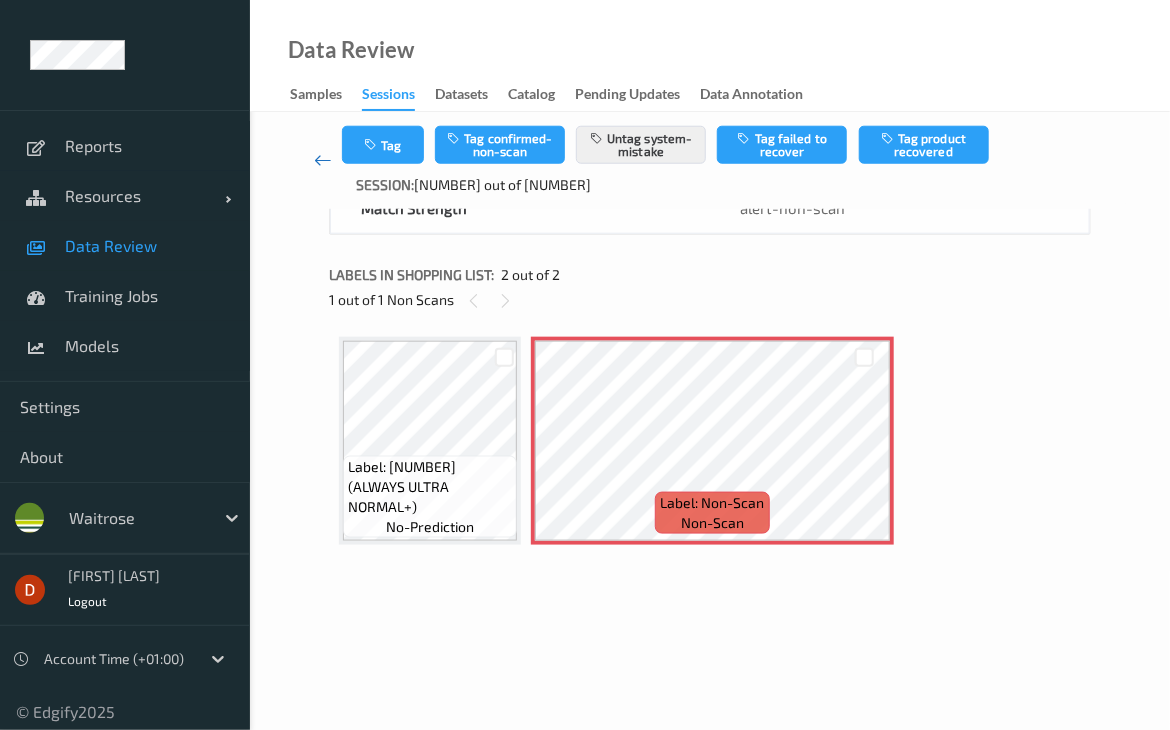 click at bounding box center [323, 160] 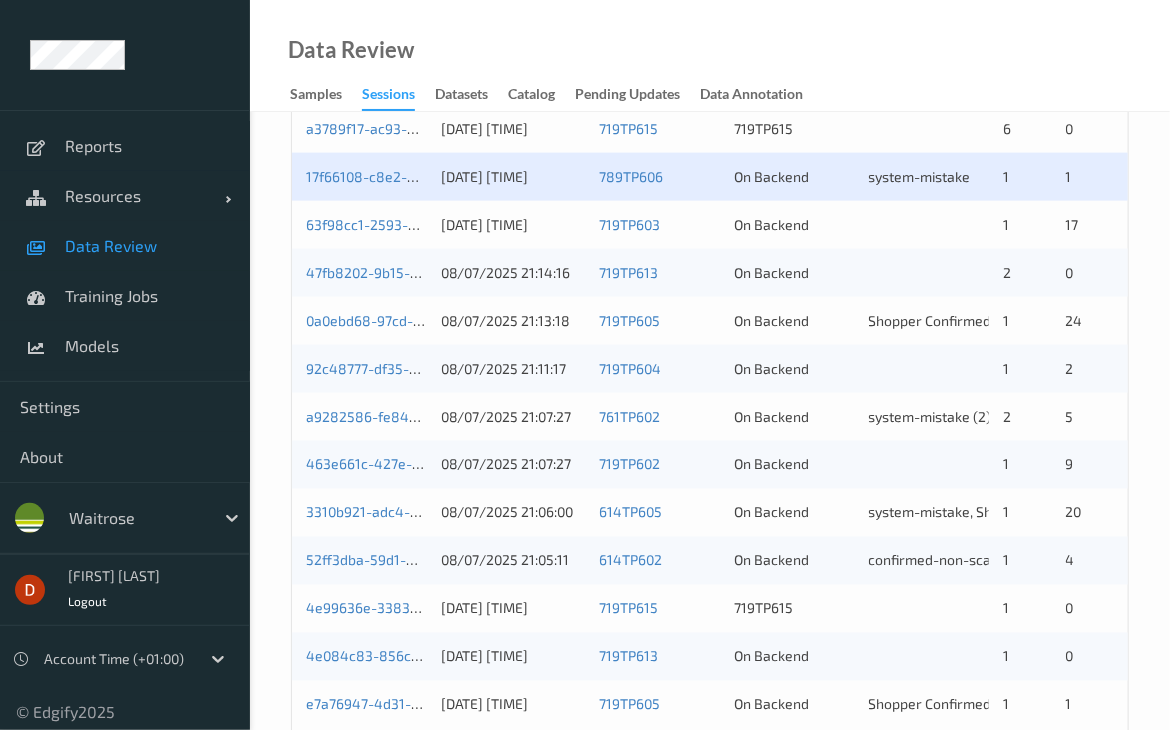 scroll, scrollTop: 1100, scrollLeft: 0, axis: vertical 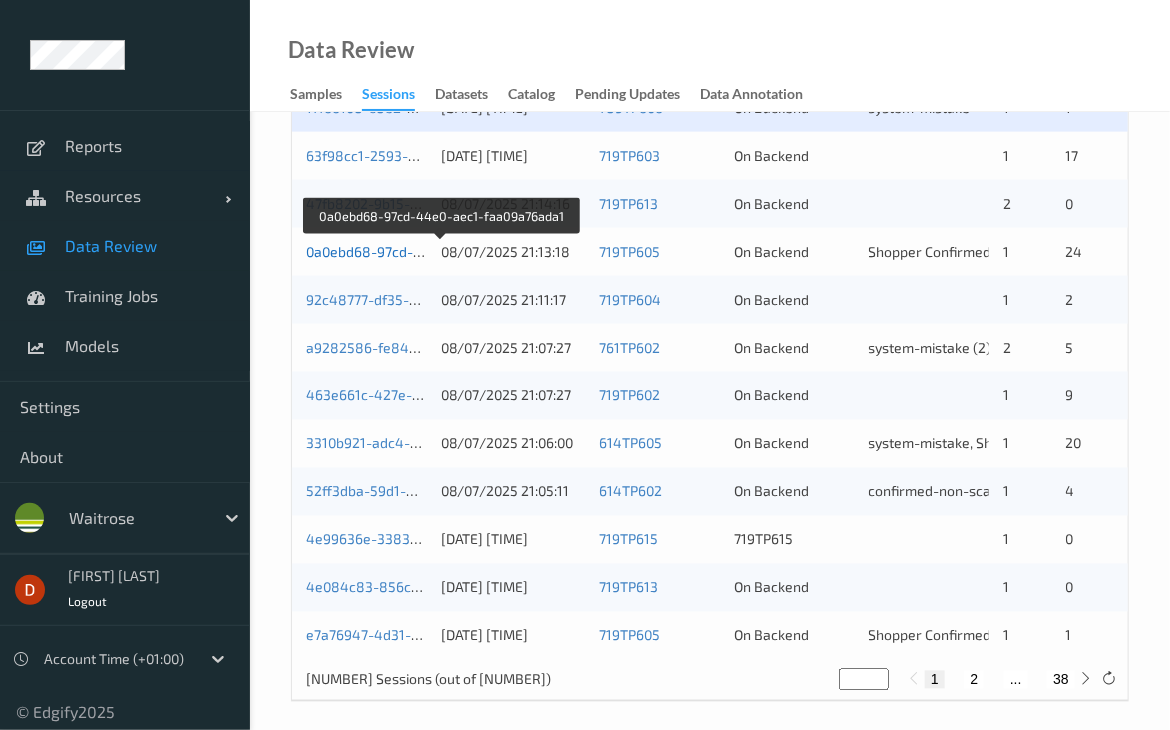 click on "0a0ebd68-97cd-44e0-aec1-faa09a76ada1" at bounding box center (442, 251) 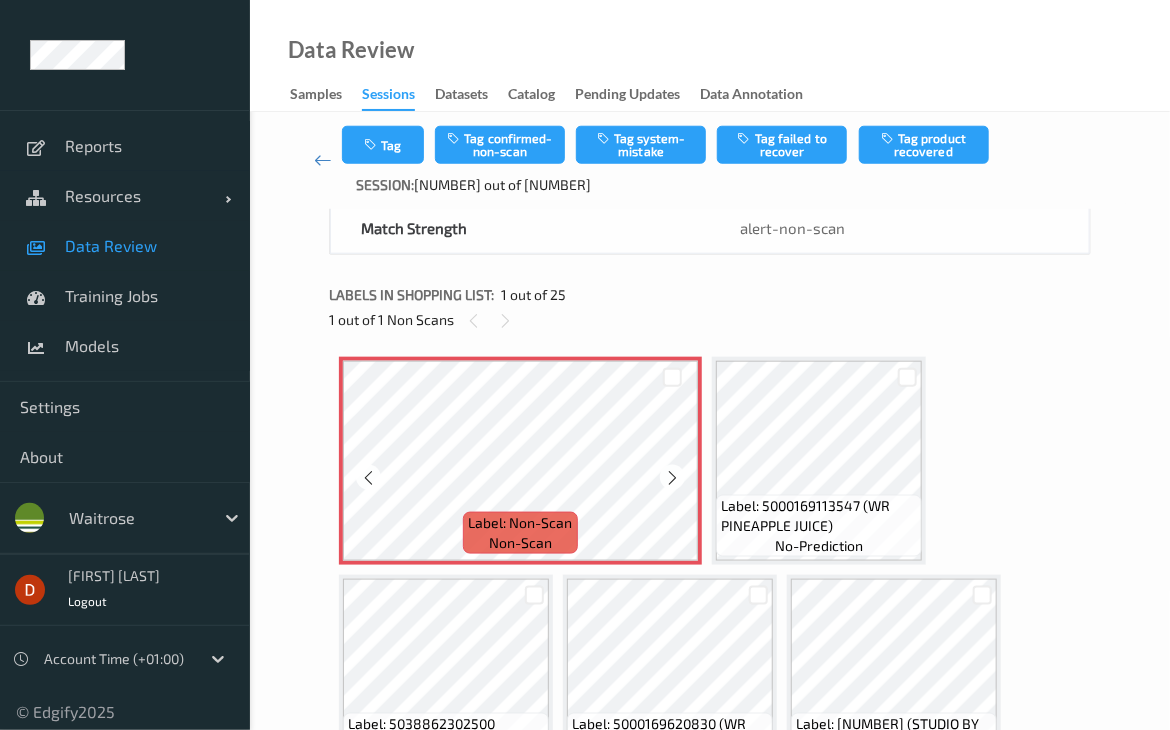 scroll, scrollTop: 758, scrollLeft: 0, axis: vertical 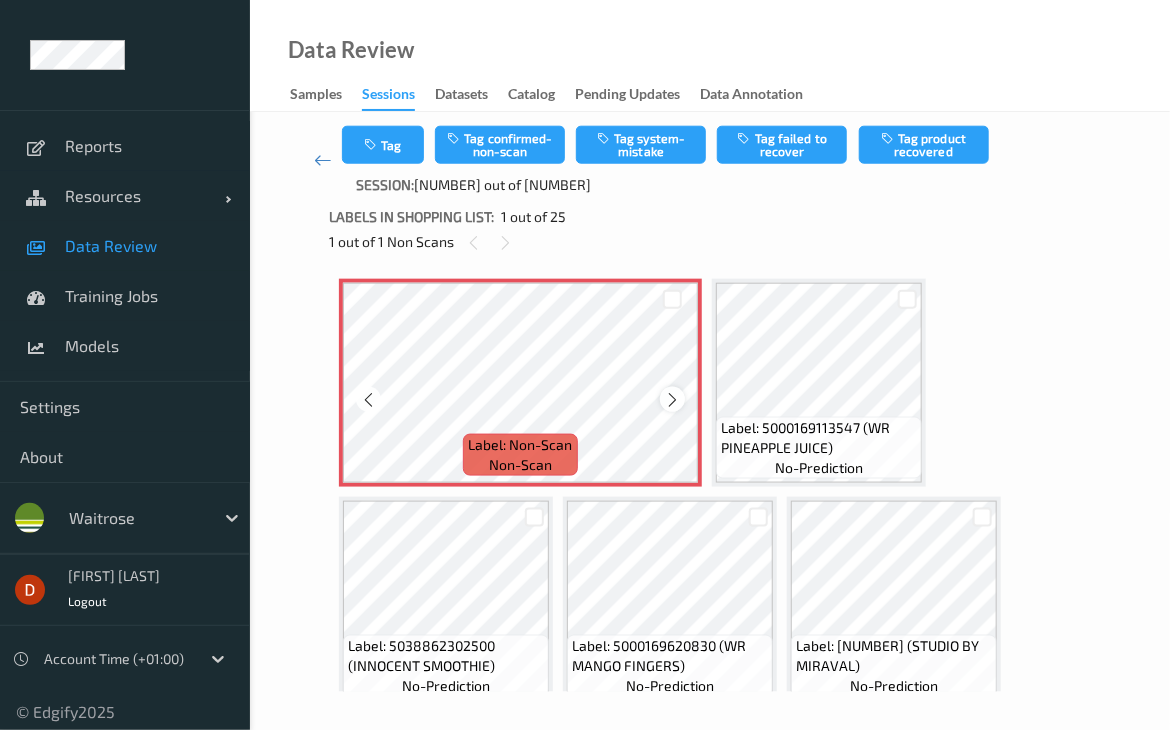 click at bounding box center [672, 400] 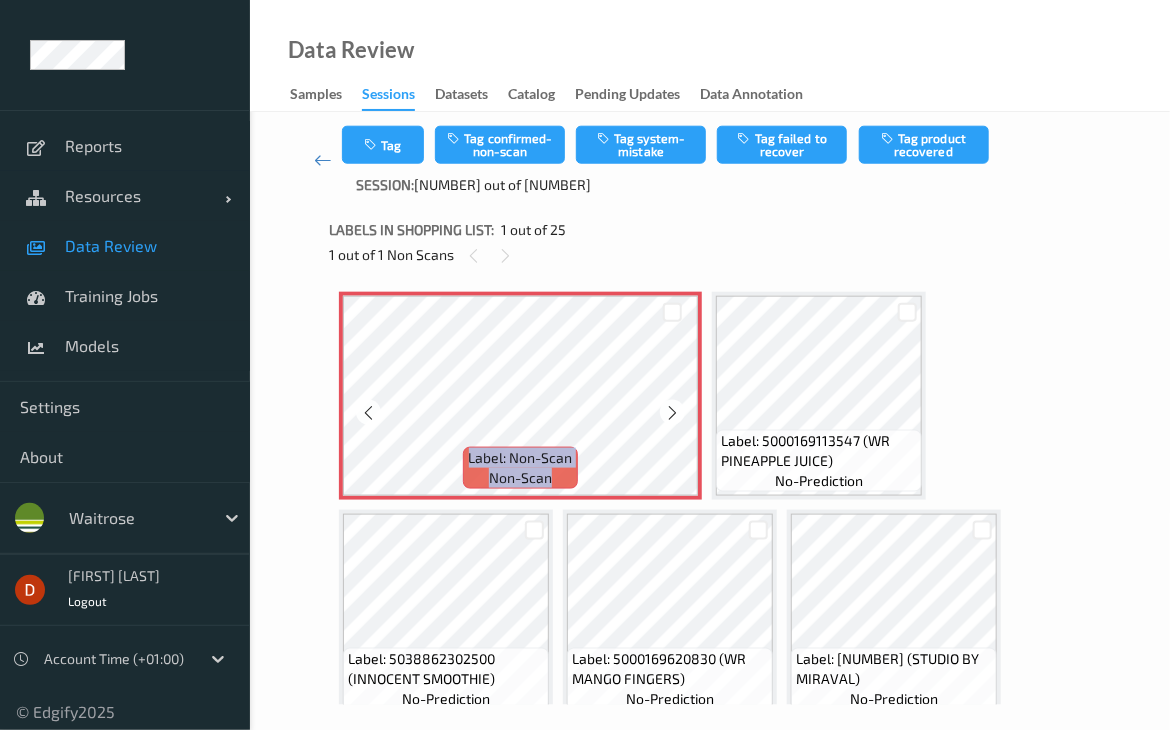click at bounding box center (672, 413) 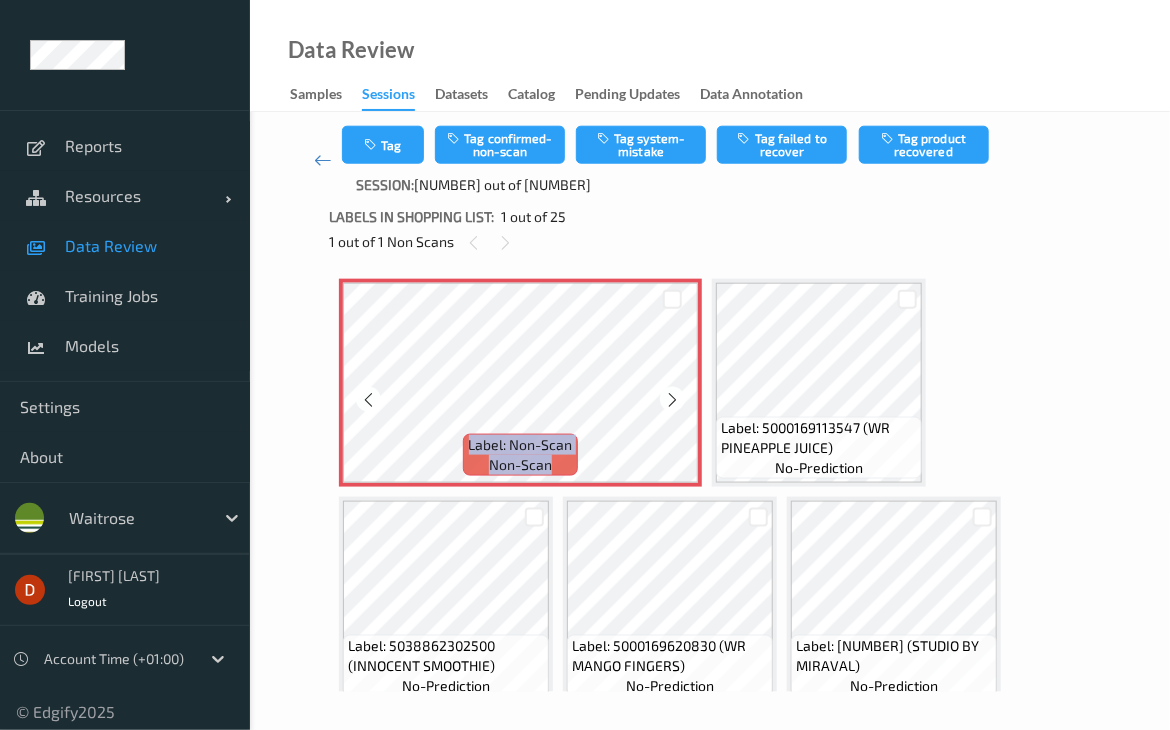 click at bounding box center (672, 400) 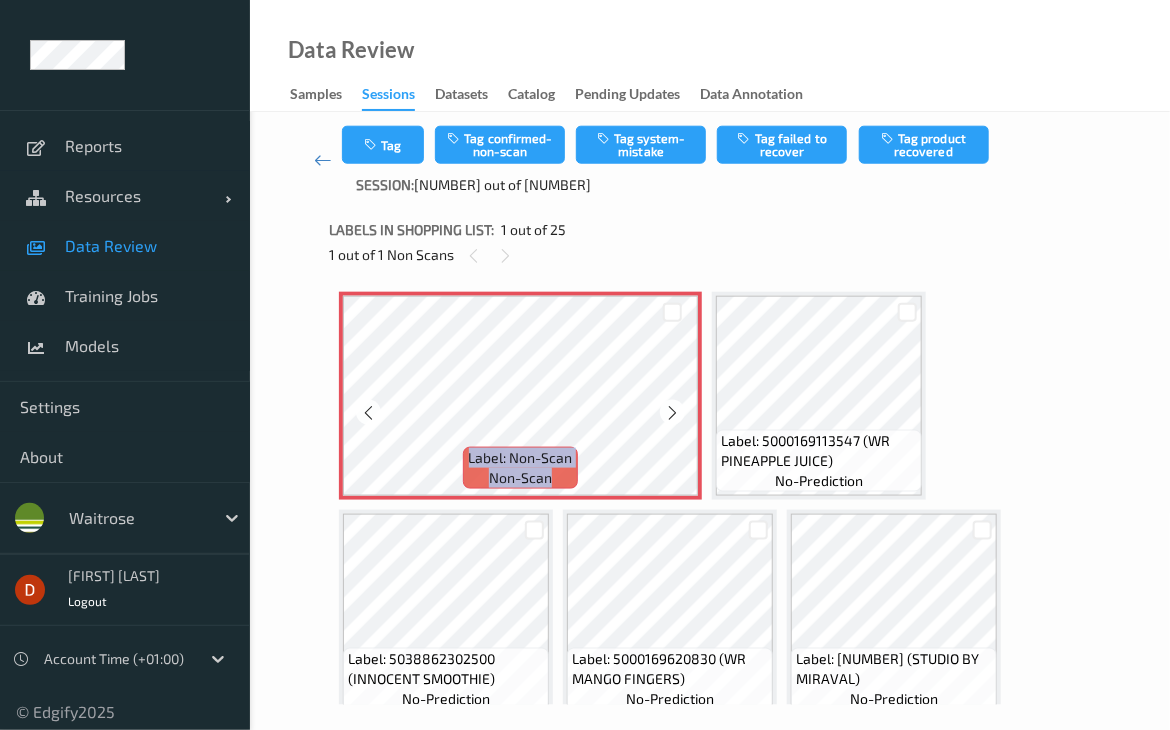 click at bounding box center [672, 413] 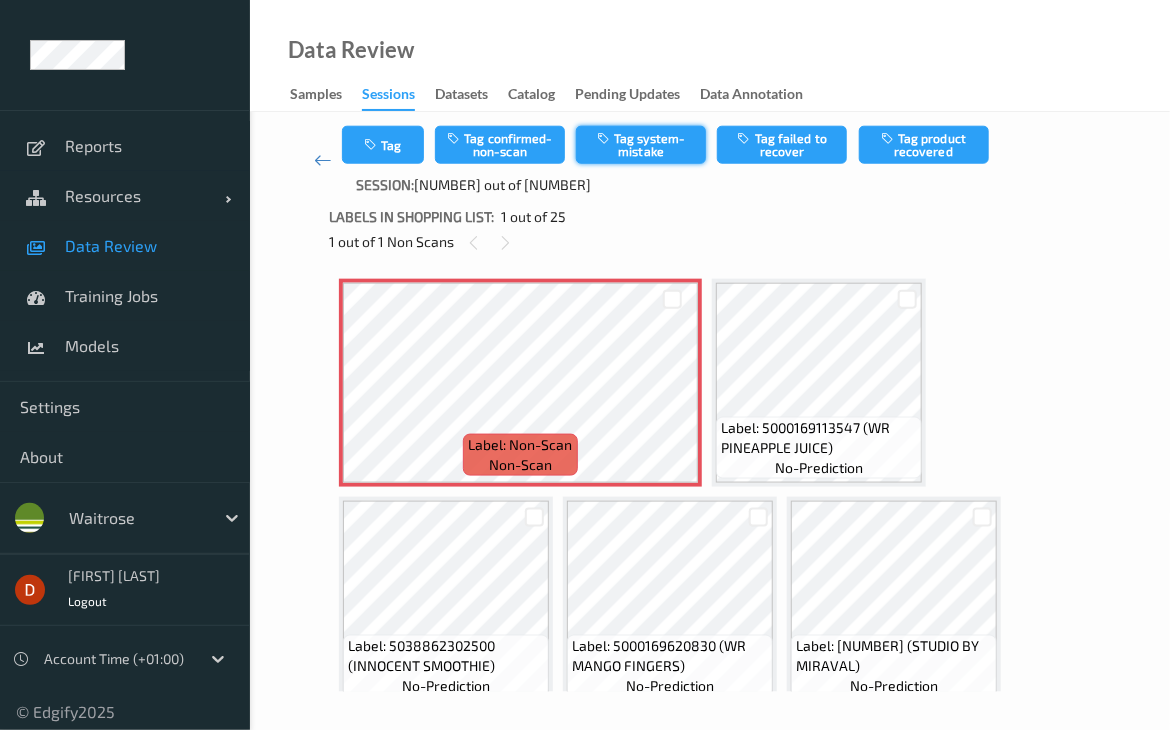 click on "Tag   system-mistake" at bounding box center [641, 145] 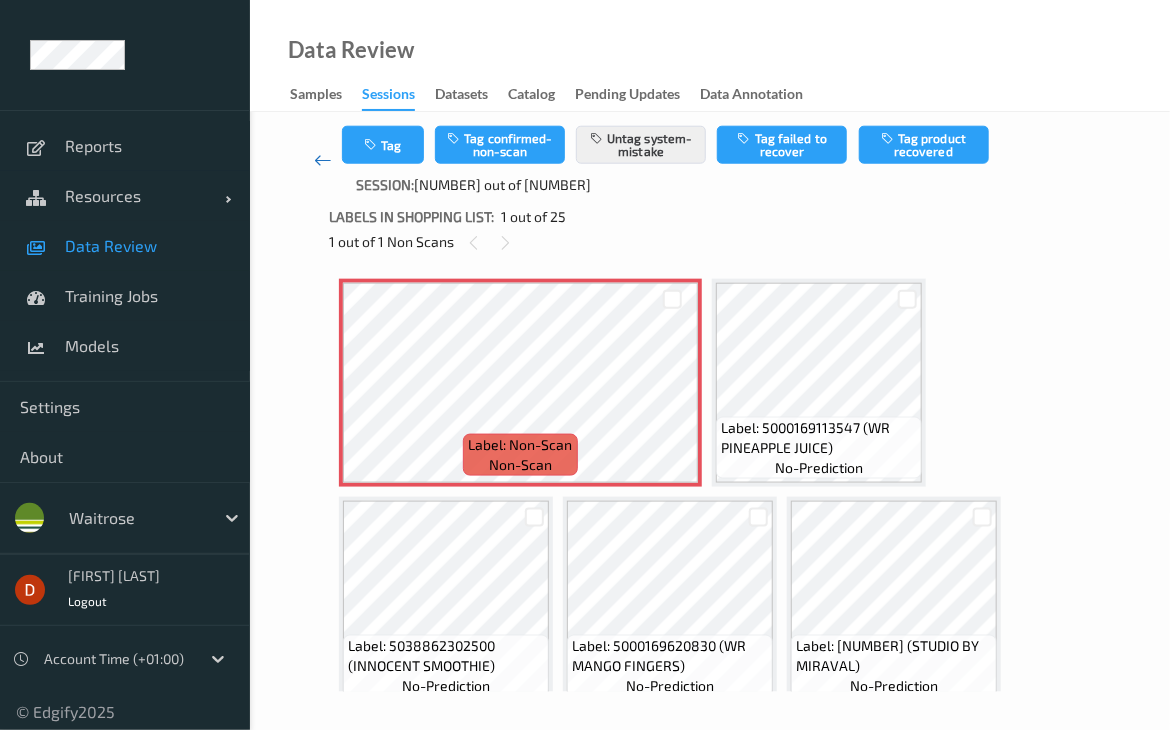 click at bounding box center (323, 160) 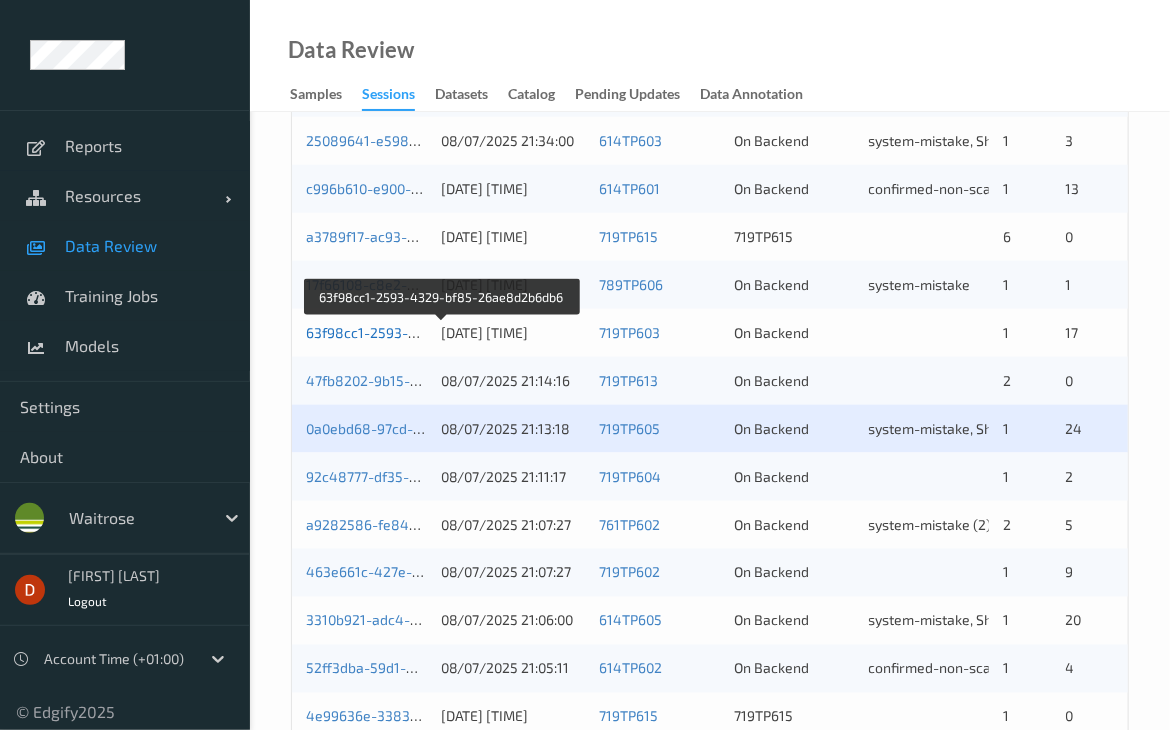 click on "63f98cc1-2593-4329-bf85-26ae8d2b6db6" at bounding box center [443, 332] 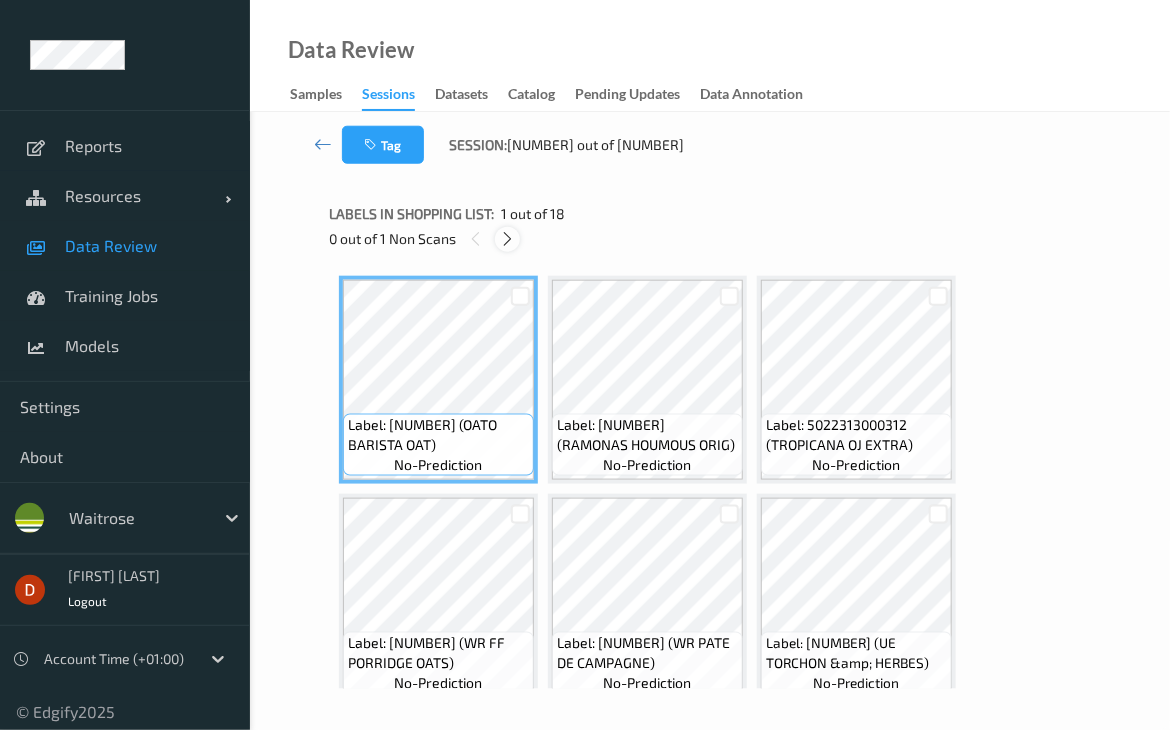 scroll, scrollTop: 740, scrollLeft: 0, axis: vertical 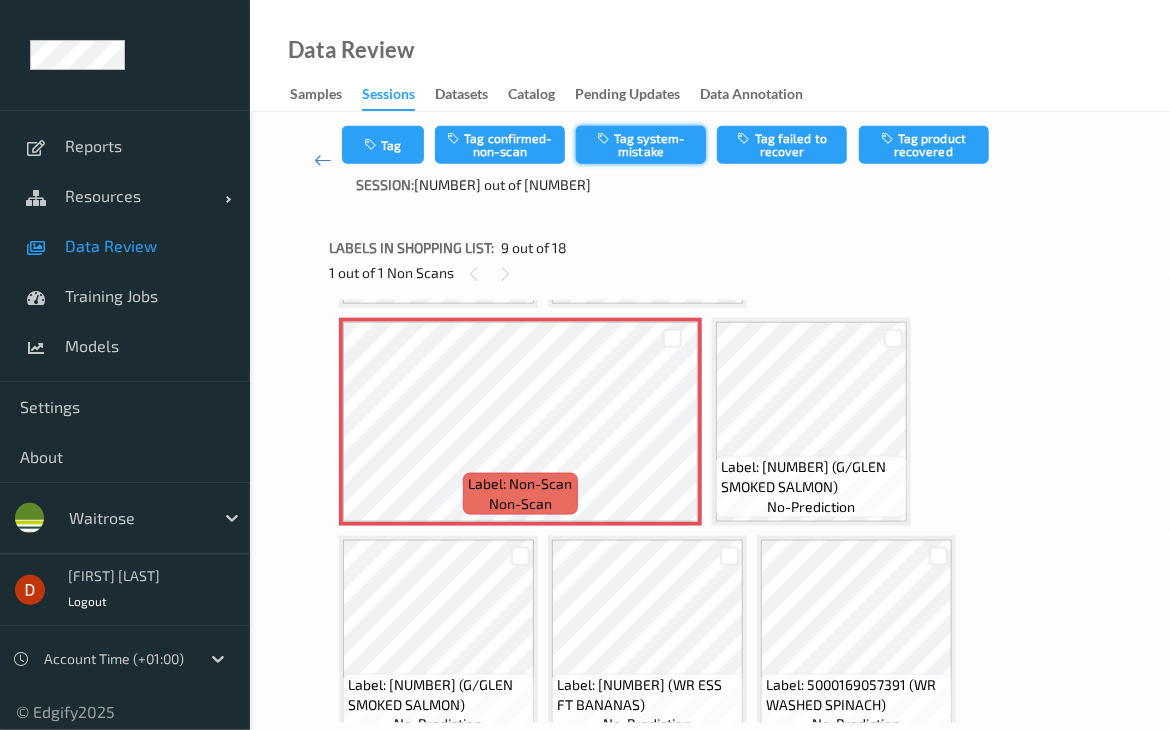 click on "Tag   system-mistake" at bounding box center [641, 145] 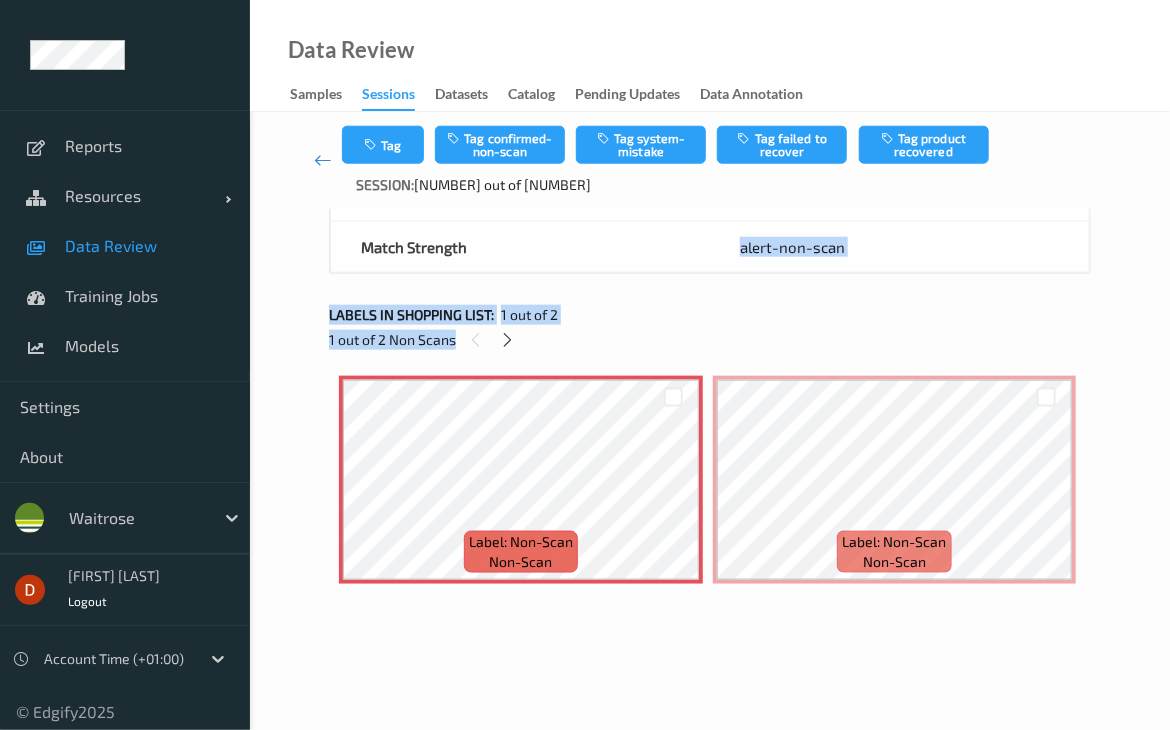 click on "Labels in shopping list: [NUMBER] out of [NUMBER]" at bounding box center [710, 314] 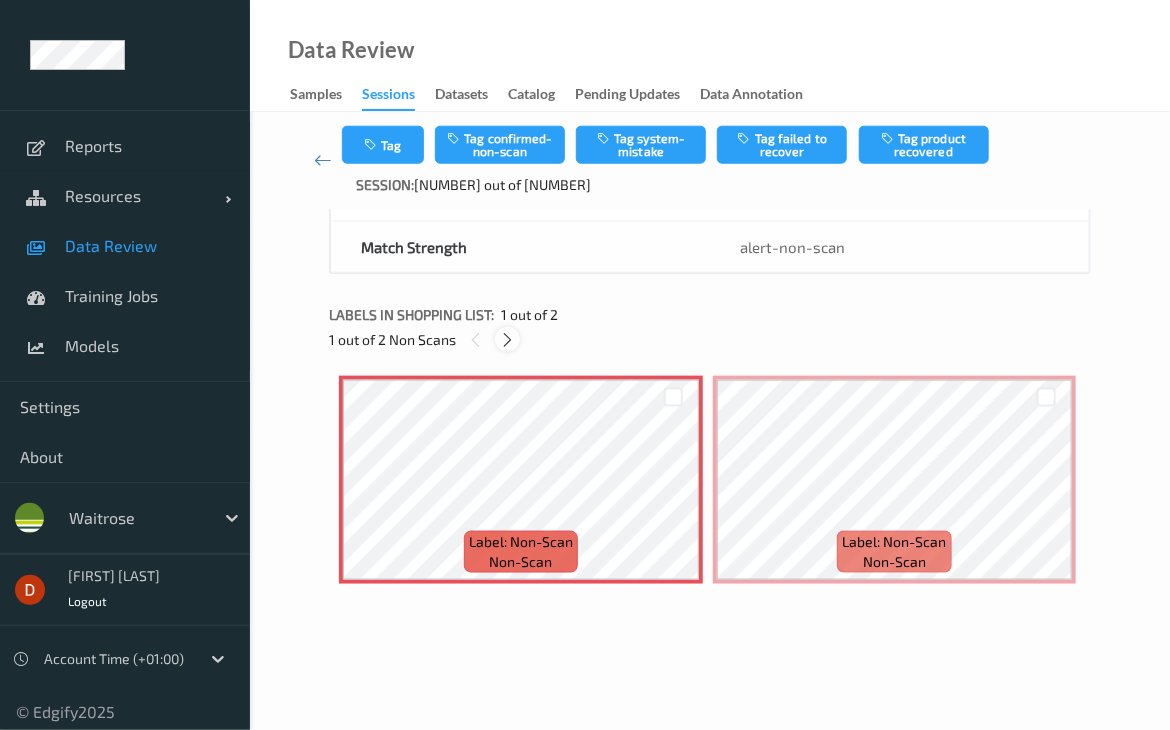 click at bounding box center (507, 340) 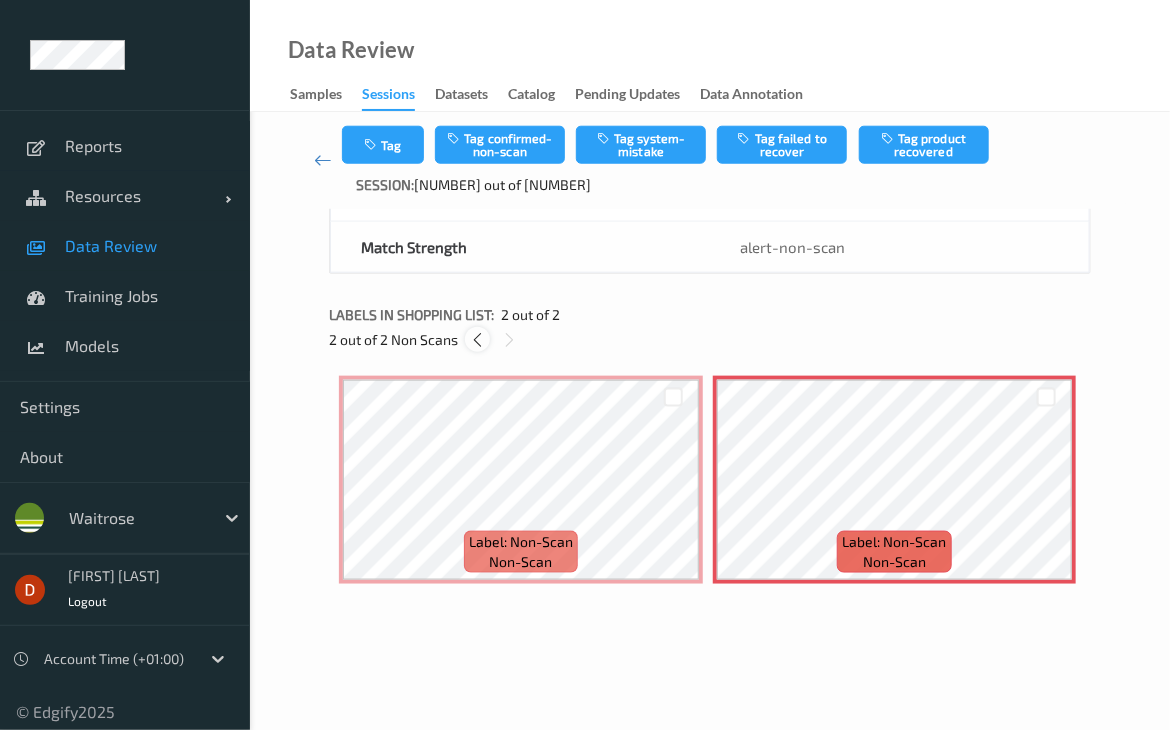 click at bounding box center (477, 340) 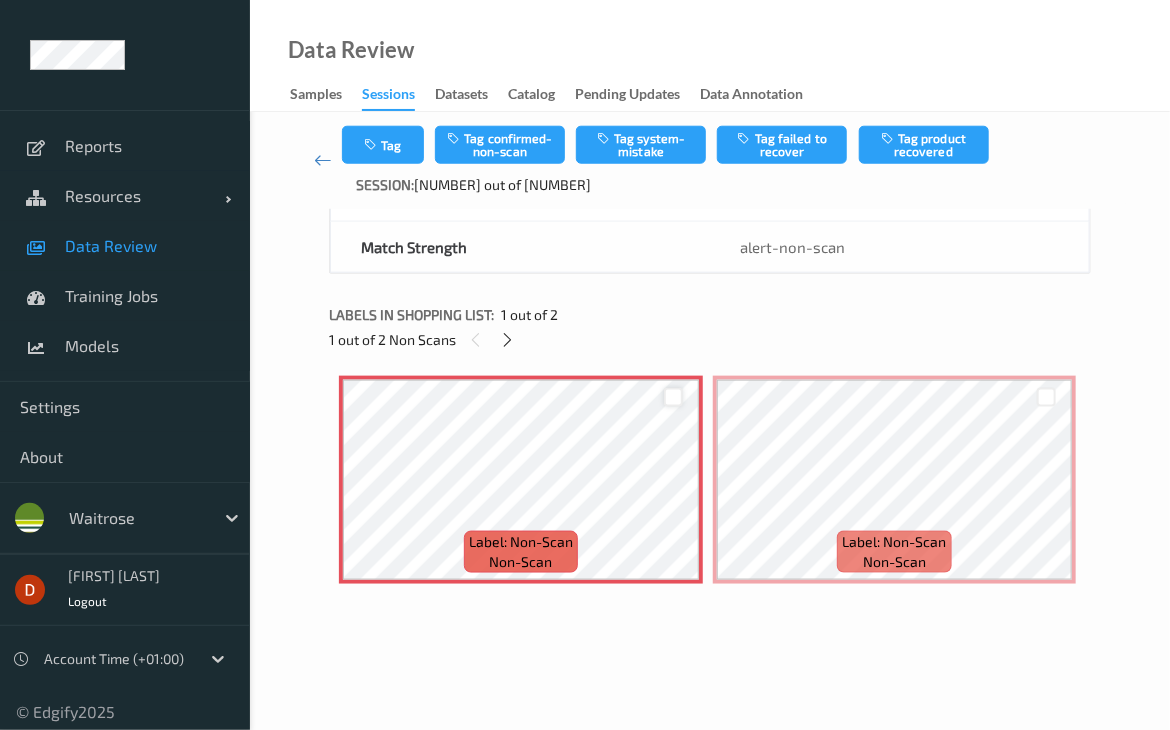 click at bounding box center [673, 397] 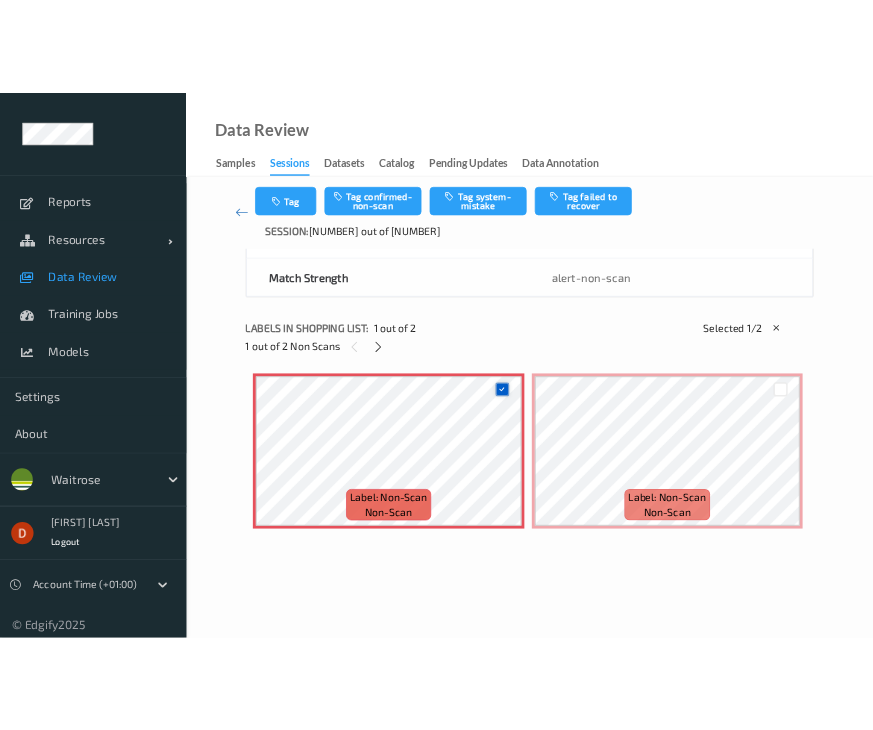 scroll, scrollTop: 23, scrollLeft: 0, axis: vertical 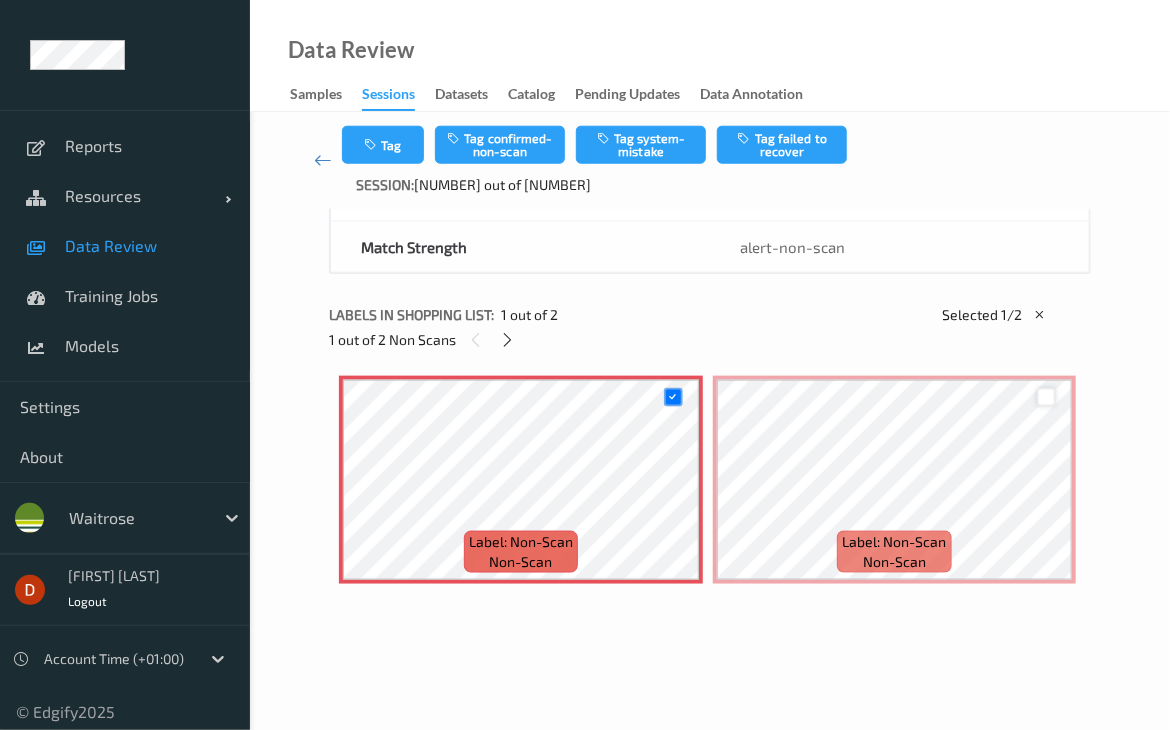 click at bounding box center [1046, 397] 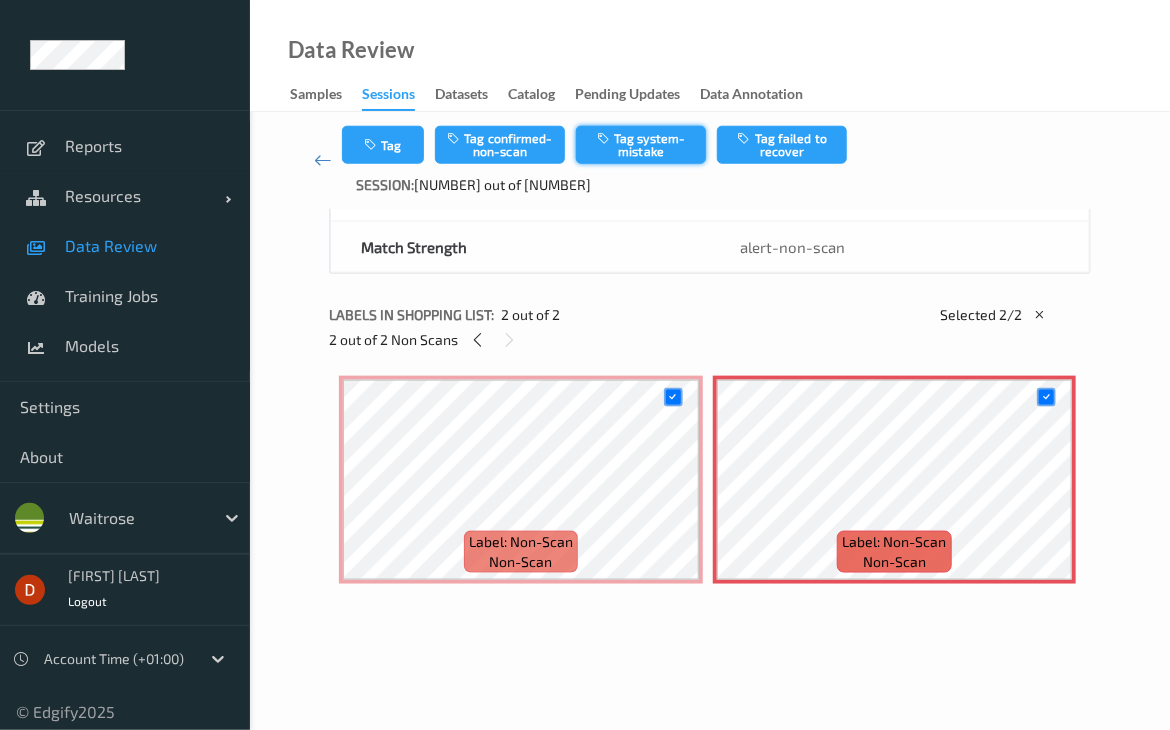 click at bounding box center [605, 138] 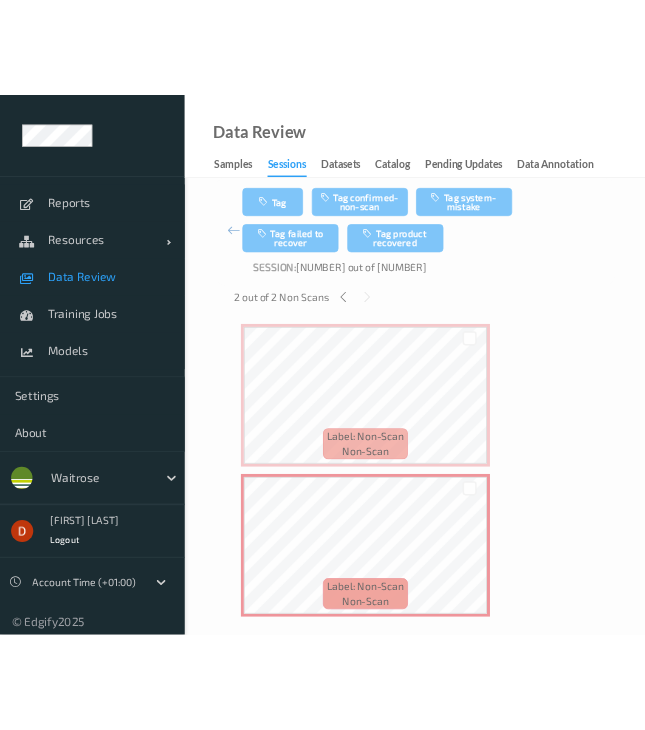 scroll, scrollTop: 718, scrollLeft: 0, axis: vertical 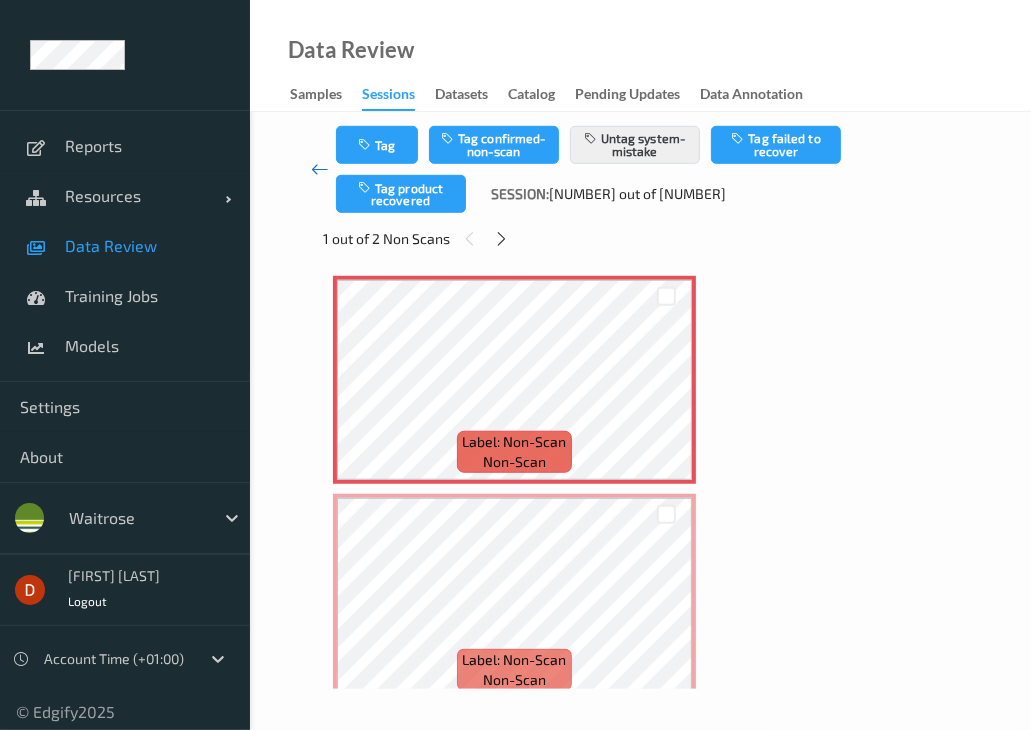 click at bounding box center [320, 169] 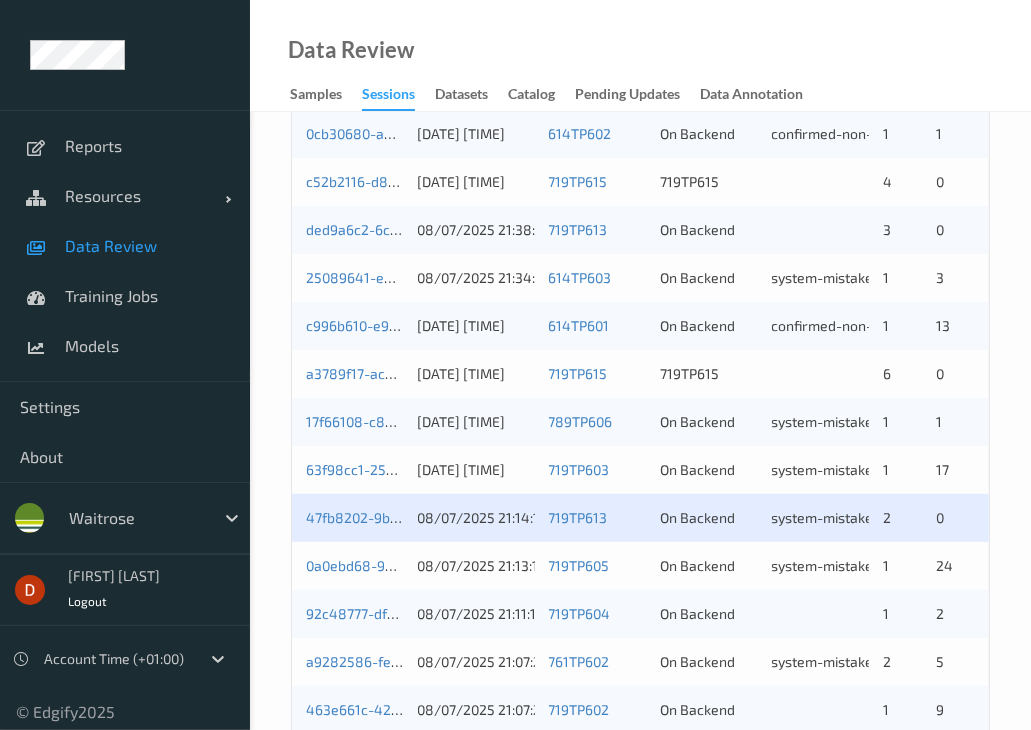 scroll, scrollTop: 900, scrollLeft: 0, axis: vertical 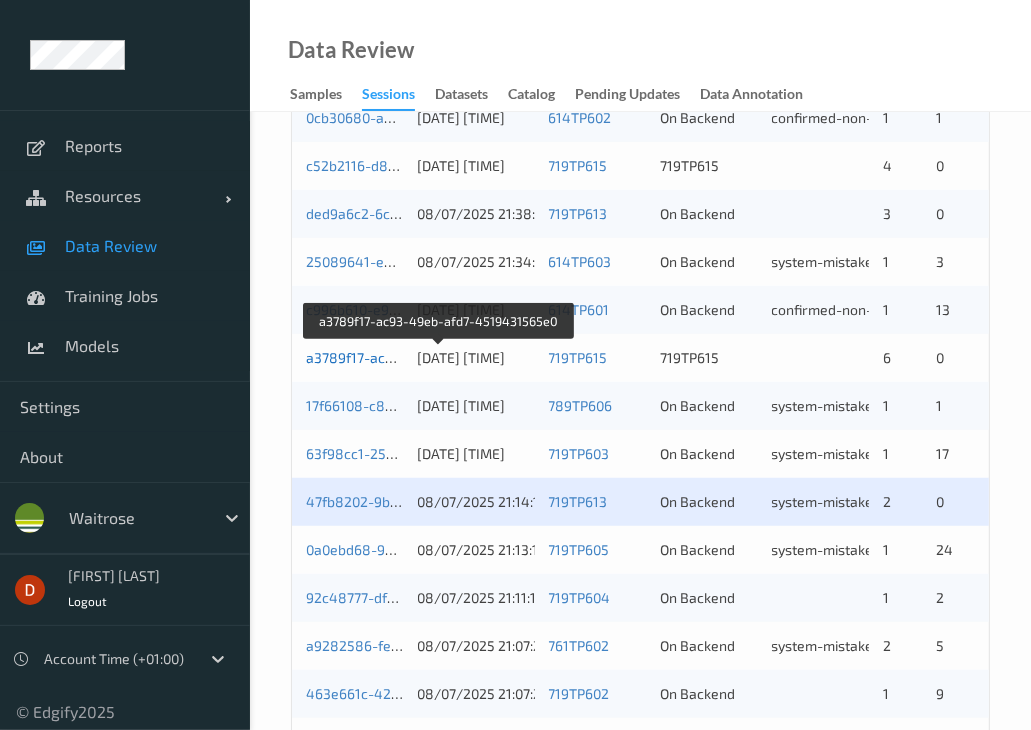 click on "a3789f17-ac93-49eb-afd7-4519431565e0" at bounding box center [440, 357] 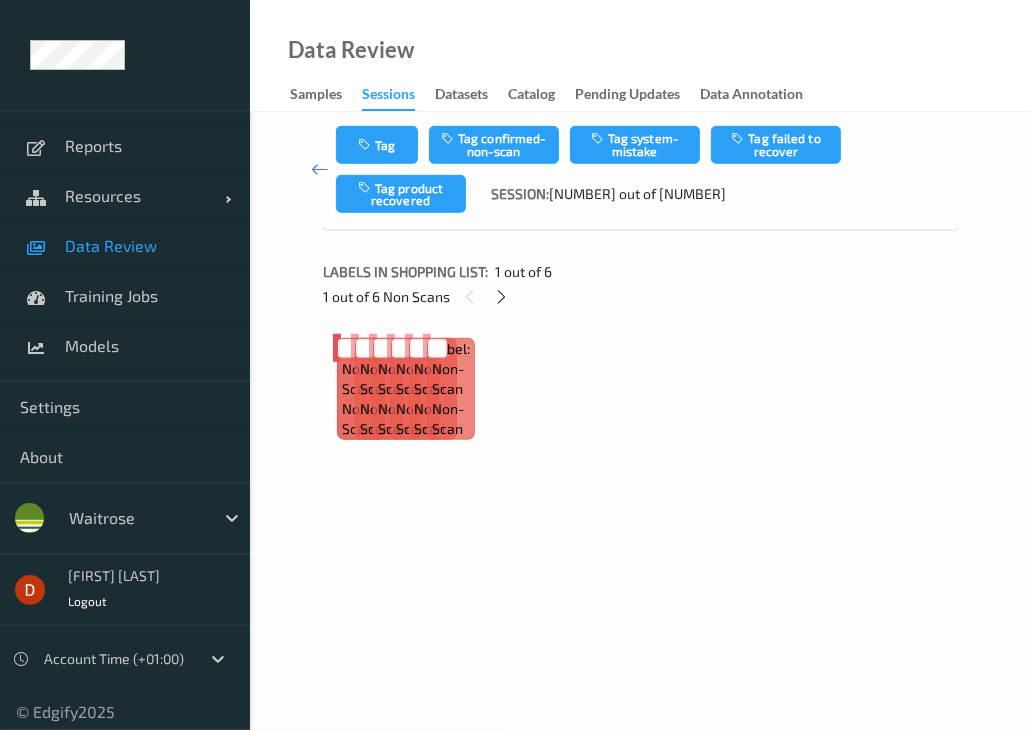 scroll, scrollTop: 868, scrollLeft: 0, axis: vertical 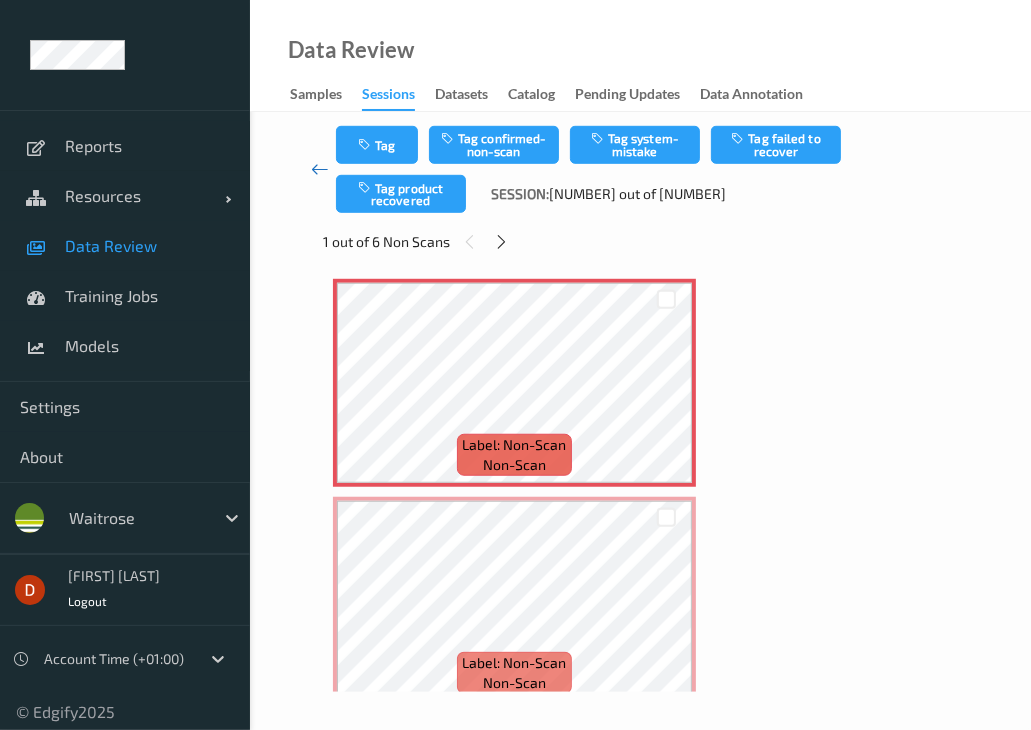 click at bounding box center (320, 169) 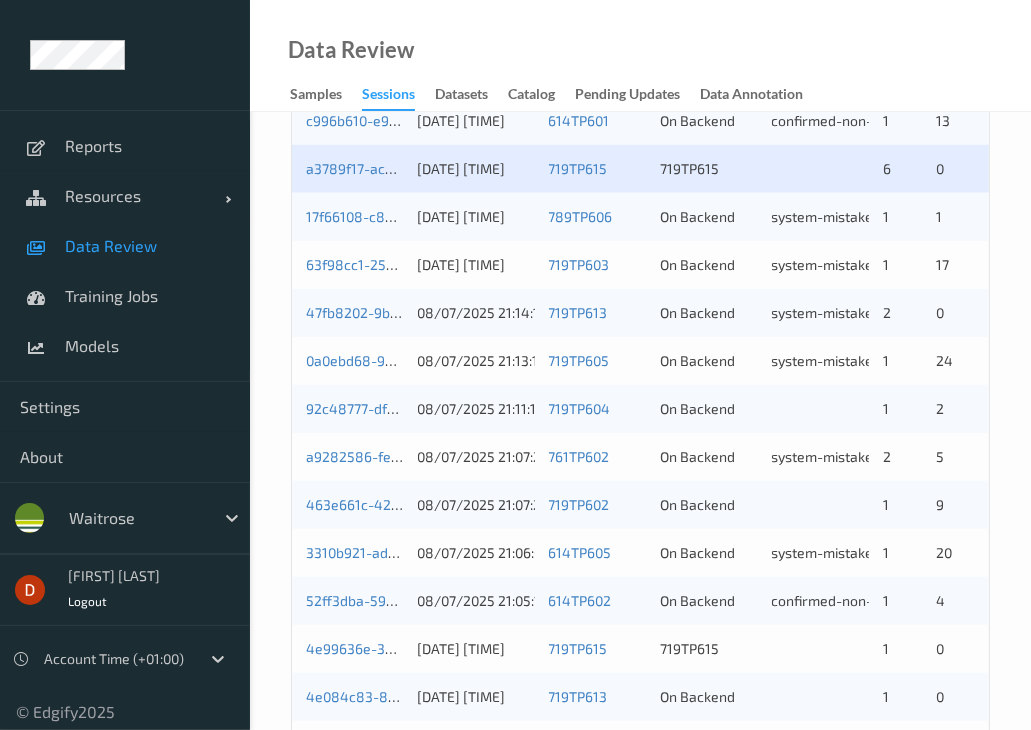 scroll, scrollTop: 1208, scrollLeft: 0, axis: vertical 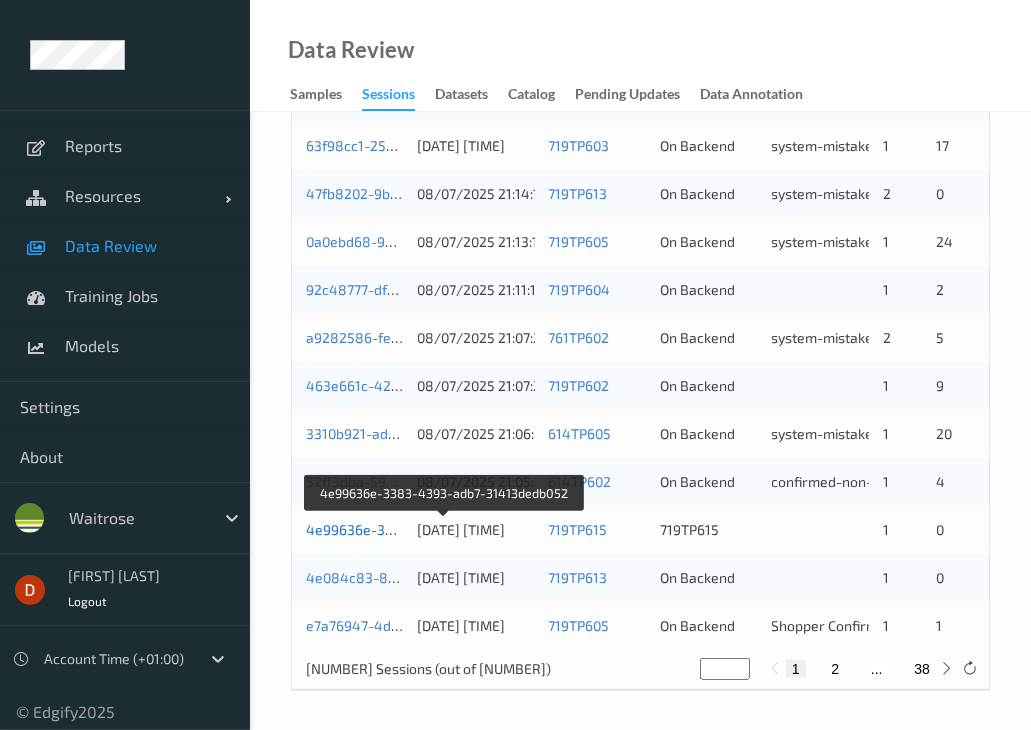 click on "4e99636e-3383-4393-adb7-31413dedb052" at bounding box center (445, 529) 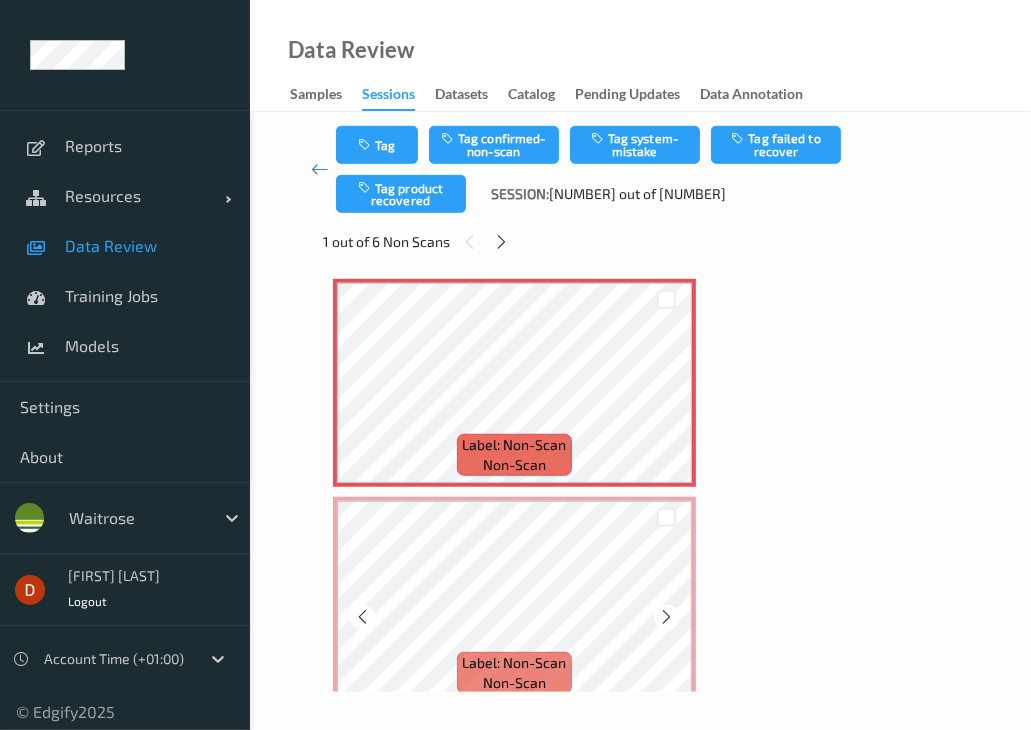 scroll, scrollTop: 810, scrollLeft: 0, axis: vertical 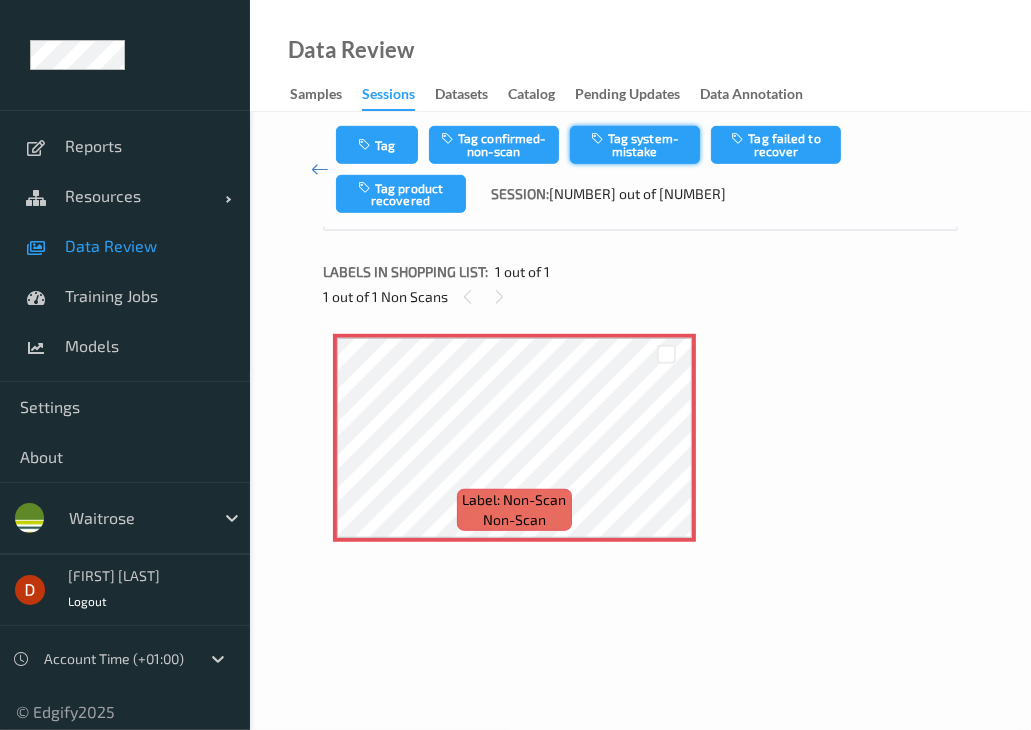click on "Tag   system-mistake" at bounding box center [635, 145] 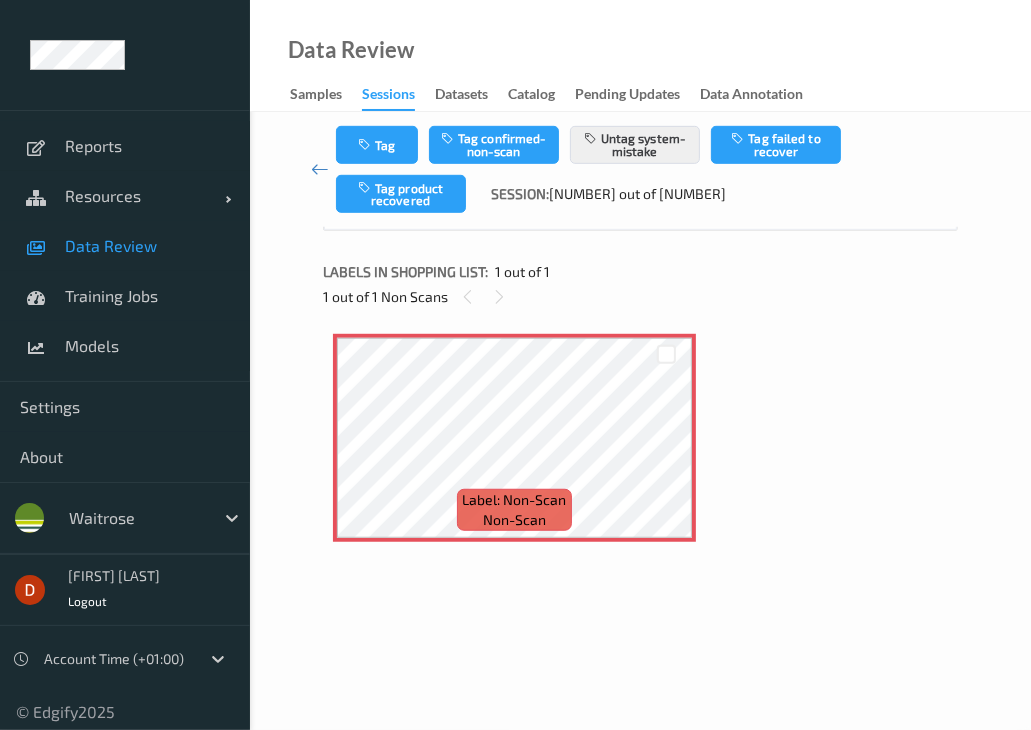 type 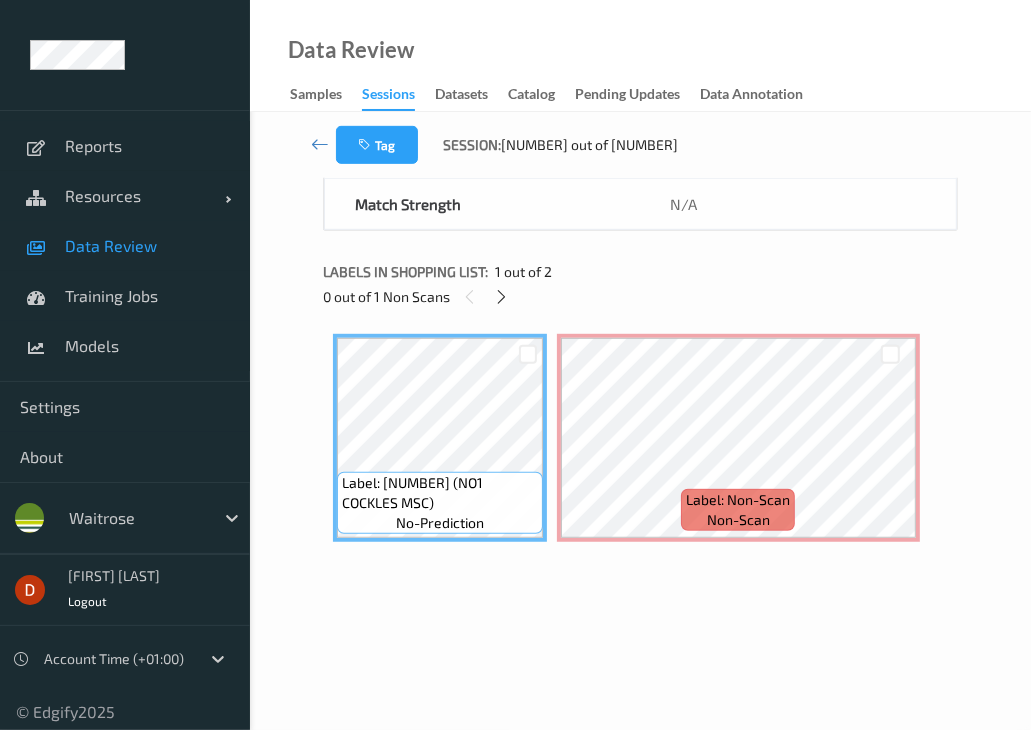 scroll, scrollTop: 810, scrollLeft: 0, axis: vertical 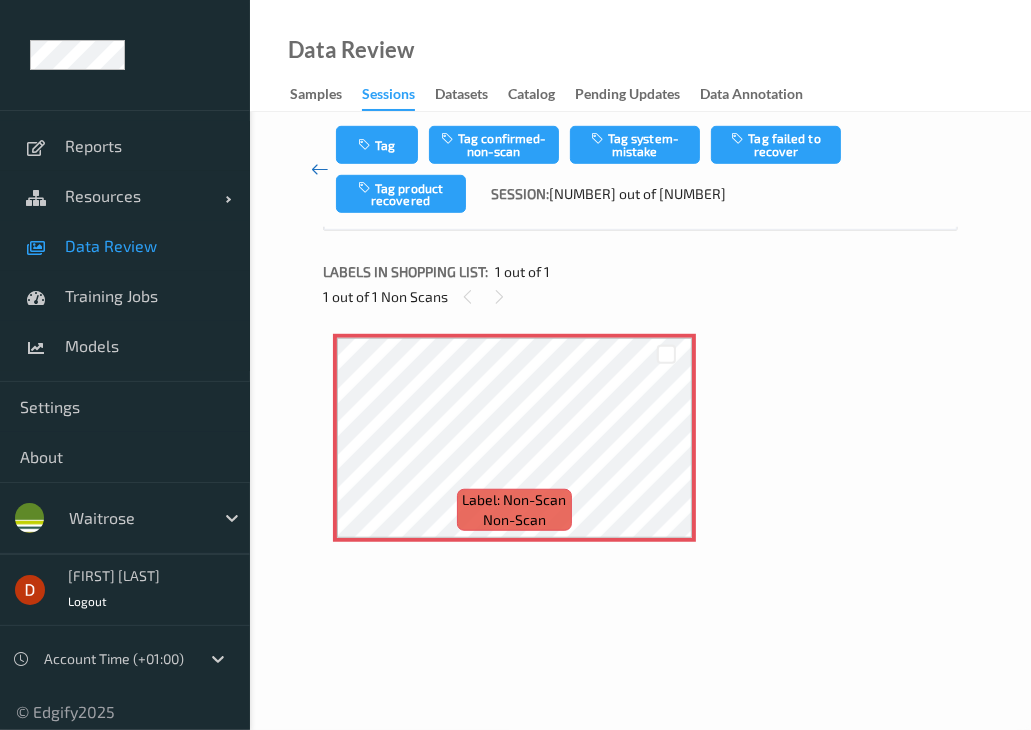 click at bounding box center [320, 169] 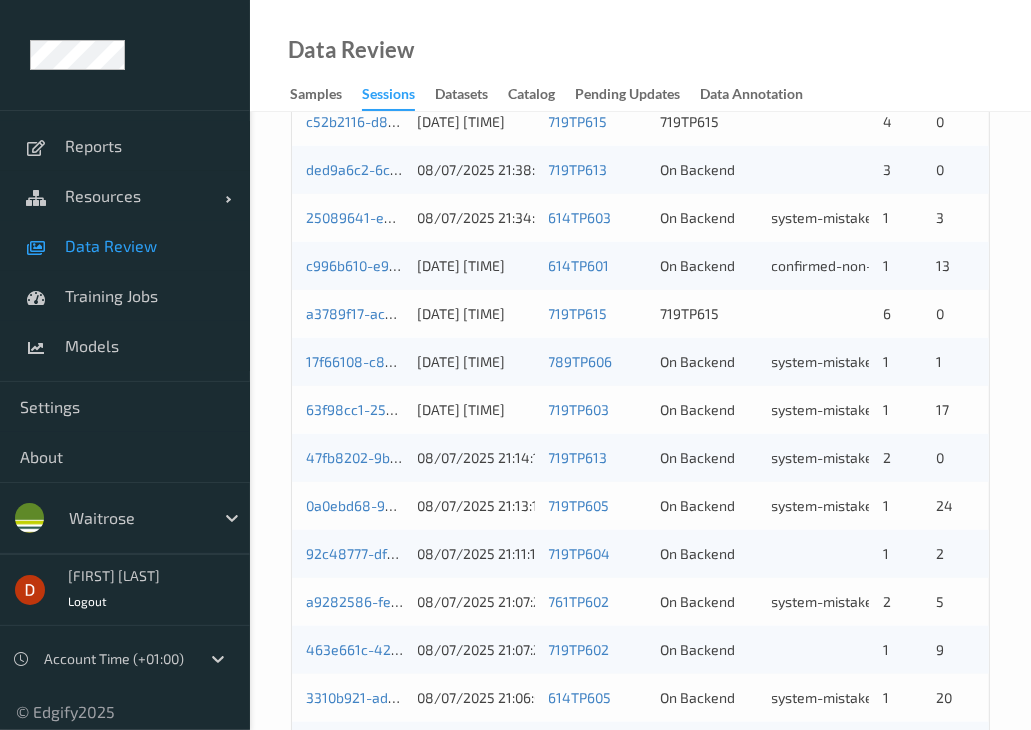 scroll, scrollTop: 508, scrollLeft: 0, axis: vertical 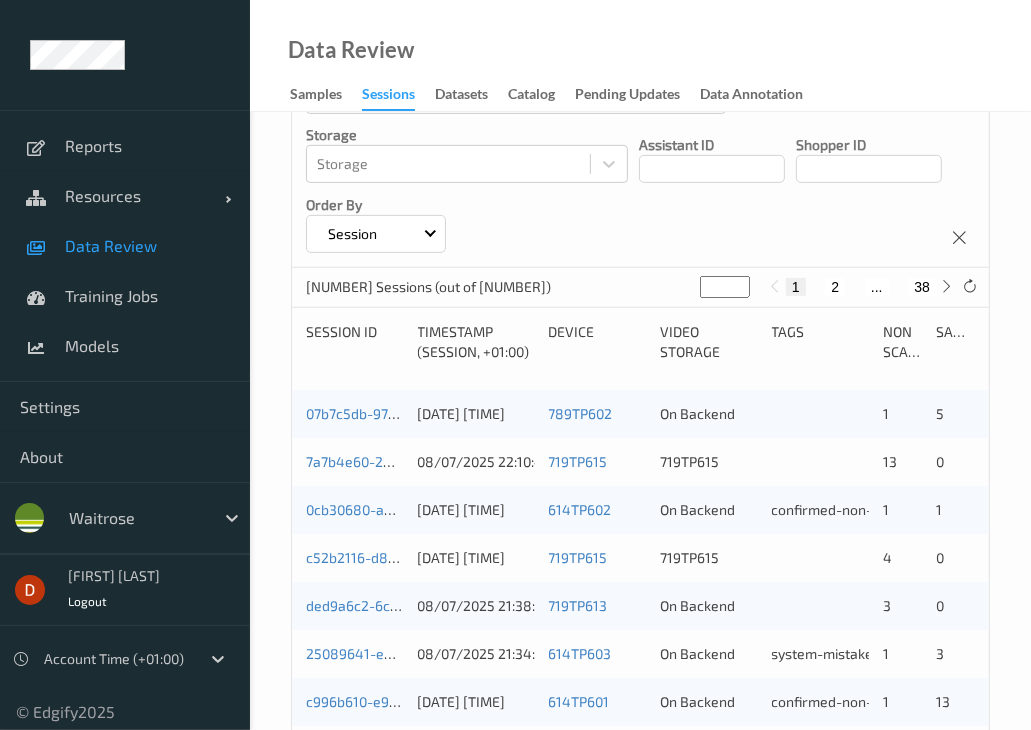 click on "2" at bounding box center [835, 287] 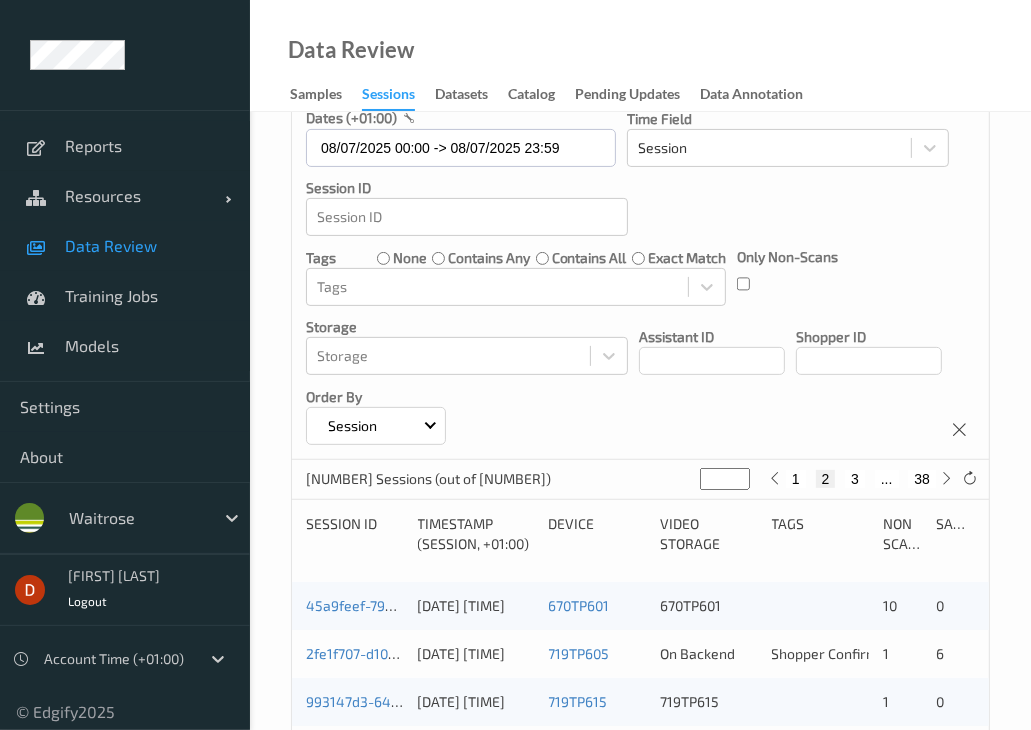 scroll, scrollTop: 600, scrollLeft: 0, axis: vertical 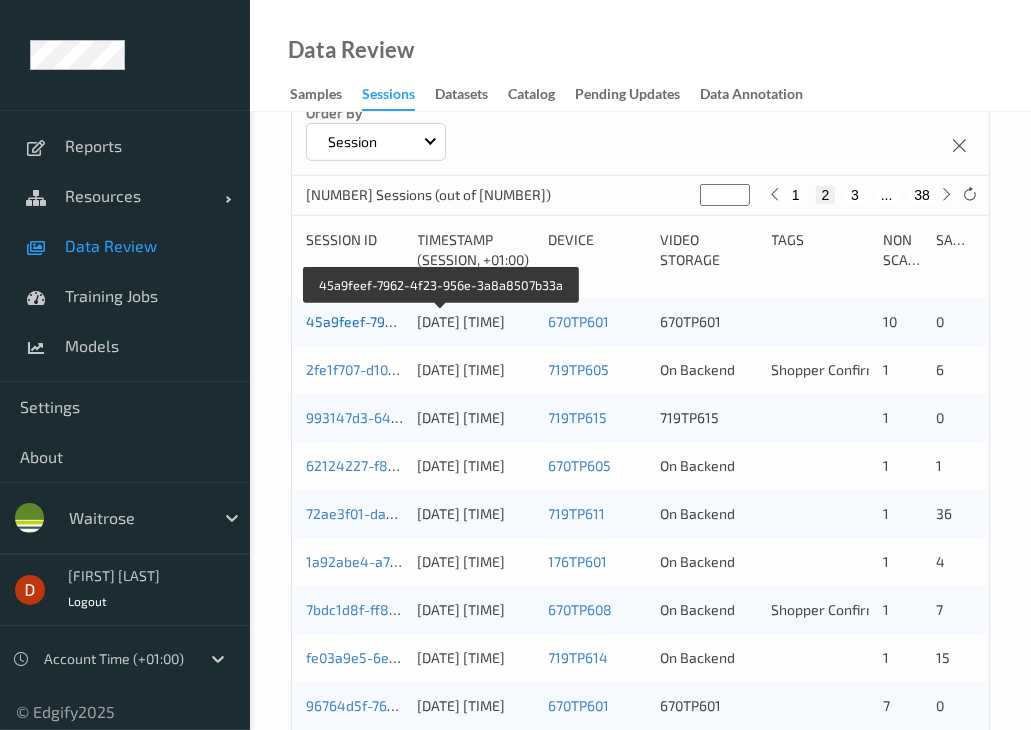 click on "45a9feef-7962-4f23-956e-3a8a8507b33a" at bounding box center [442, 321] 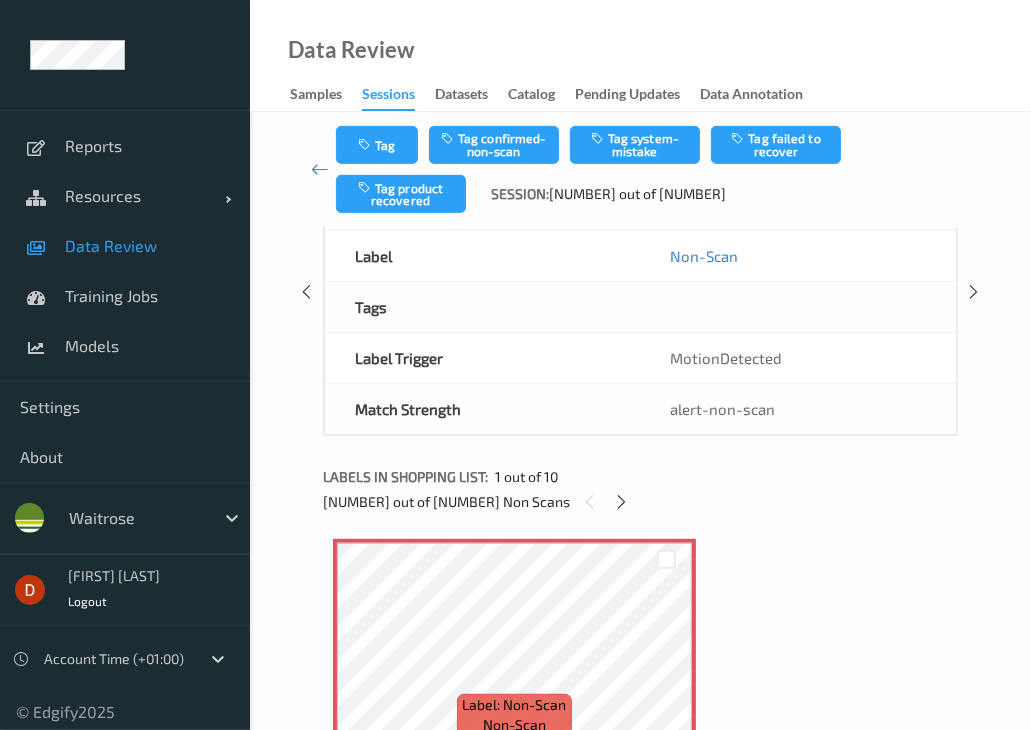 scroll, scrollTop: 568, scrollLeft: 0, axis: vertical 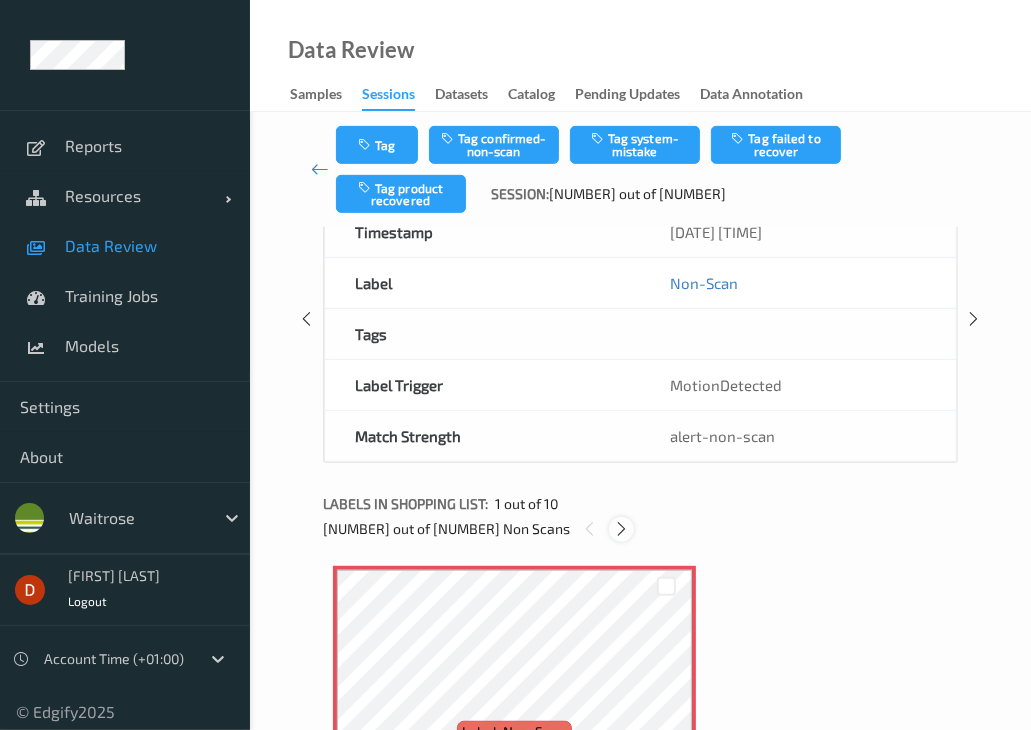 click at bounding box center [621, 529] 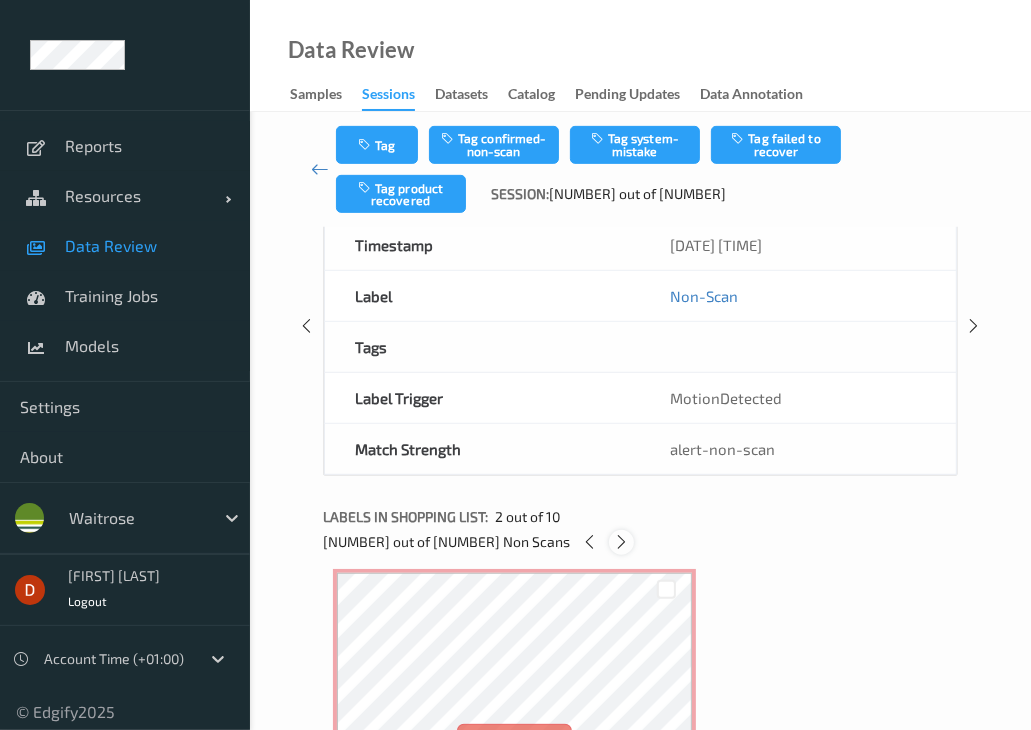 click at bounding box center [621, 542] 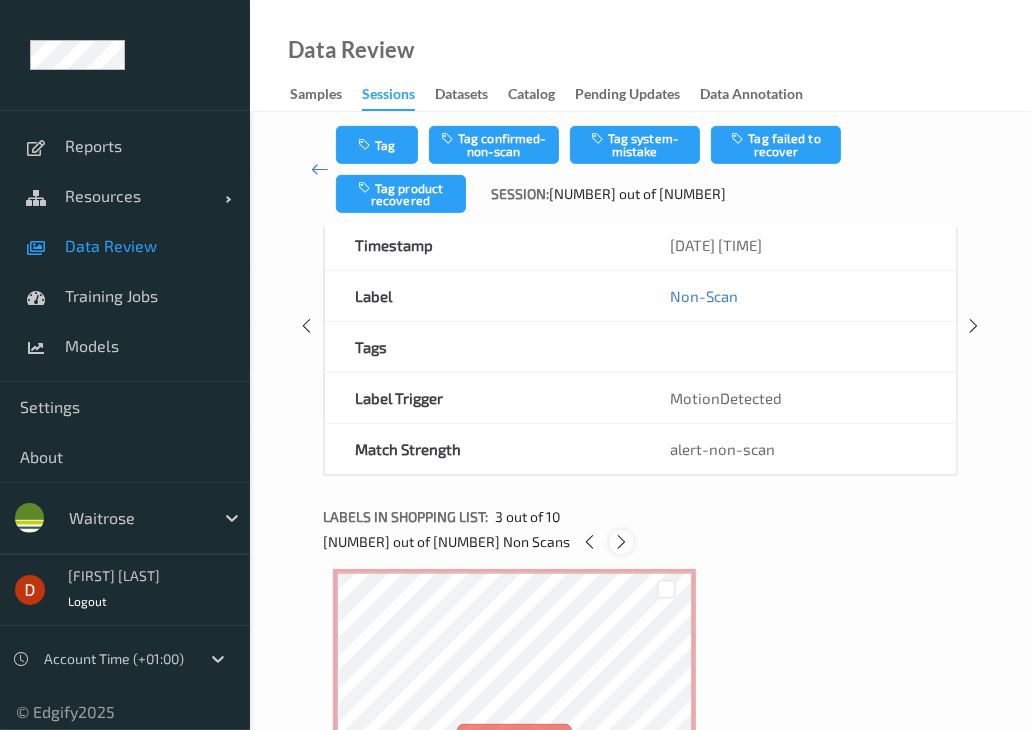 click at bounding box center (621, 542) 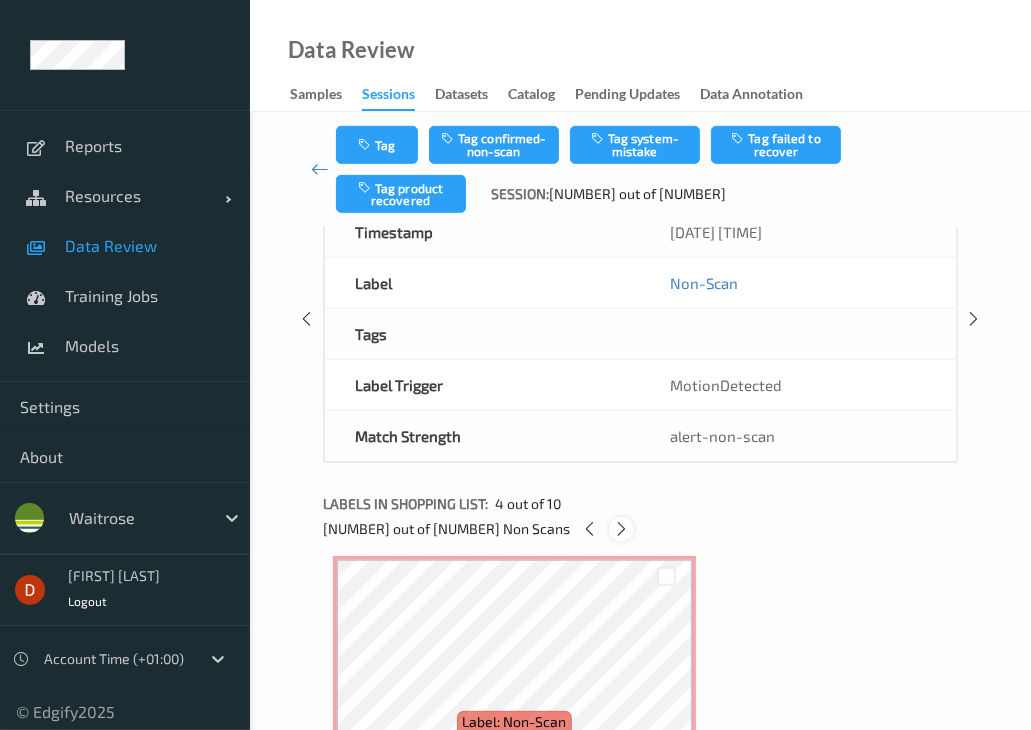 click at bounding box center (621, 529) 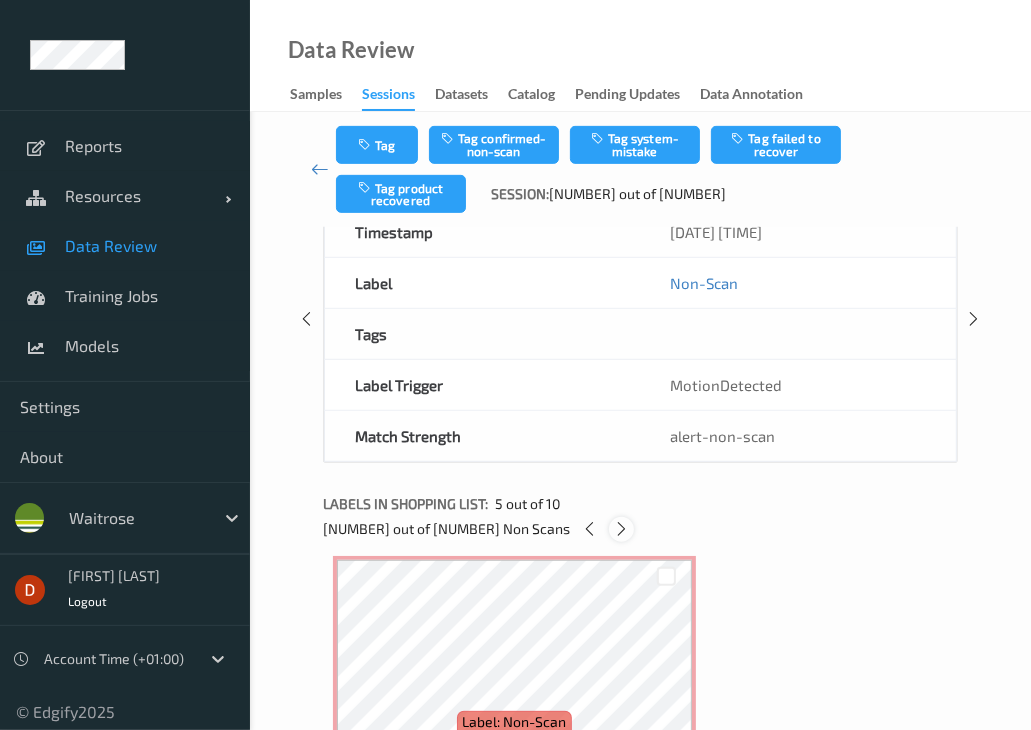 click at bounding box center (621, 529) 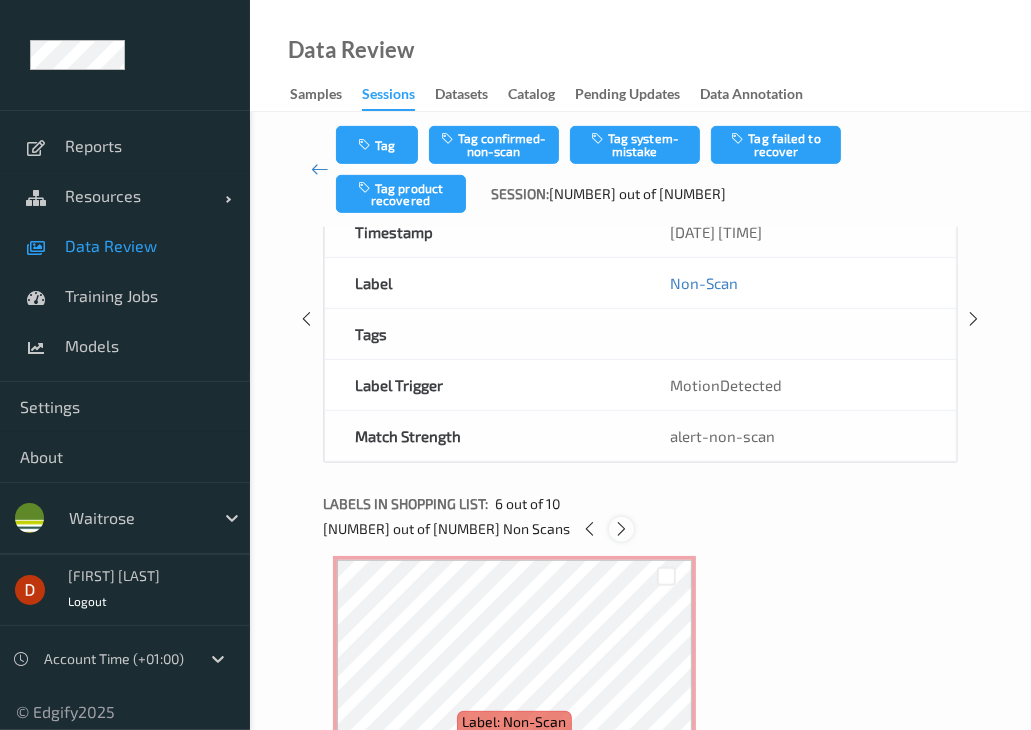 click at bounding box center (621, 529) 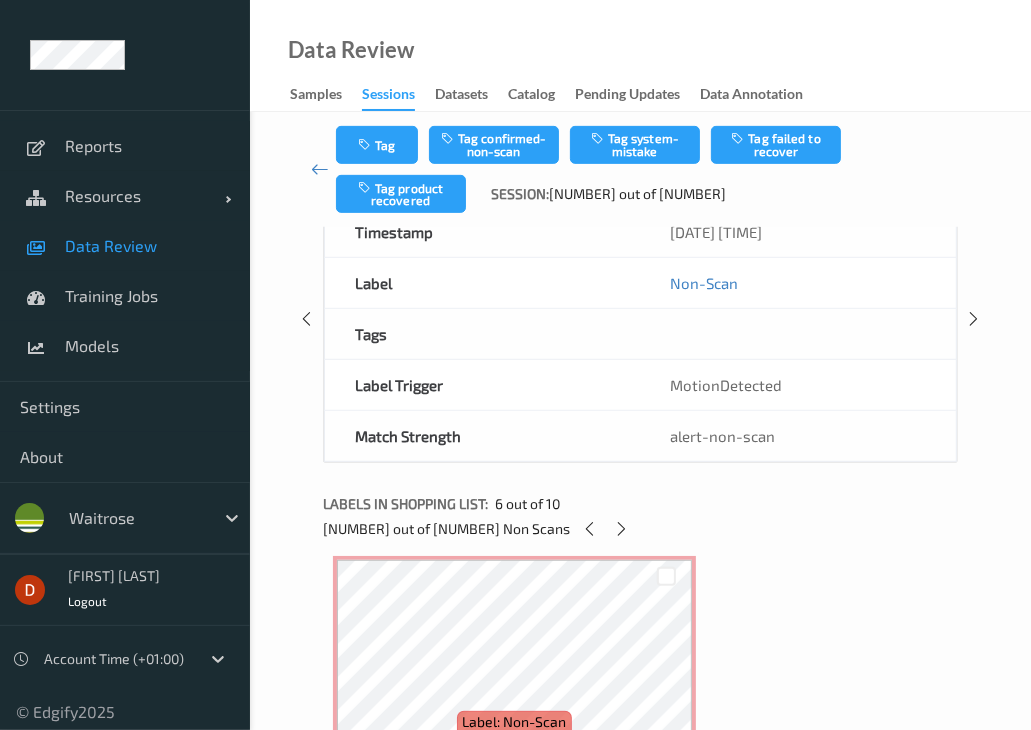 scroll, scrollTop: 1100, scrollLeft: 0, axis: vertical 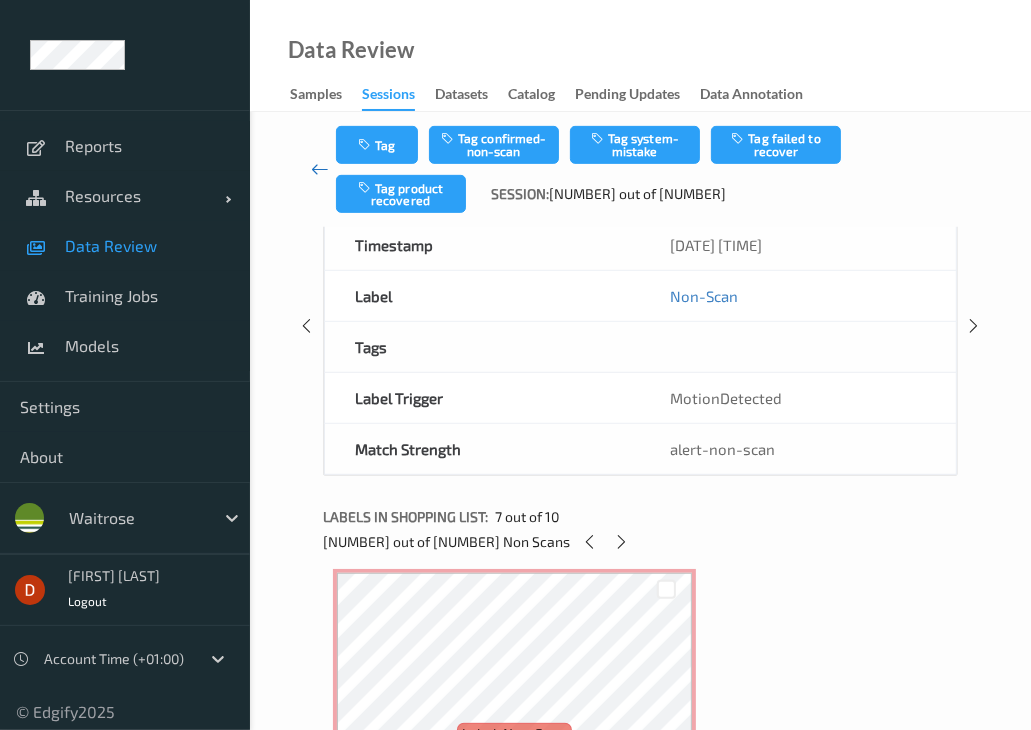 click at bounding box center (320, 169) 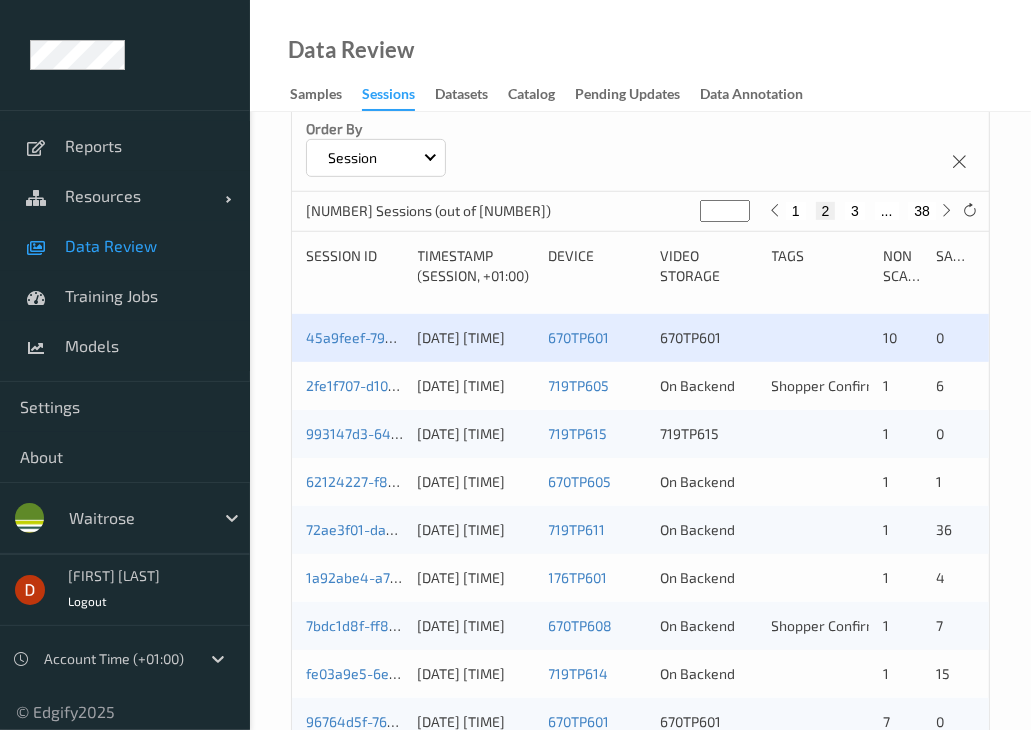 scroll, scrollTop: 600, scrollLeft: 0, axis: vertical 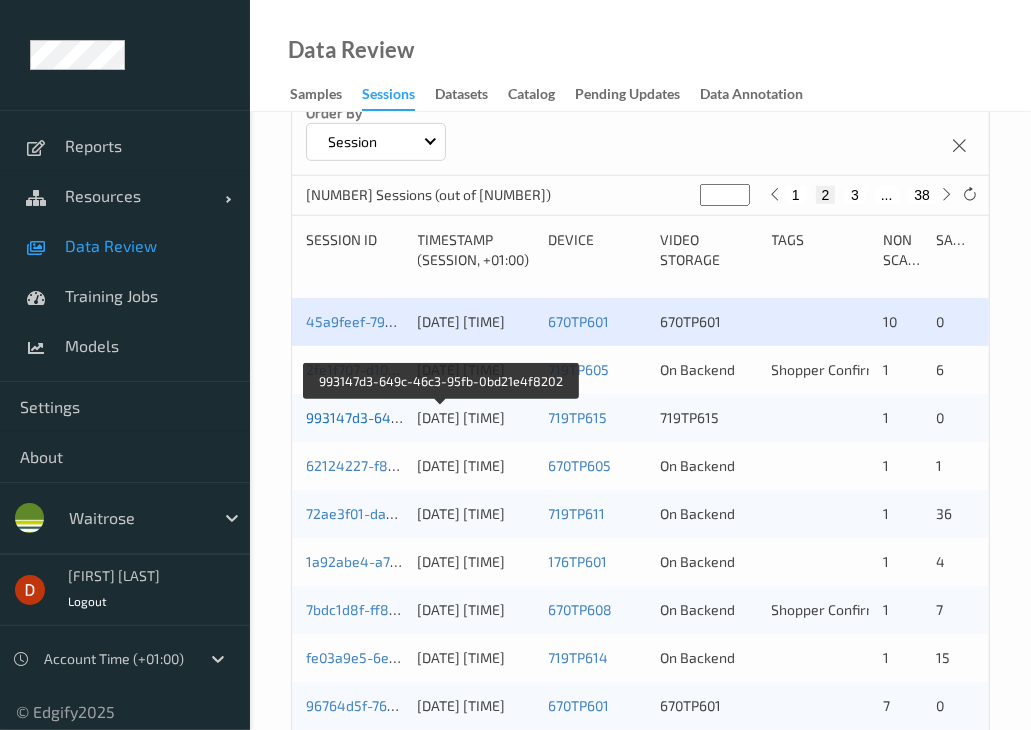 click on "993147d3-649c-46c3-95fb-0bd21e4f8202" at bounding box center [442, 417] 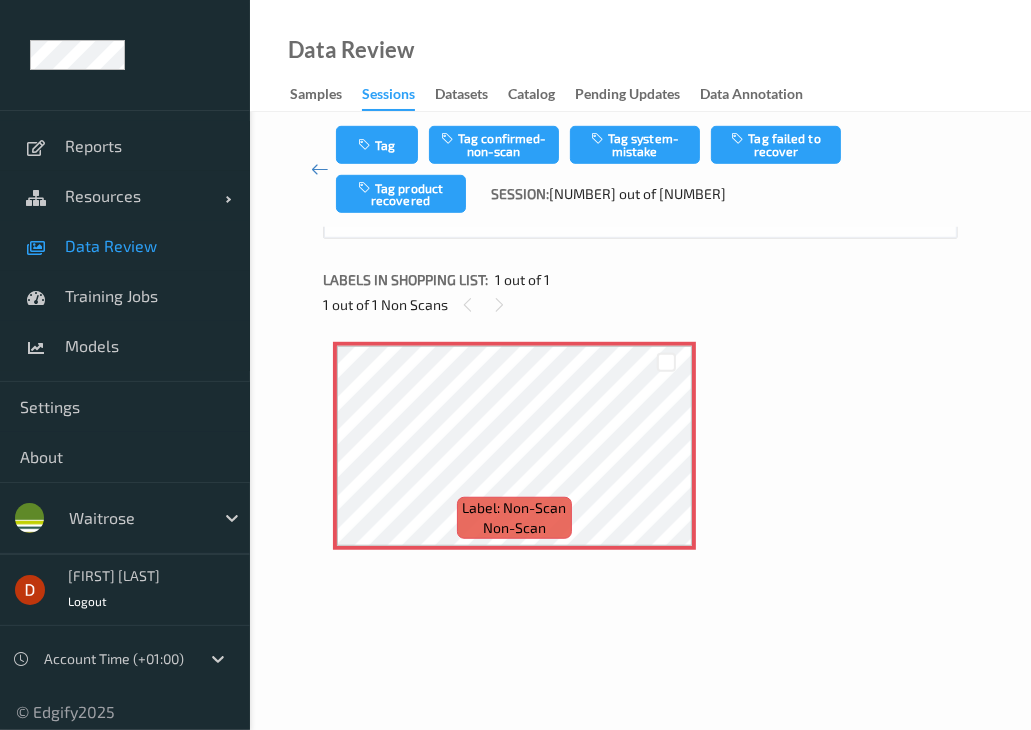 scroll, scrollTop: 810, scrollLeft: 0, axis: vertical 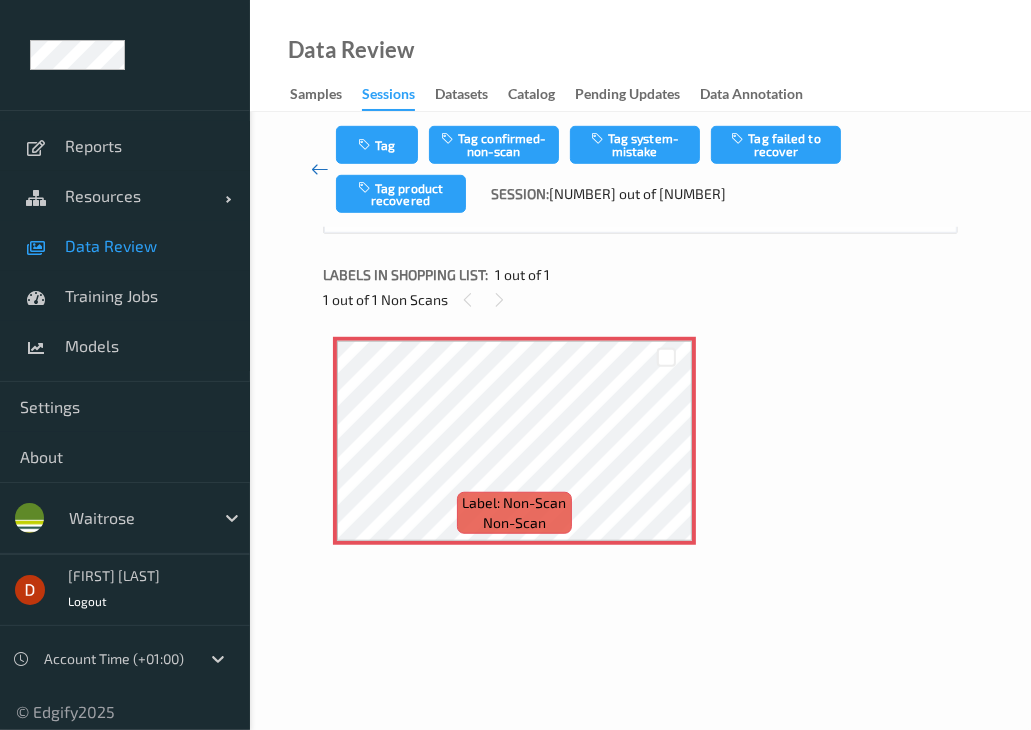 click at bounding box center [320, 169] 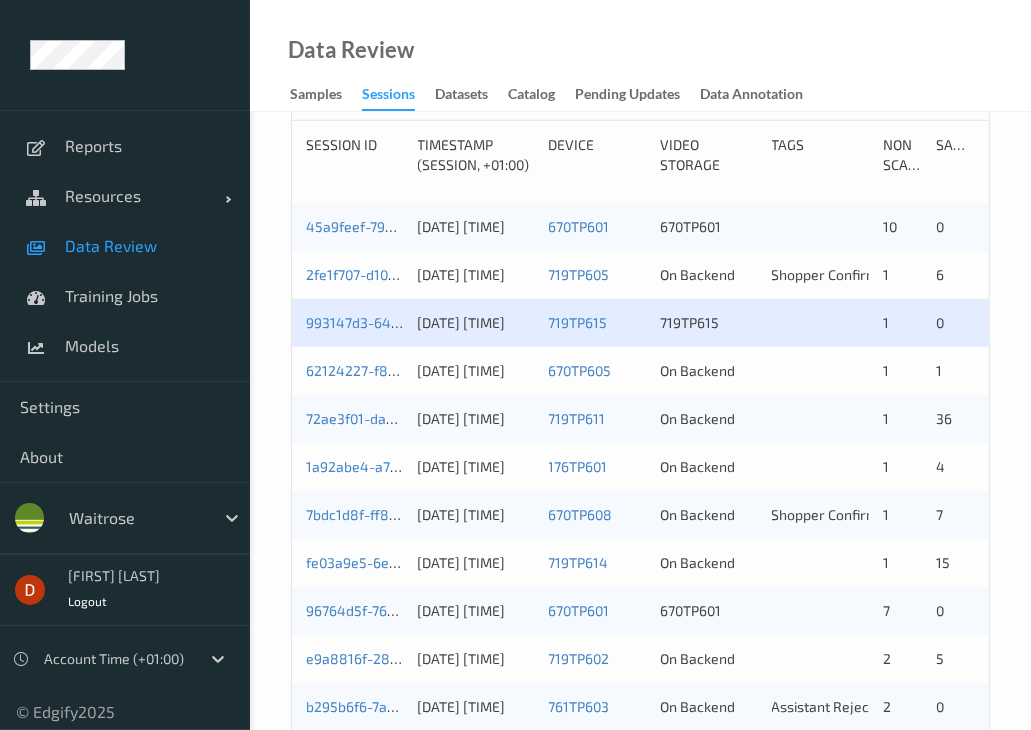 scroll, scrollTop: 700, scrollLeft: 0, axis: vertical 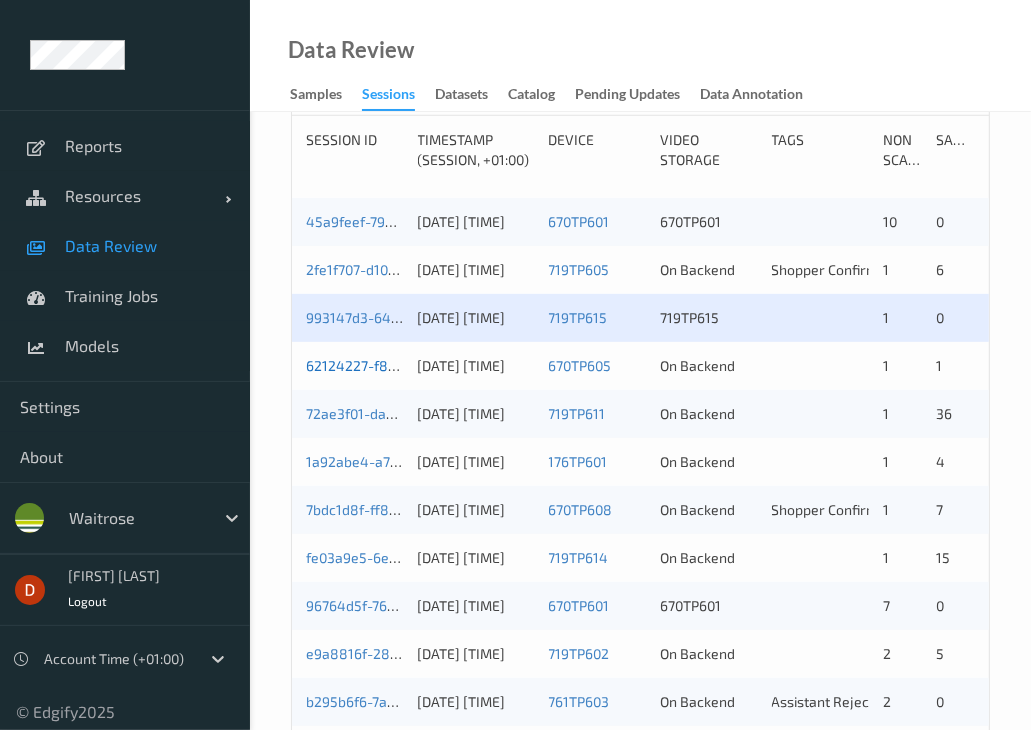 click on "62124227-f829-4000-90df-ff46dd8f3d38" at bounding box center [440, 365] 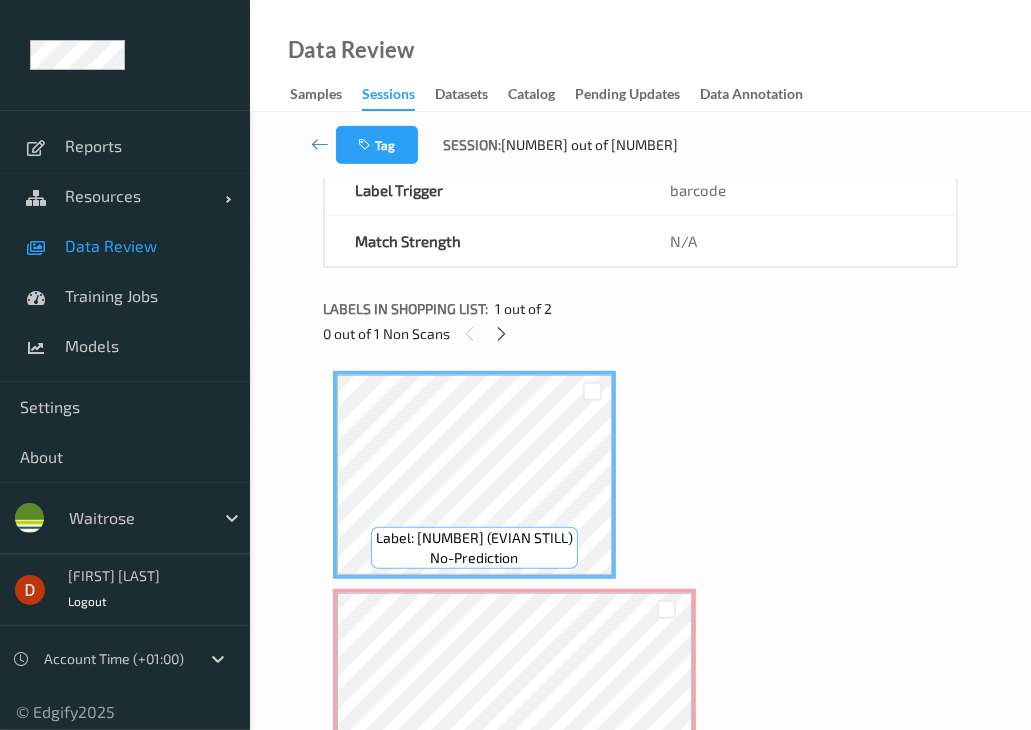 scroll, scrollTop: 560, scrollLeft: 0, axis: vertical 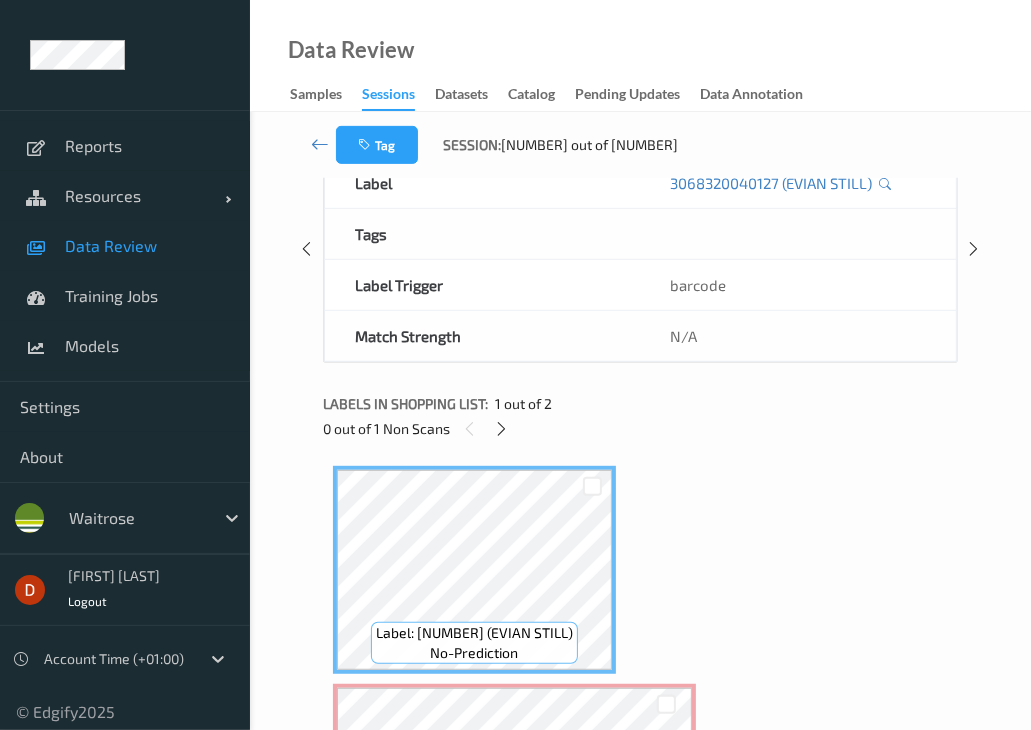 click at bounding box center [501, 429] 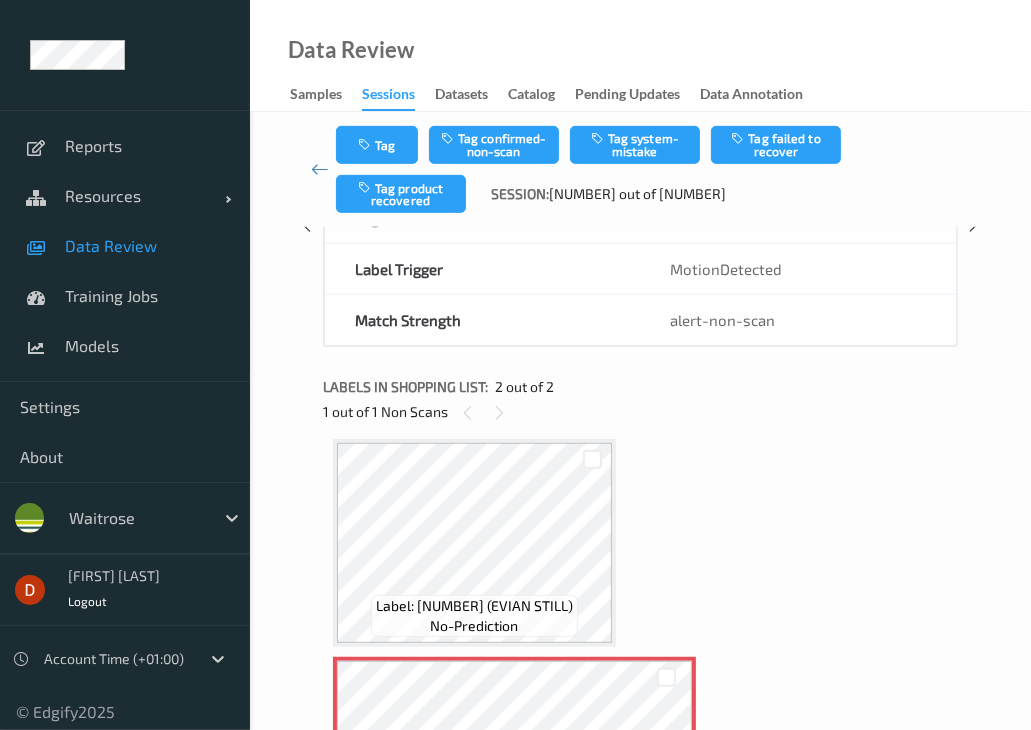 scroll, scrollTop: 809, scrollLeft: 0, axis: vertical 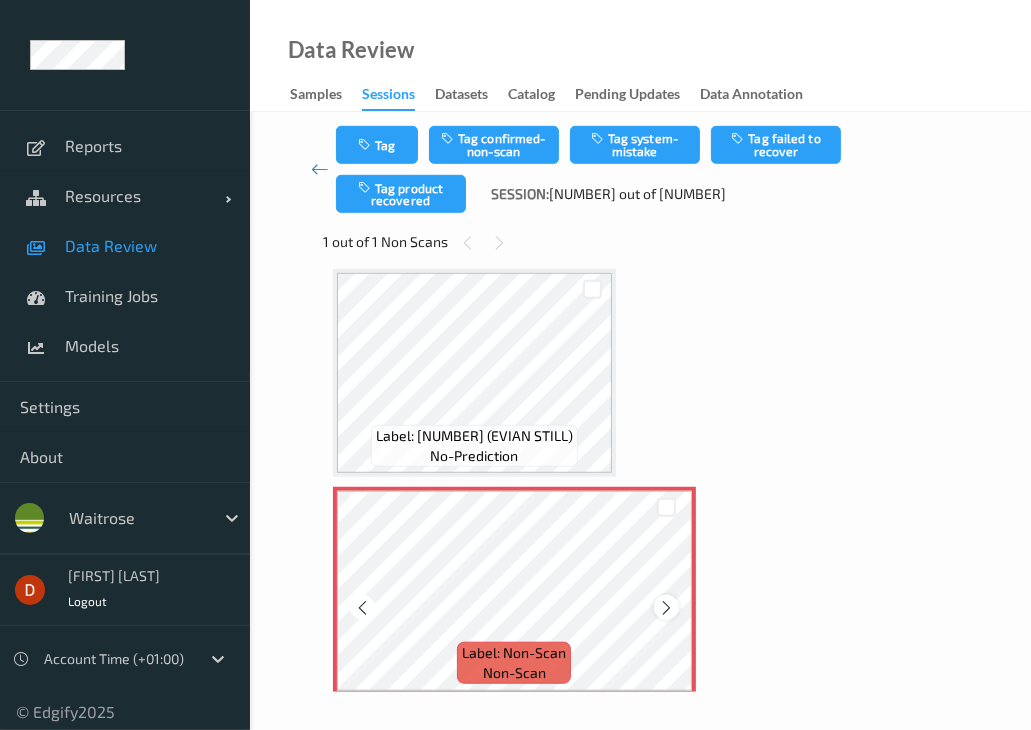 click at bounding box center (666, 607) 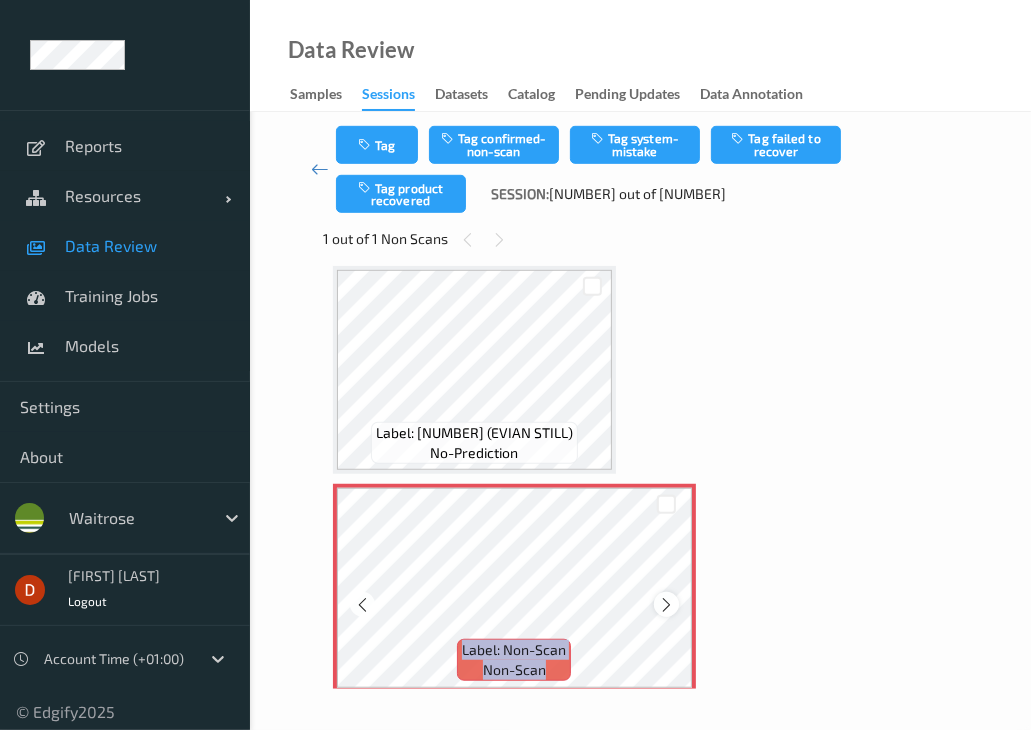 click at bounding box center [666, 604] 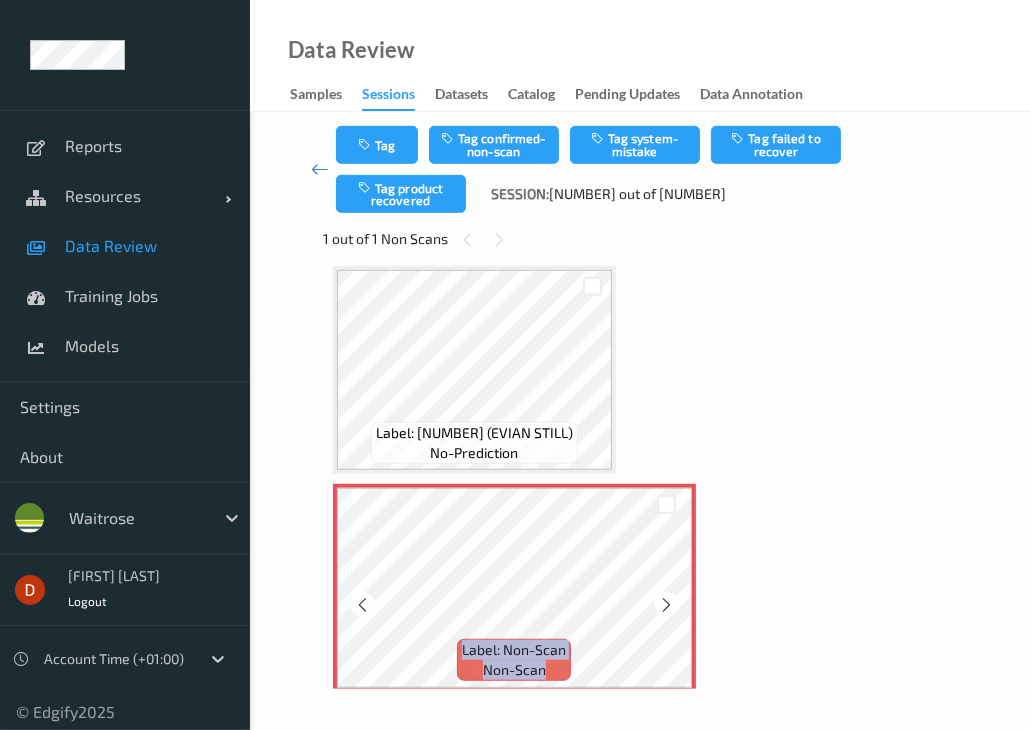 click at bounding box center [666, 604] 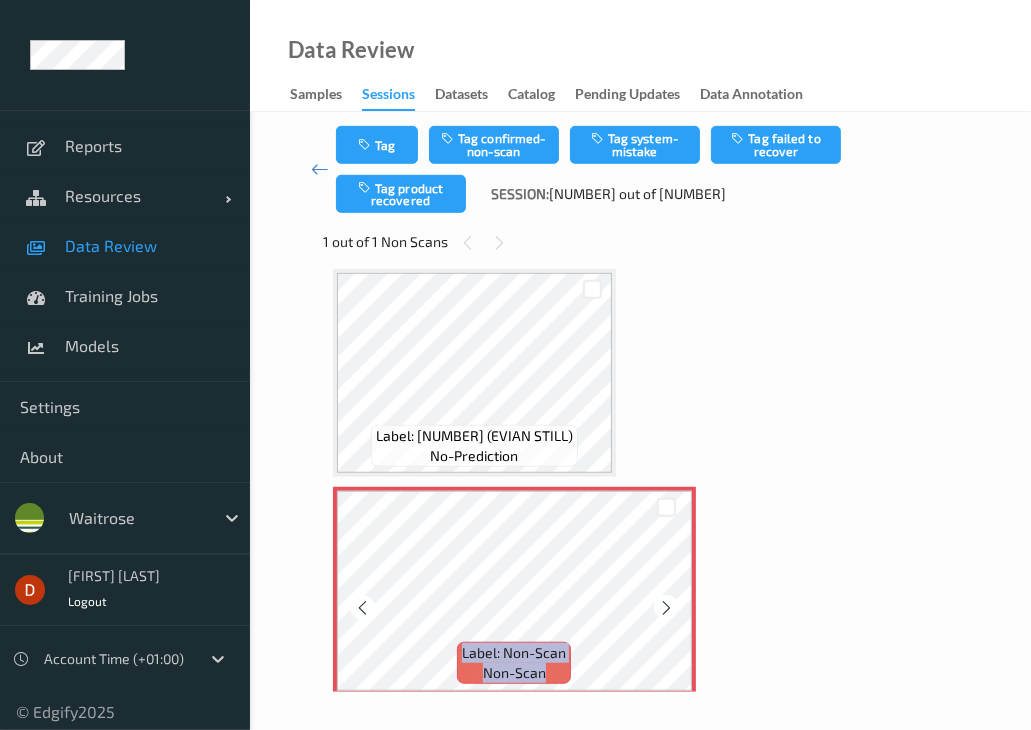 click at bounding box center [666, 607] 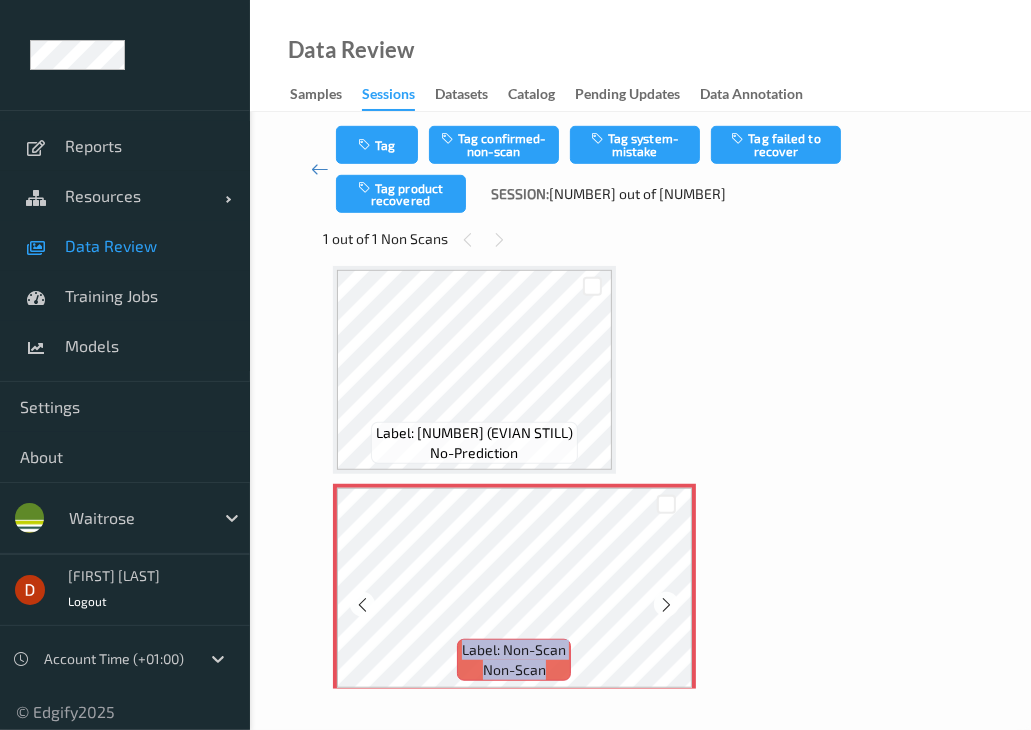 click at bounding box center (666, 604) 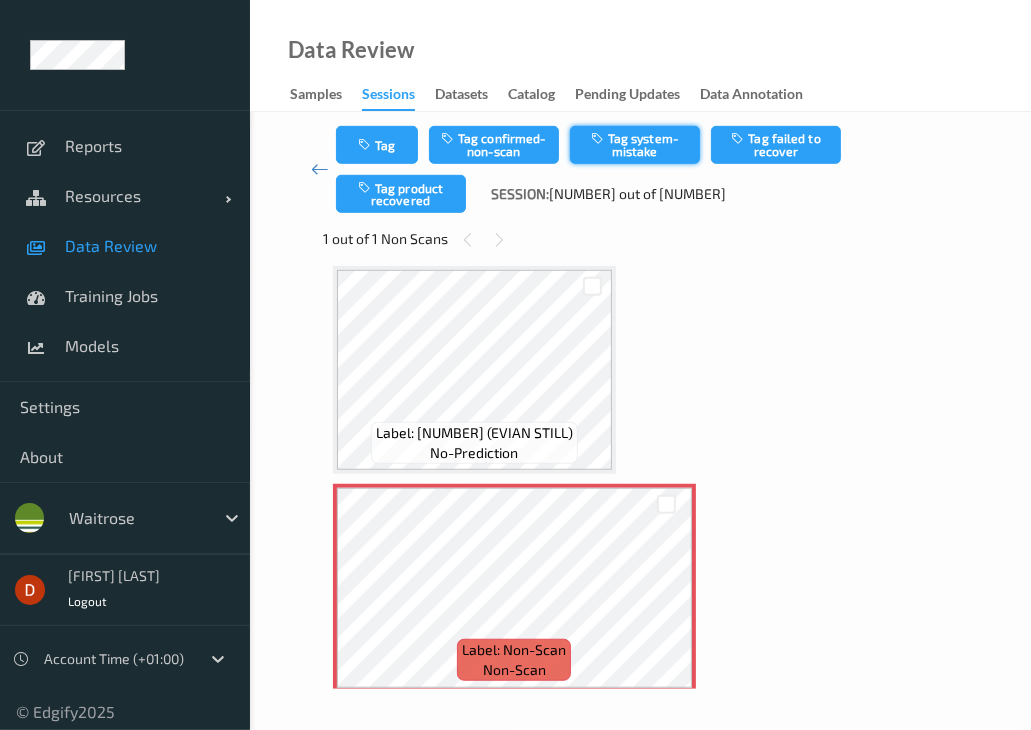 click on "Tag   system-mistake" at bounding box center (635, 145) 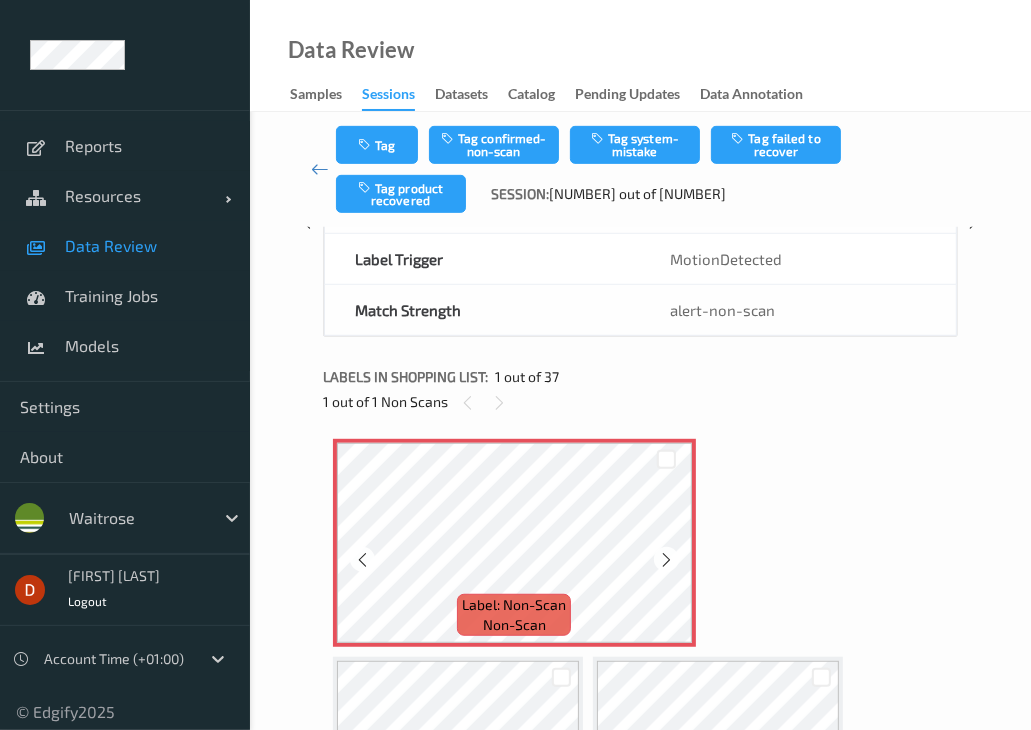 scroll, scrollTop: 809, scrollLeft: 0, axis: vertical 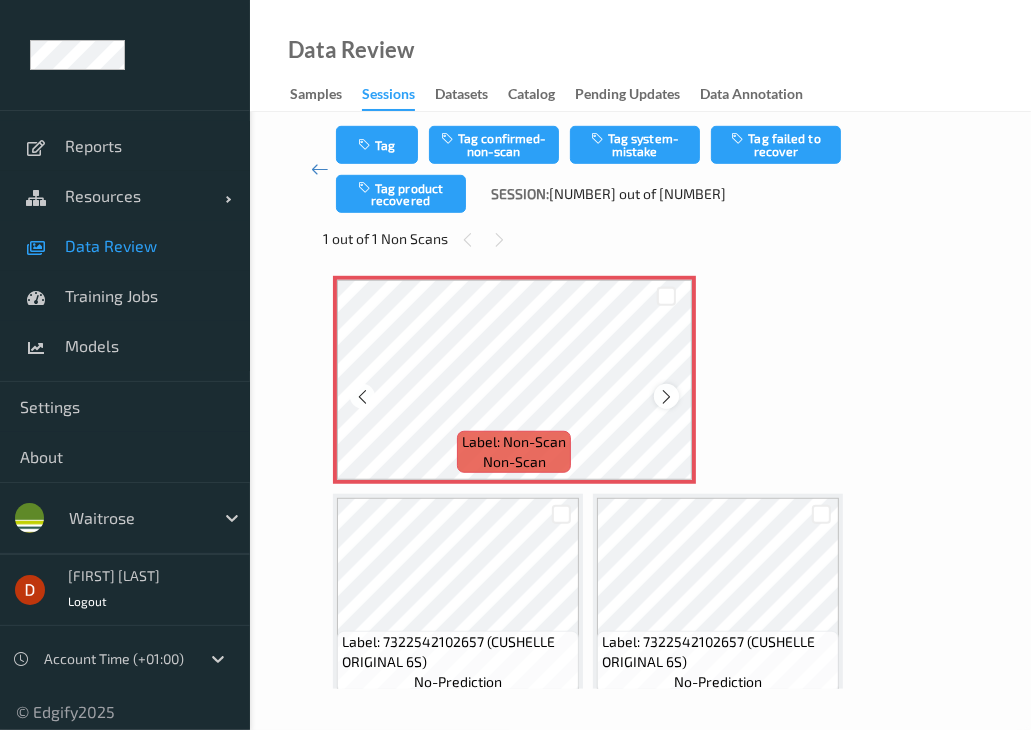 click at bounding box center (666, 397) 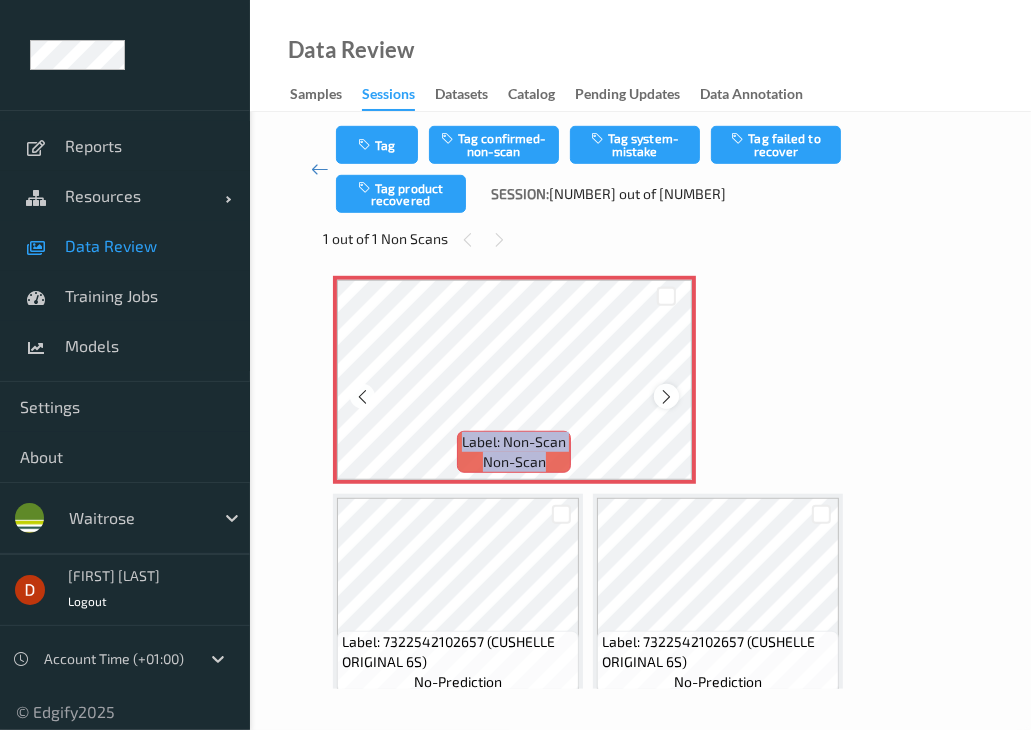 click at bounding box center (666, 397) 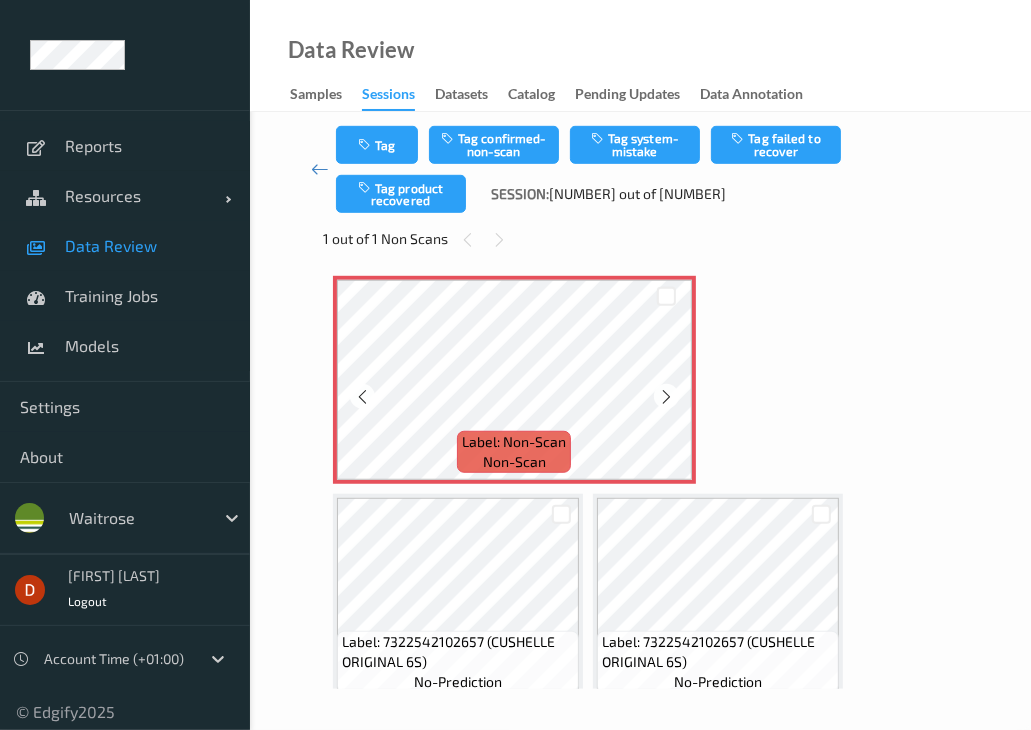 click at bounding box center (666, 397) 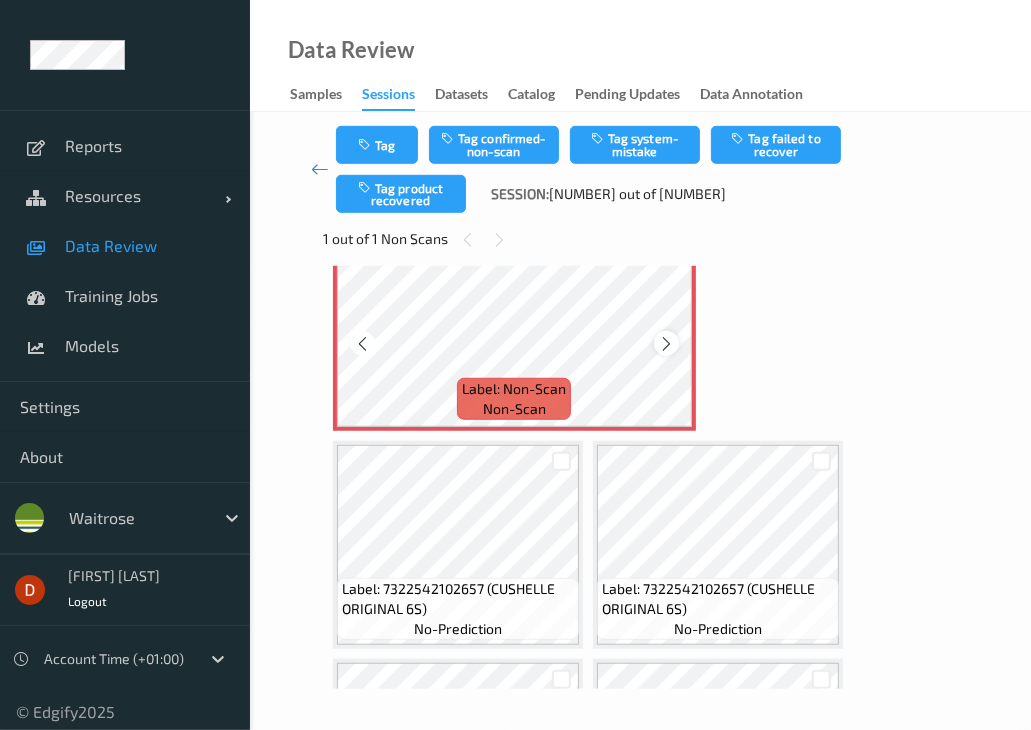 scroll, scrollTop: 100, scrollLeft: 0, axis: vertical 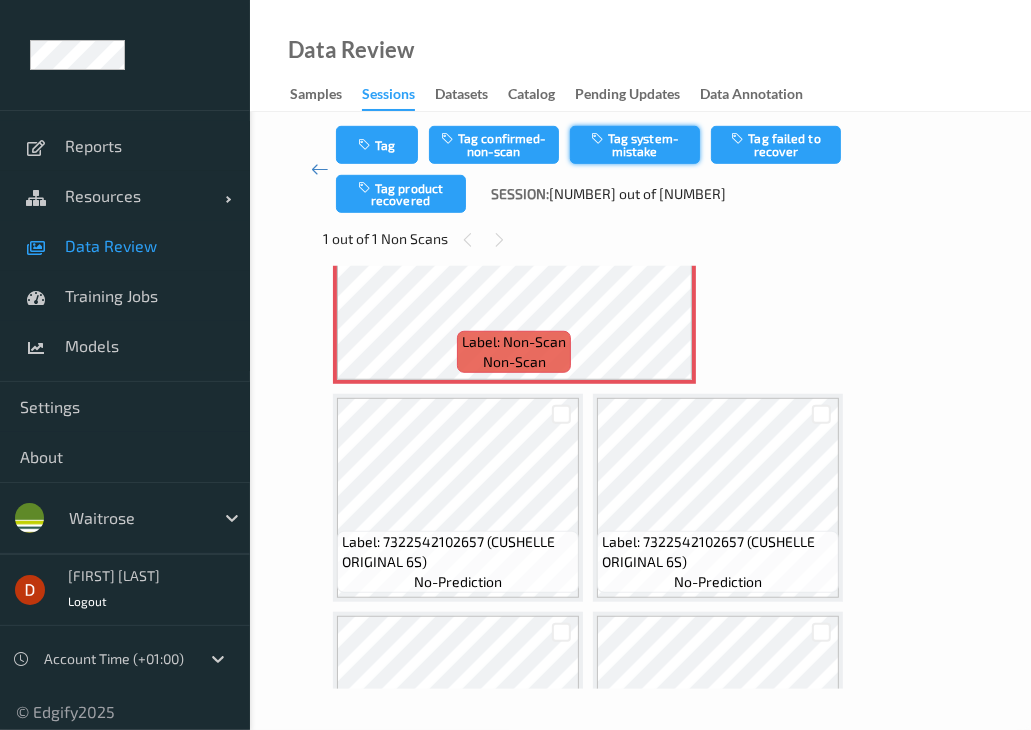 click on "Tag   system-mistake" at bounding box center (635, 145) 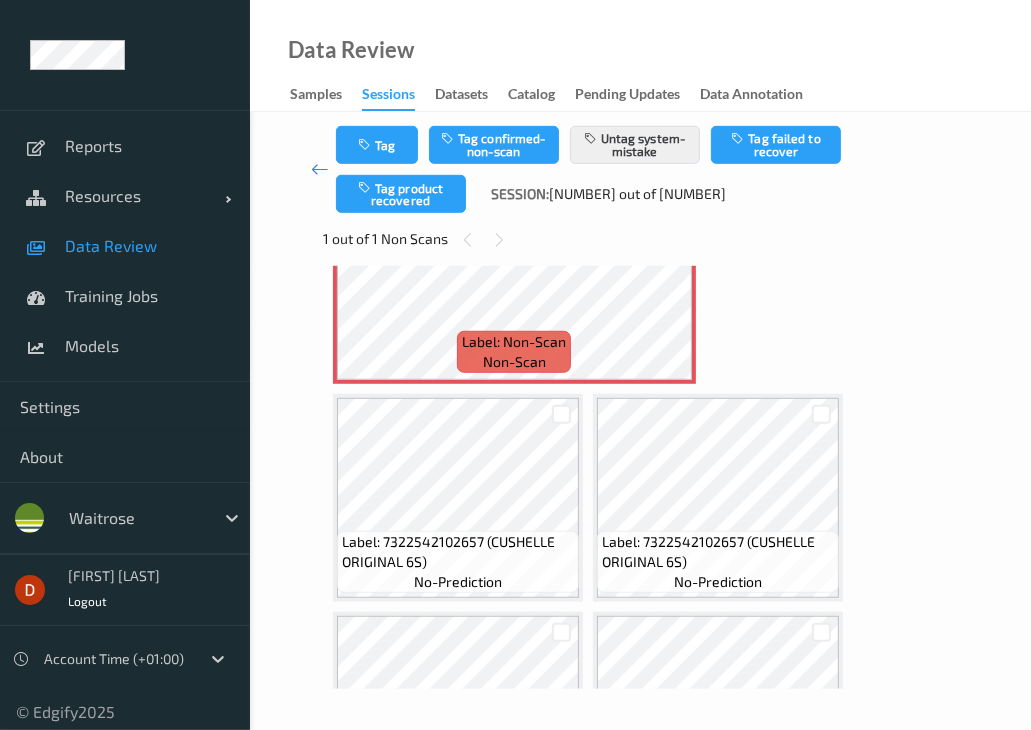 type 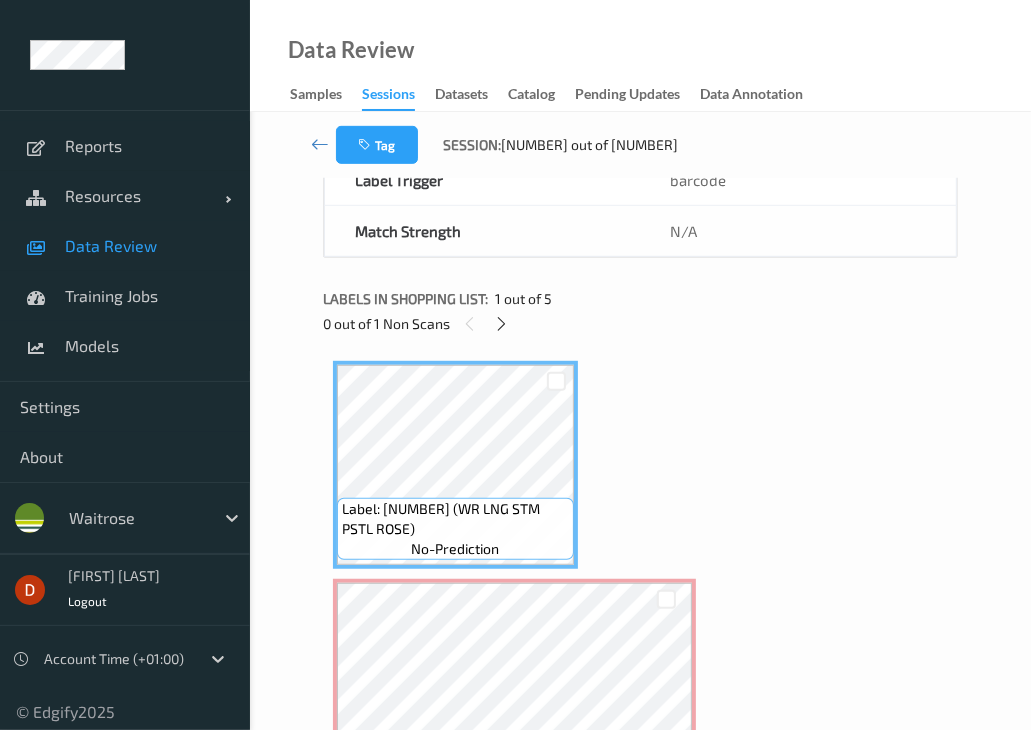 scroll, scrollTop: 700, scrollLeft: 0, axis: vertical 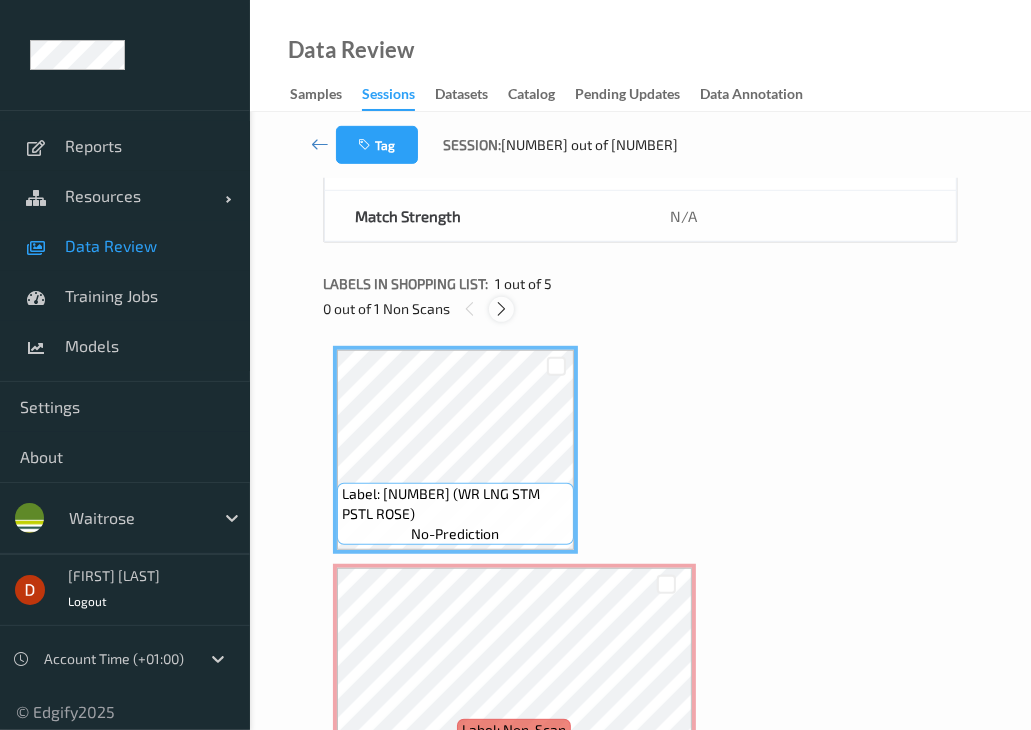 click at bounding box center [501, 309] 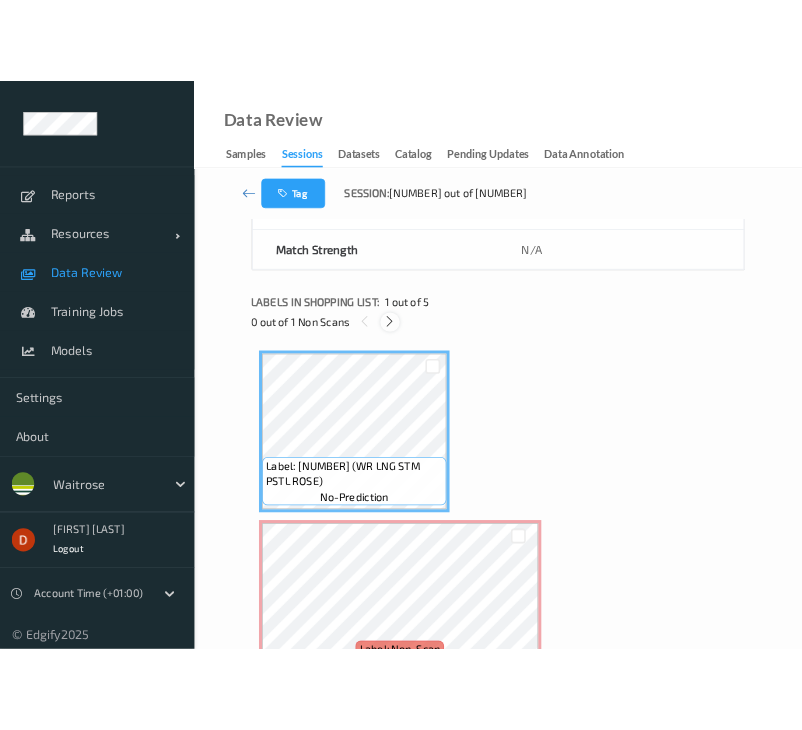 scroll, scrollTop: 10, scrollLeft: 0, axis: vertical 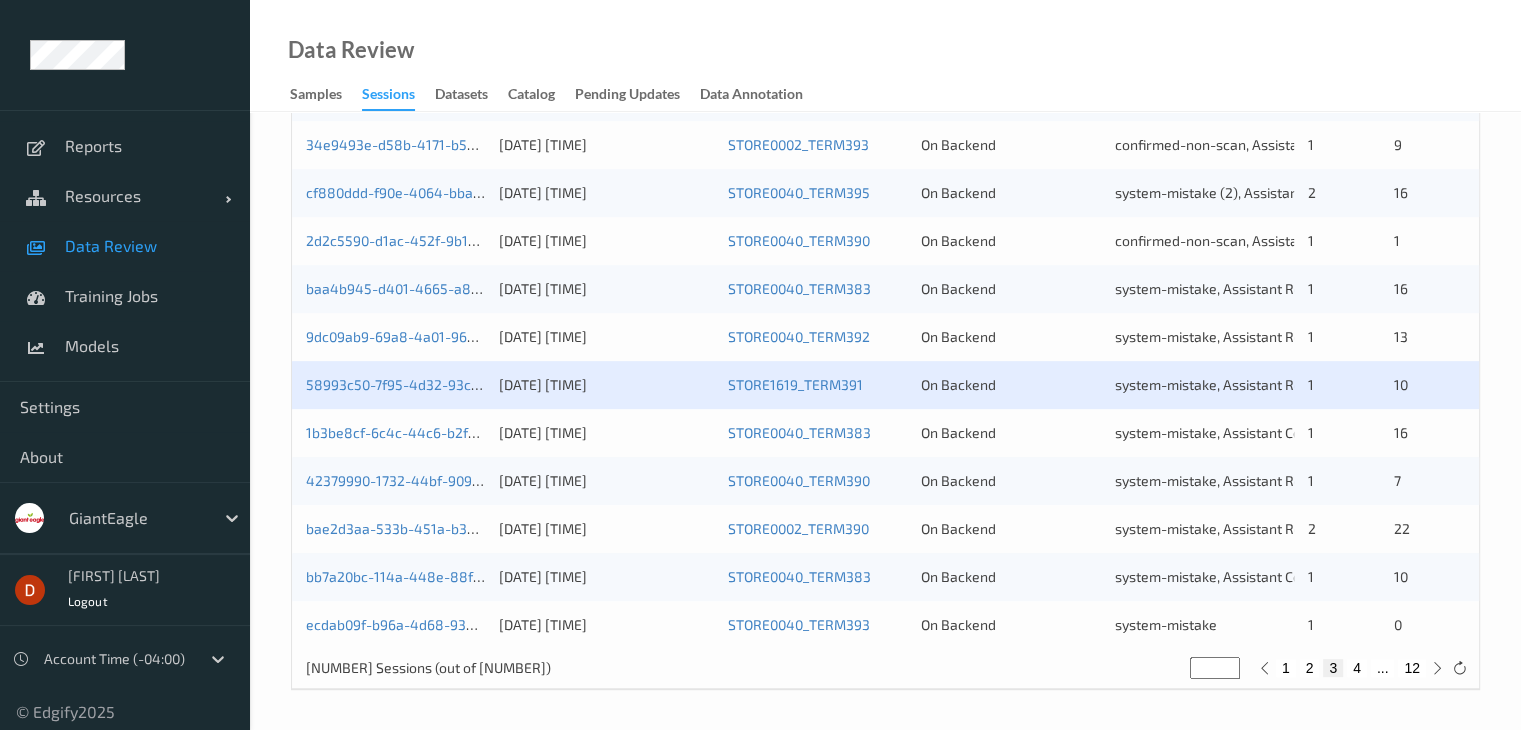 click on "4" at bounding box center [1357, 668] 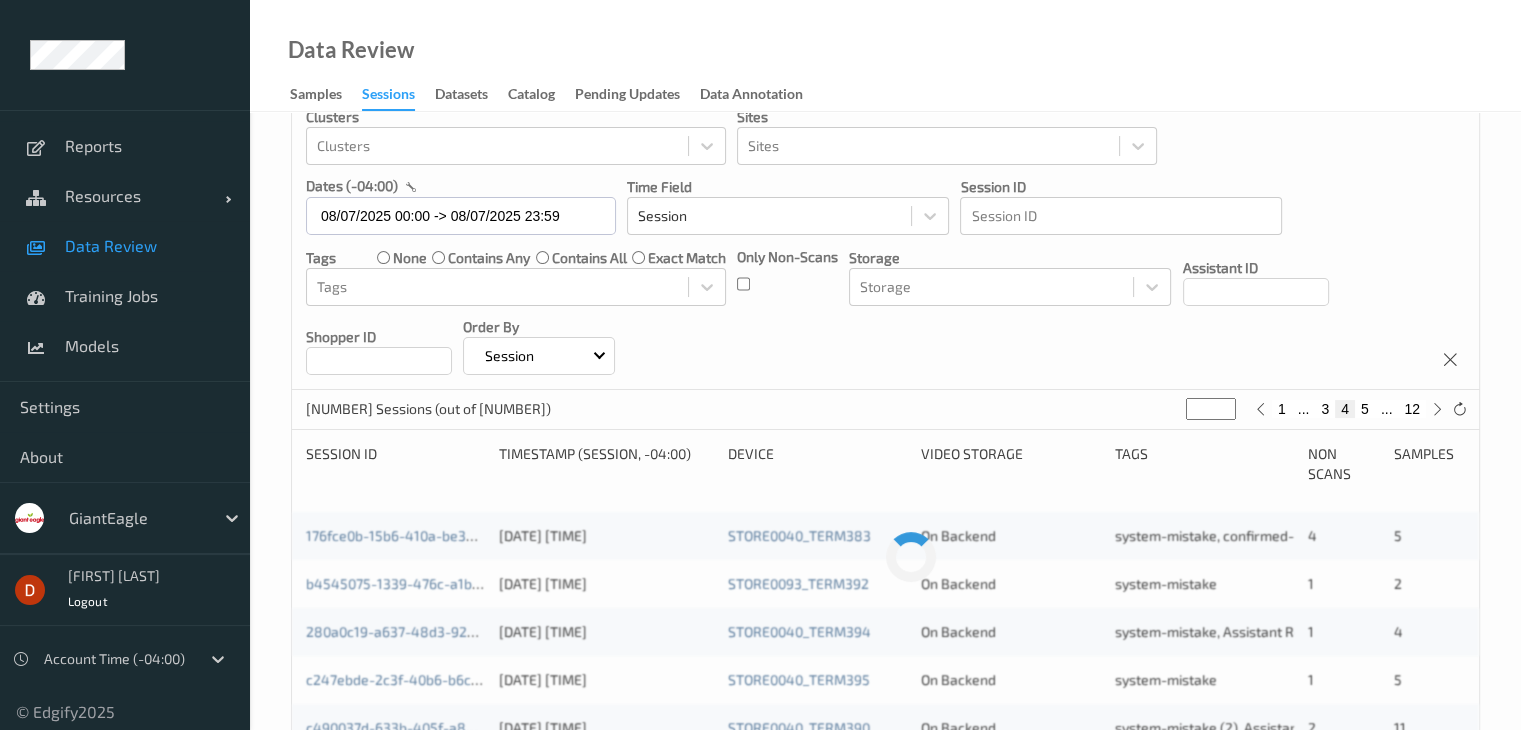 scroll, scrollTop: 0, scrollLeft: 0, axis: both 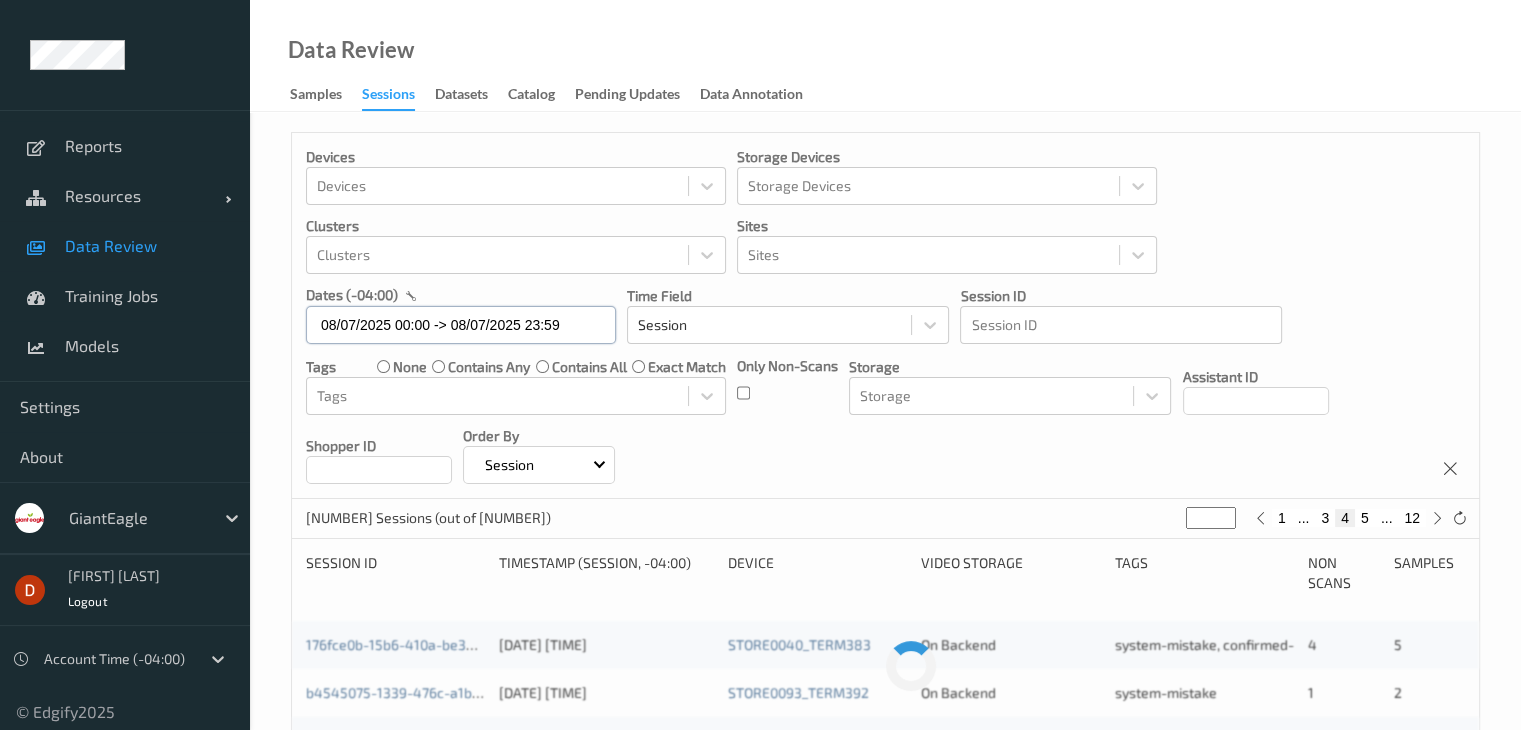 click on "08/07/2025 00:00 -> 08/07/2025 23:59" at bounding box center (461, 325) 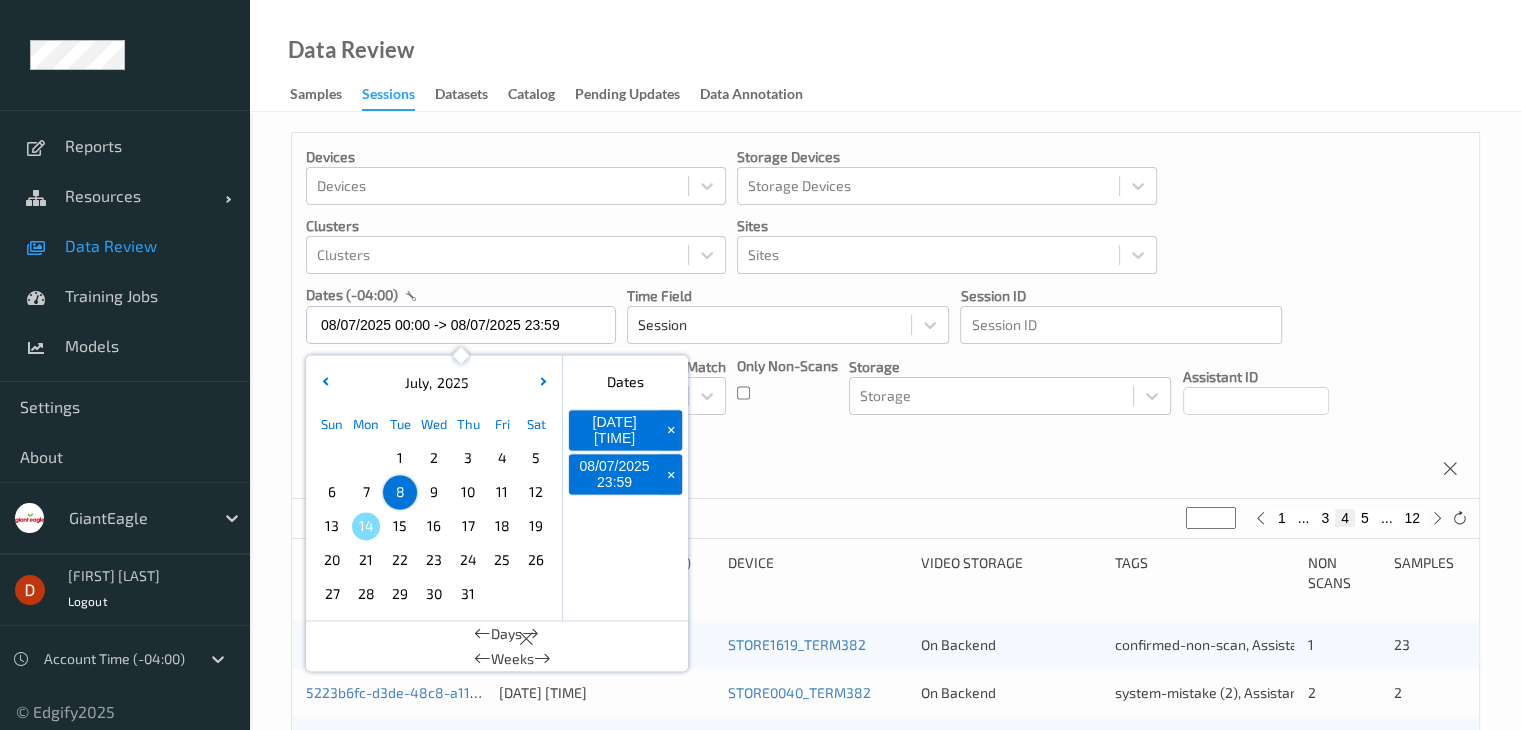 click on "9" at bounding box center (434, 492) 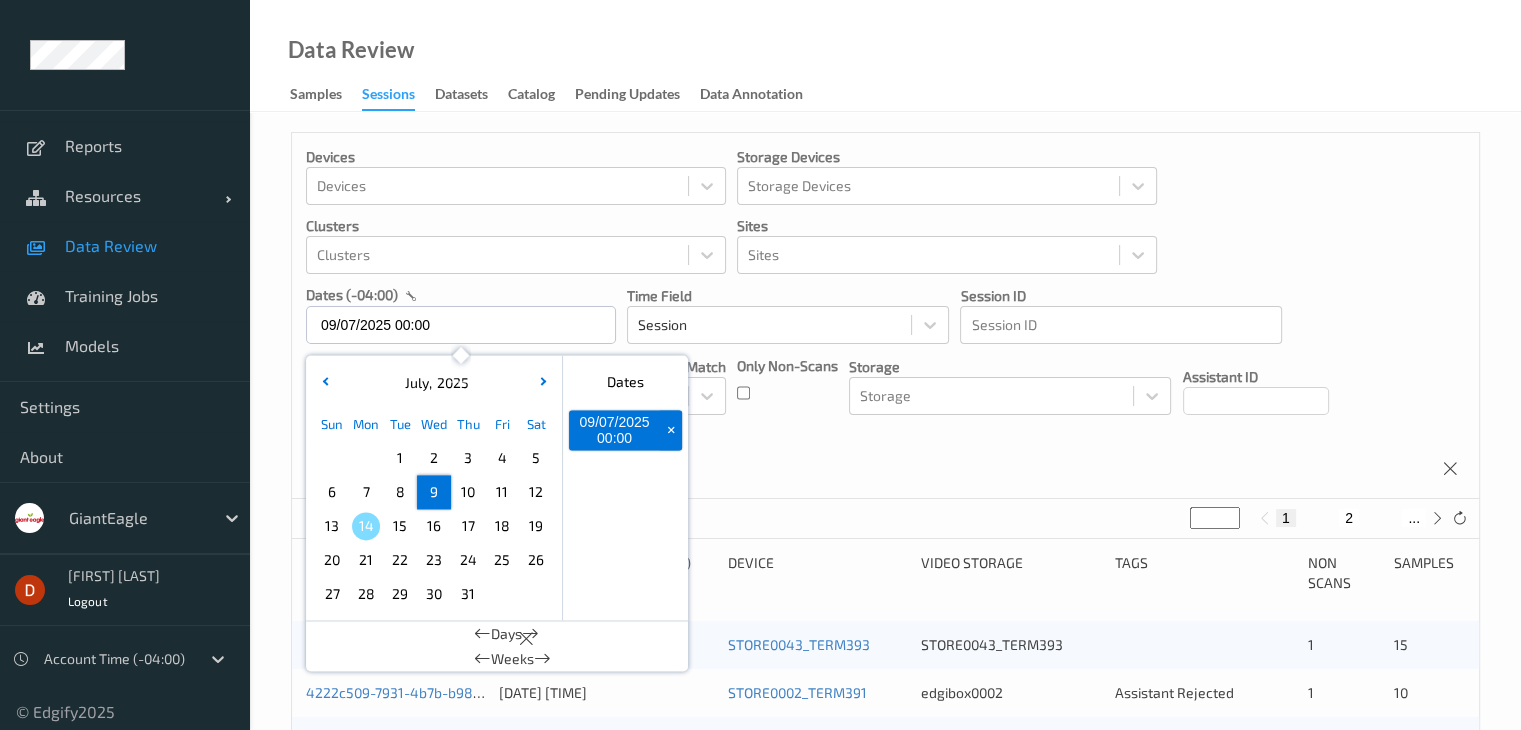 click on "9" at bounding box center (434, 492) 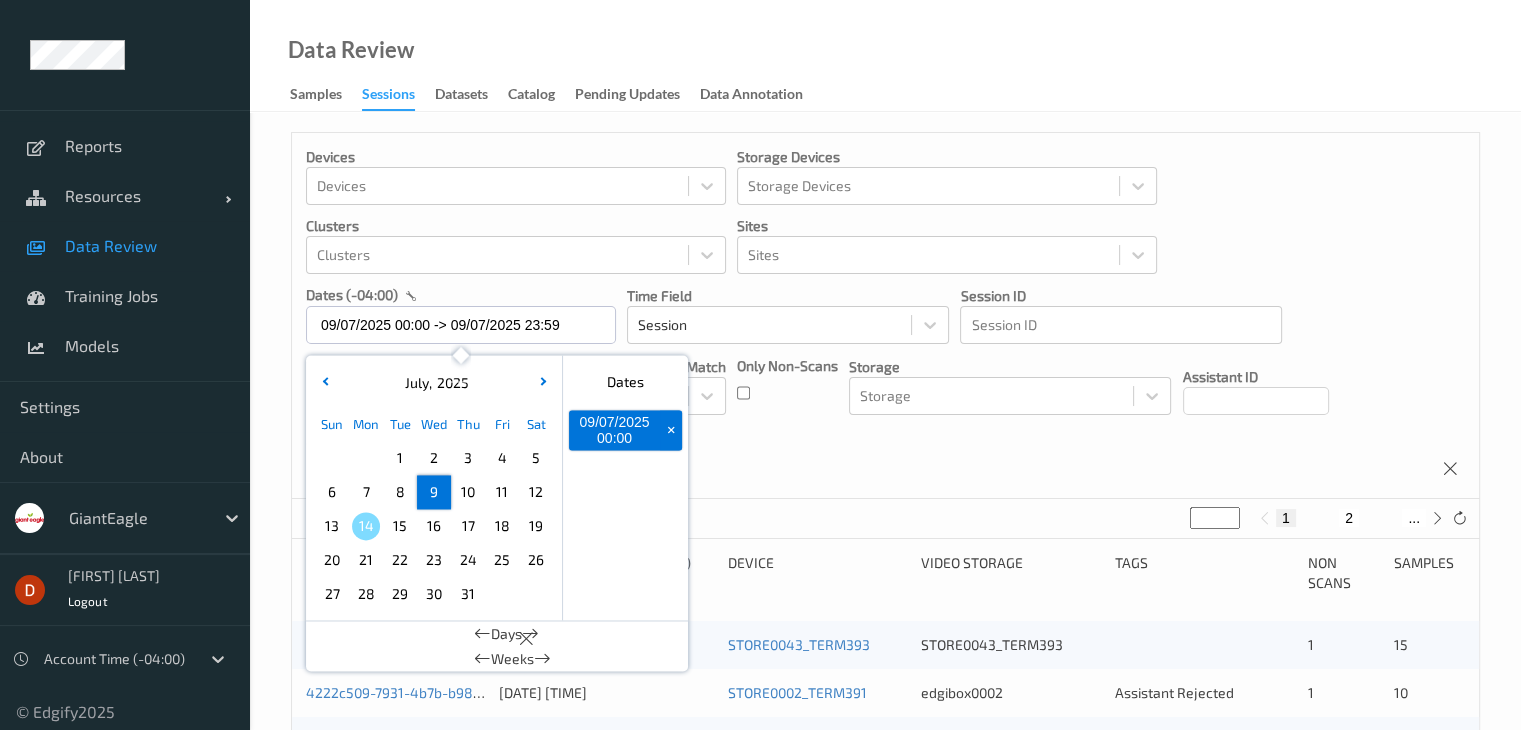 click on "9" at bounding box center (434, 492) 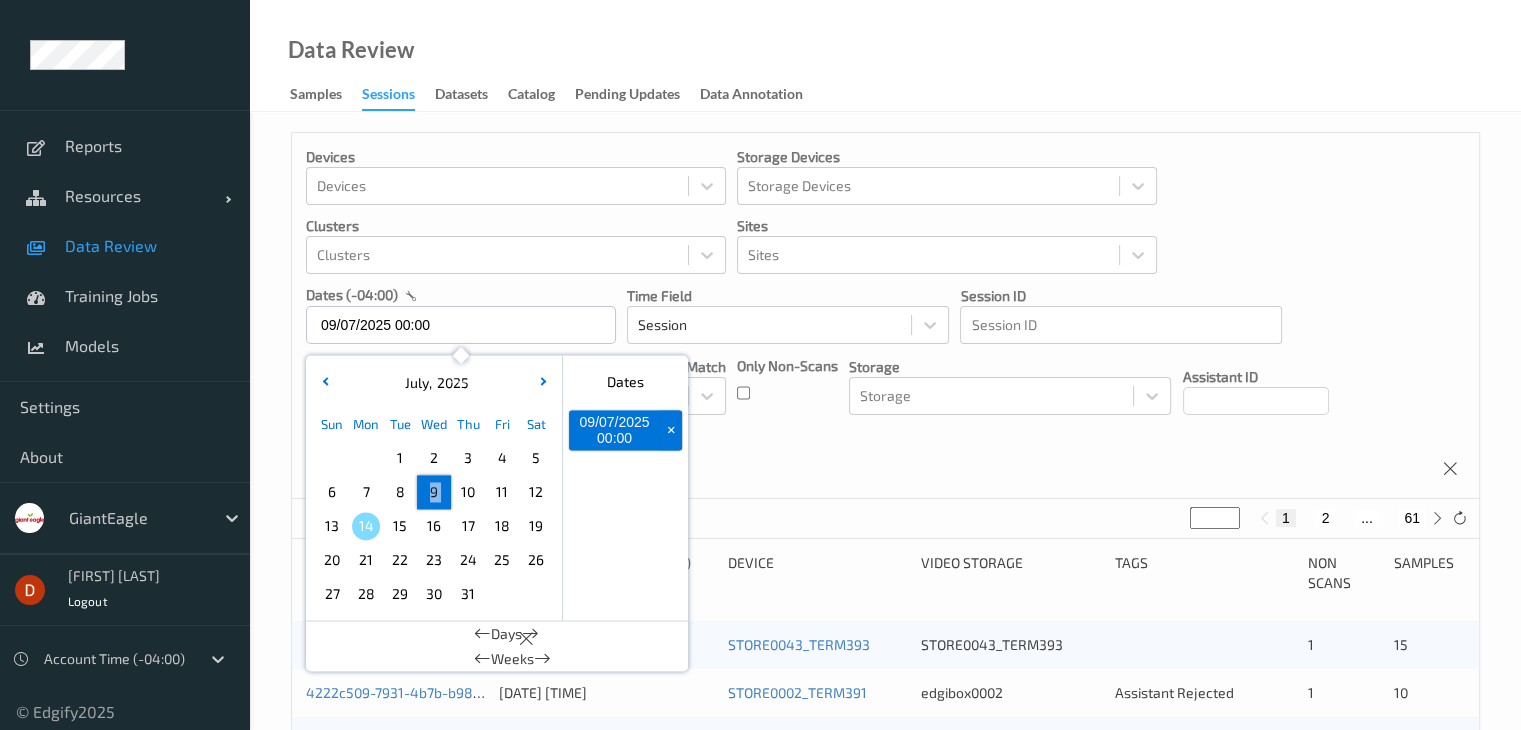 click on "9" at bounding box center [434, 492] 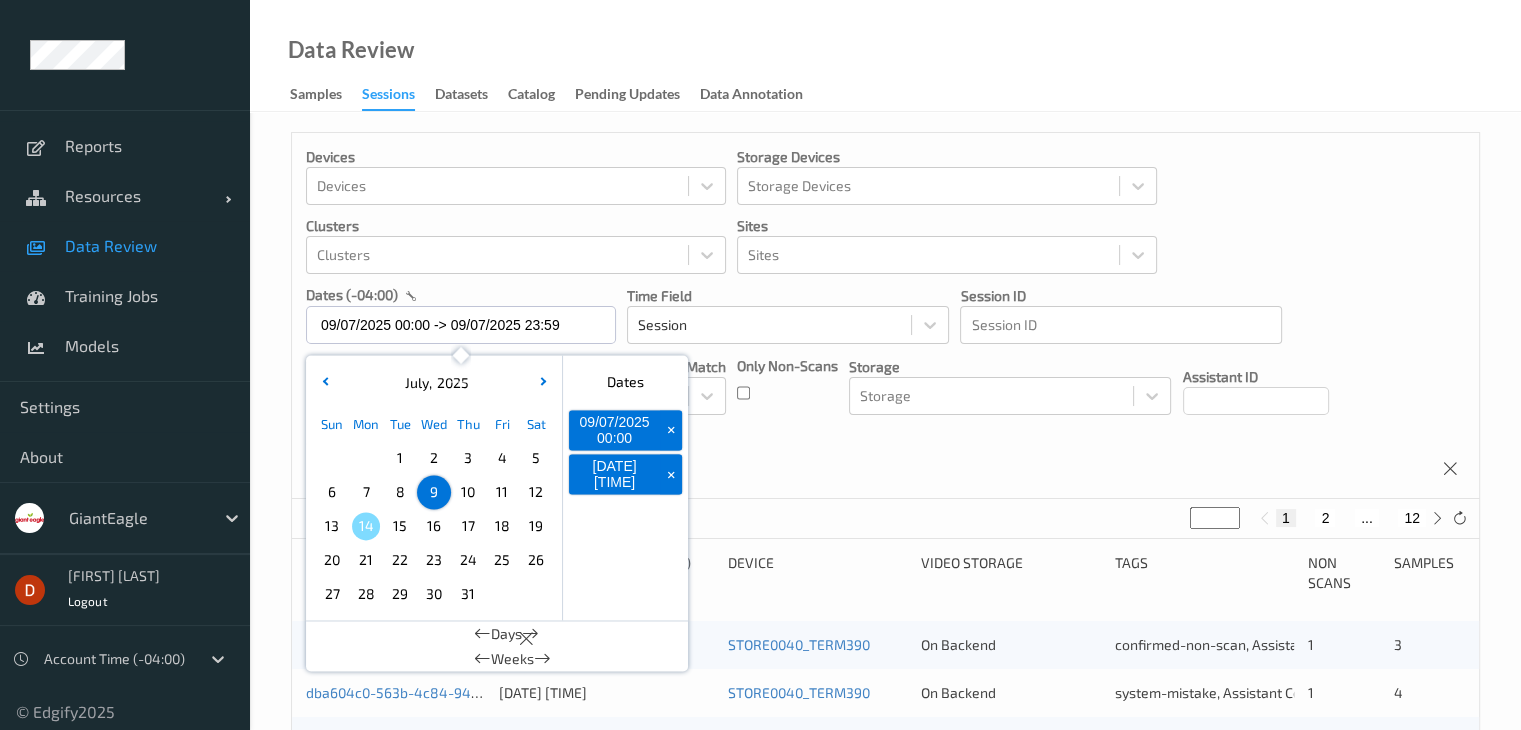 click on "Devices Devices Storage Devices Storage Devices Clusters Clusters Sites Sites dates (-04:00) 09/07/2025 00:00 -> 09/07/2025 23:59 July , 2025 Sun Mon Tue Wed Thu Fri Sat 1 2 3 4 5 6 7 8 9 10 11 12 13 14 15 16 17 18 19 20 21 22 23 24 25 26 27 28 29 30 31 January February March April May June July August September October November December 2021 2022 2023 2024 2025 2026 2027 2028 2029 2030 2031 2032 Dates 09/07/2025 00:00 + 09/07/2025 23:59 + Days Weeks Time Field Session Session ID Session ID Tags none contains any contains all exact match Tags Only Non-Scans Storage Storage Assistant ID Shopper ID Order By Session" at bounding box center (885, 316) 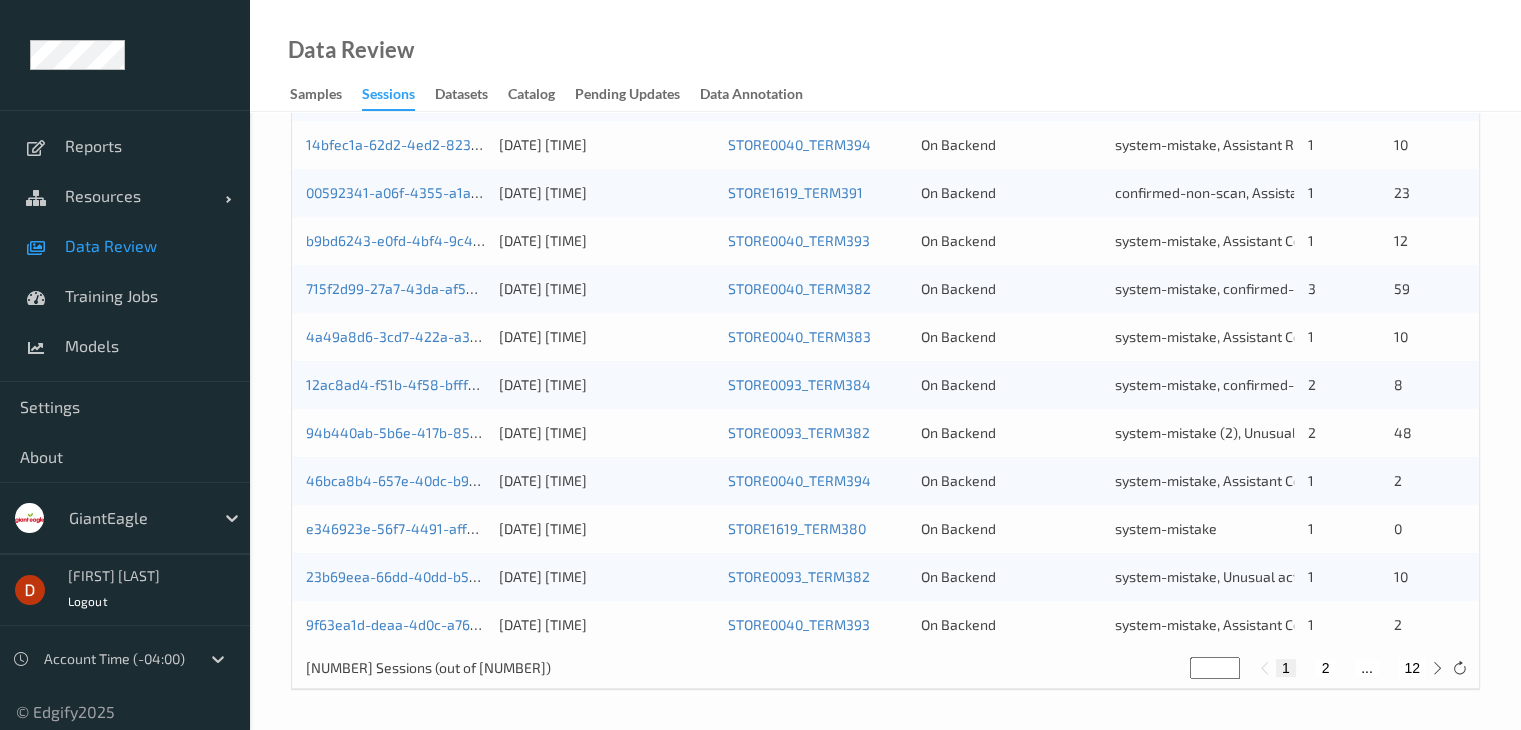 click on "2" at bounding box center [1325, 668] 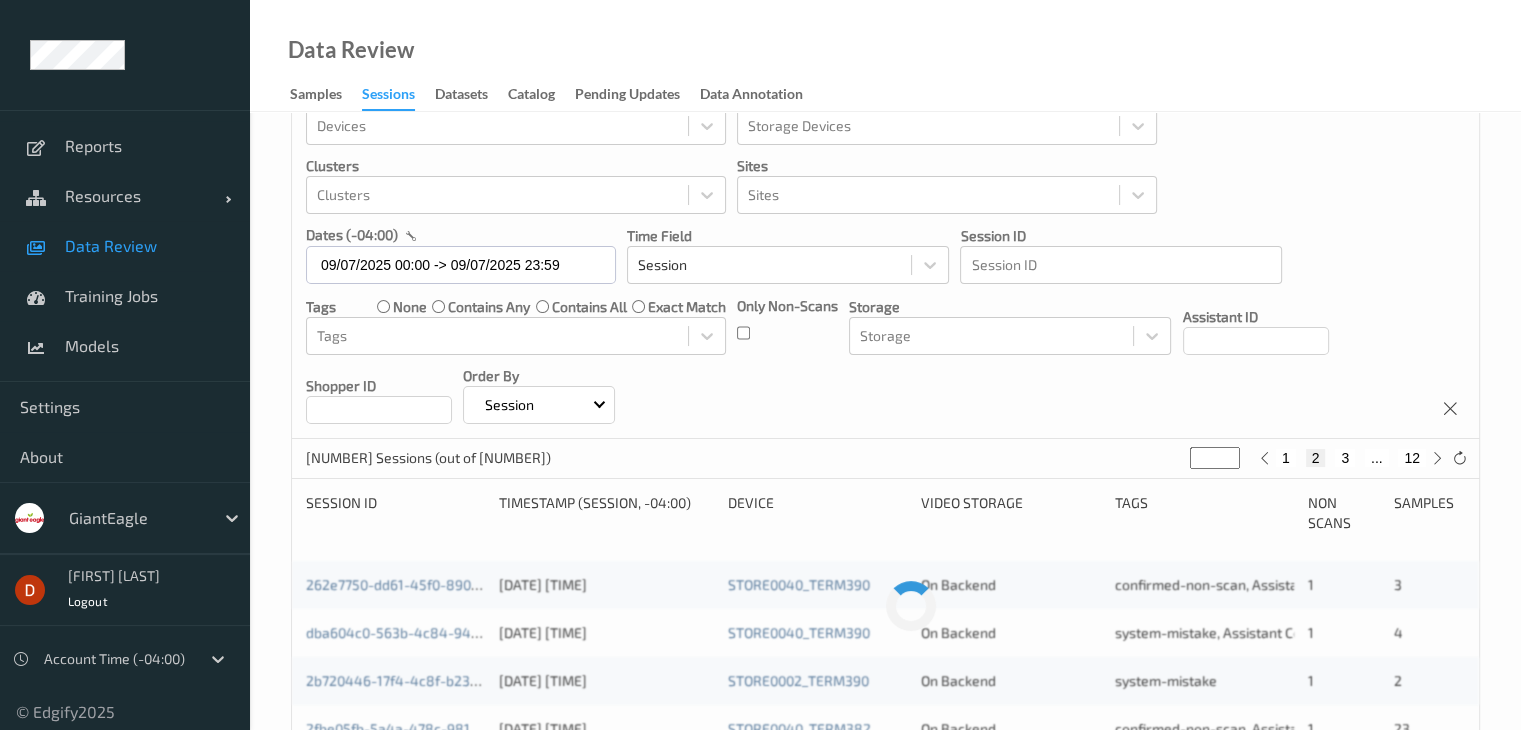 scroll, scrollTop: 0, scrollLeft: 0, axis: both 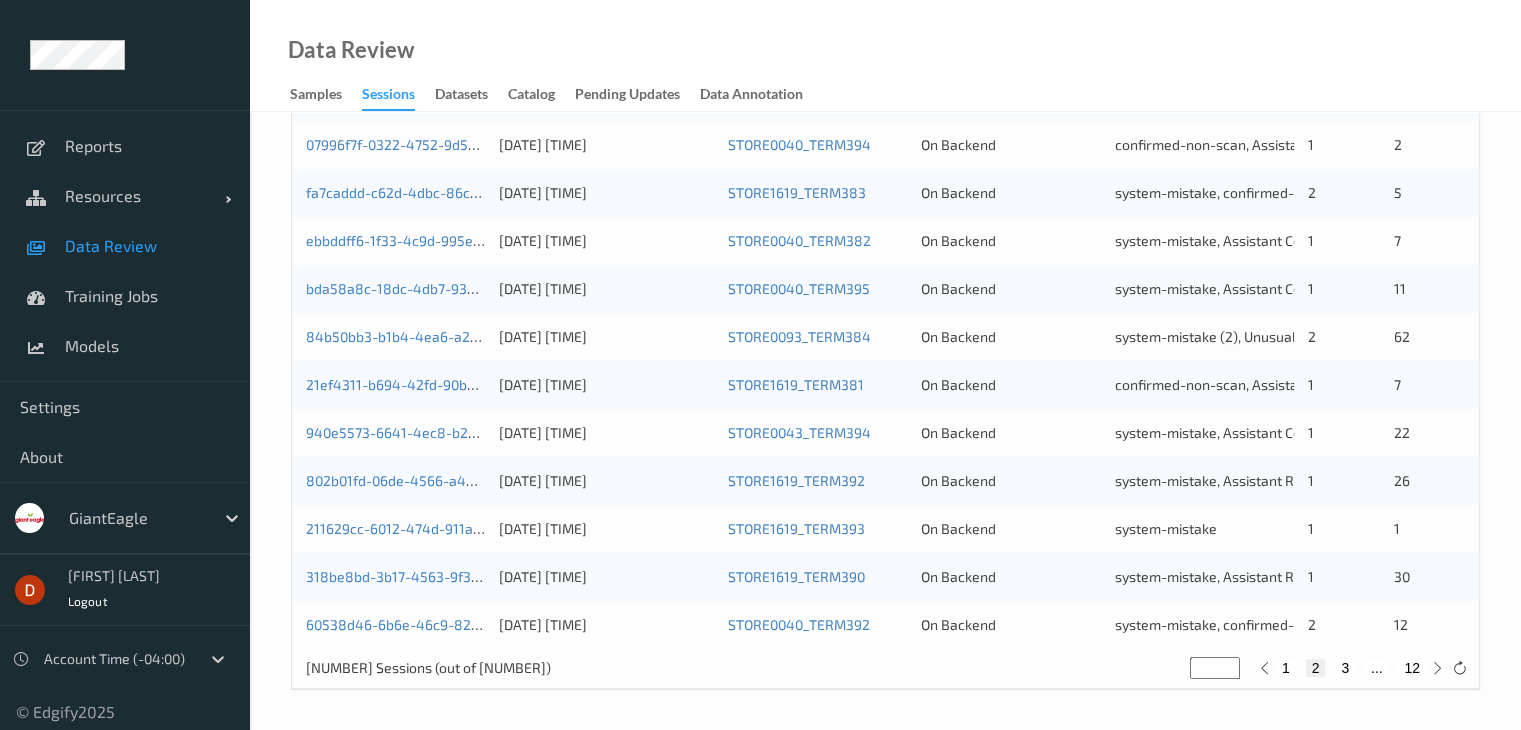 click on "3" at bounding box center (1345, 668) 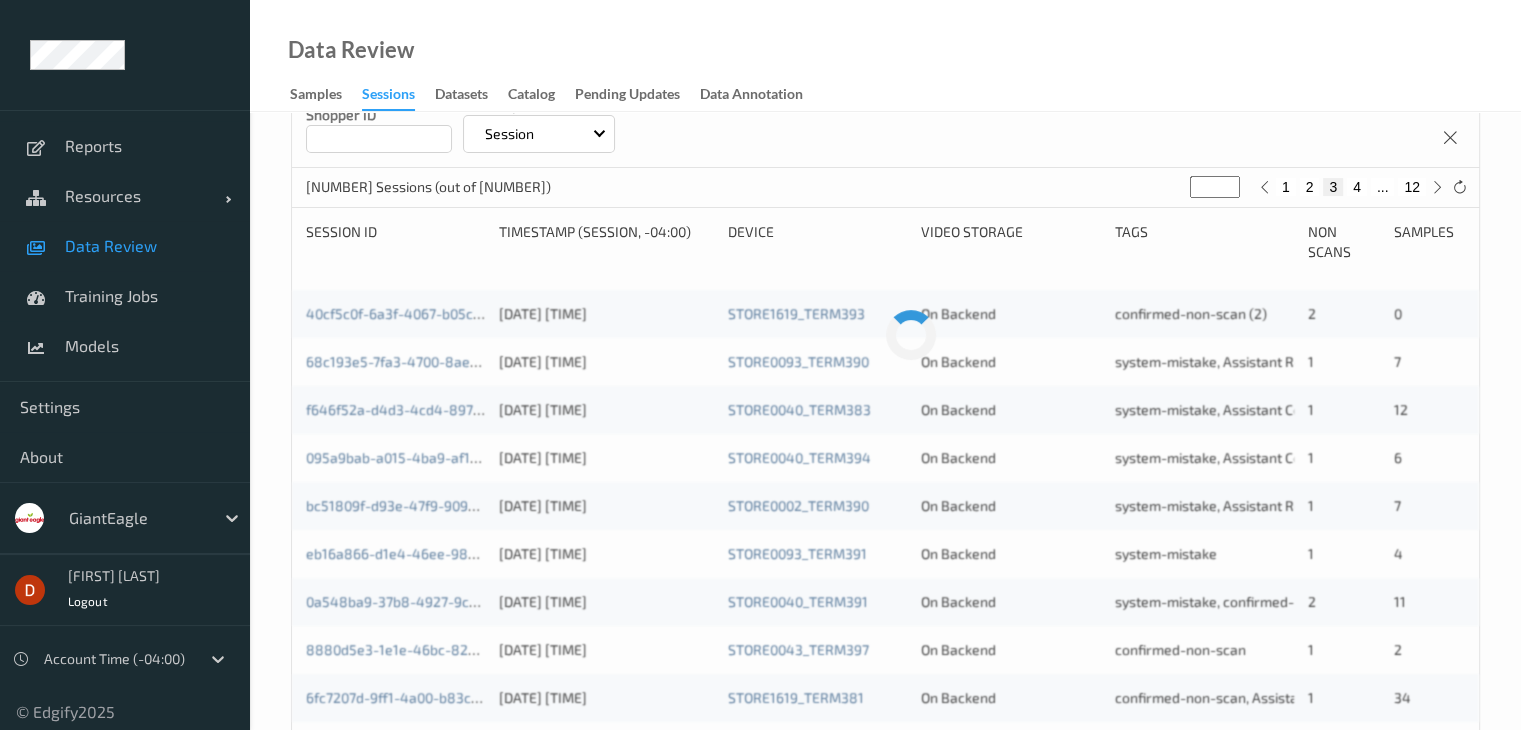 scroll, scrollTop: 0, scrollLeft: 0, axis: both 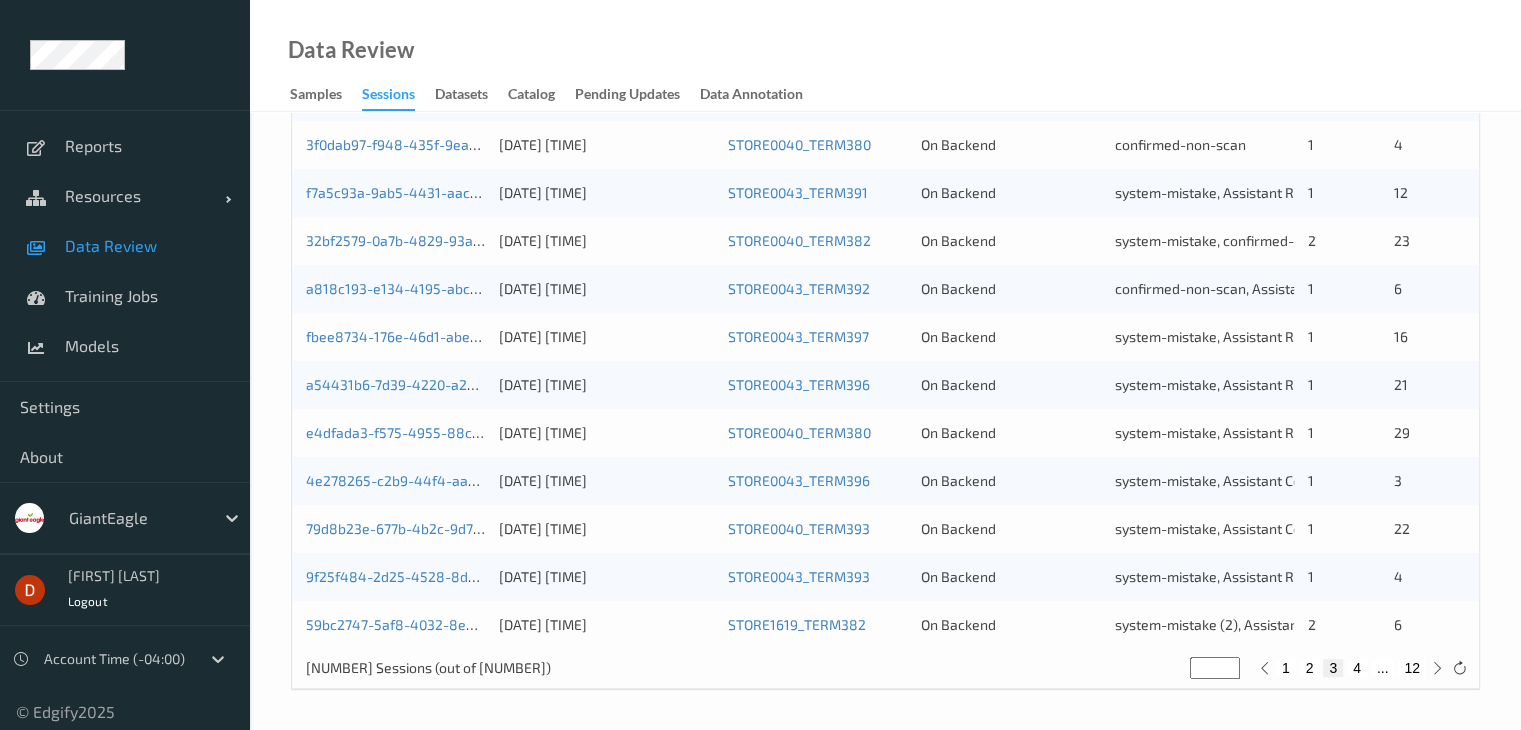 click on "4" at bounding box center (1357, 668) 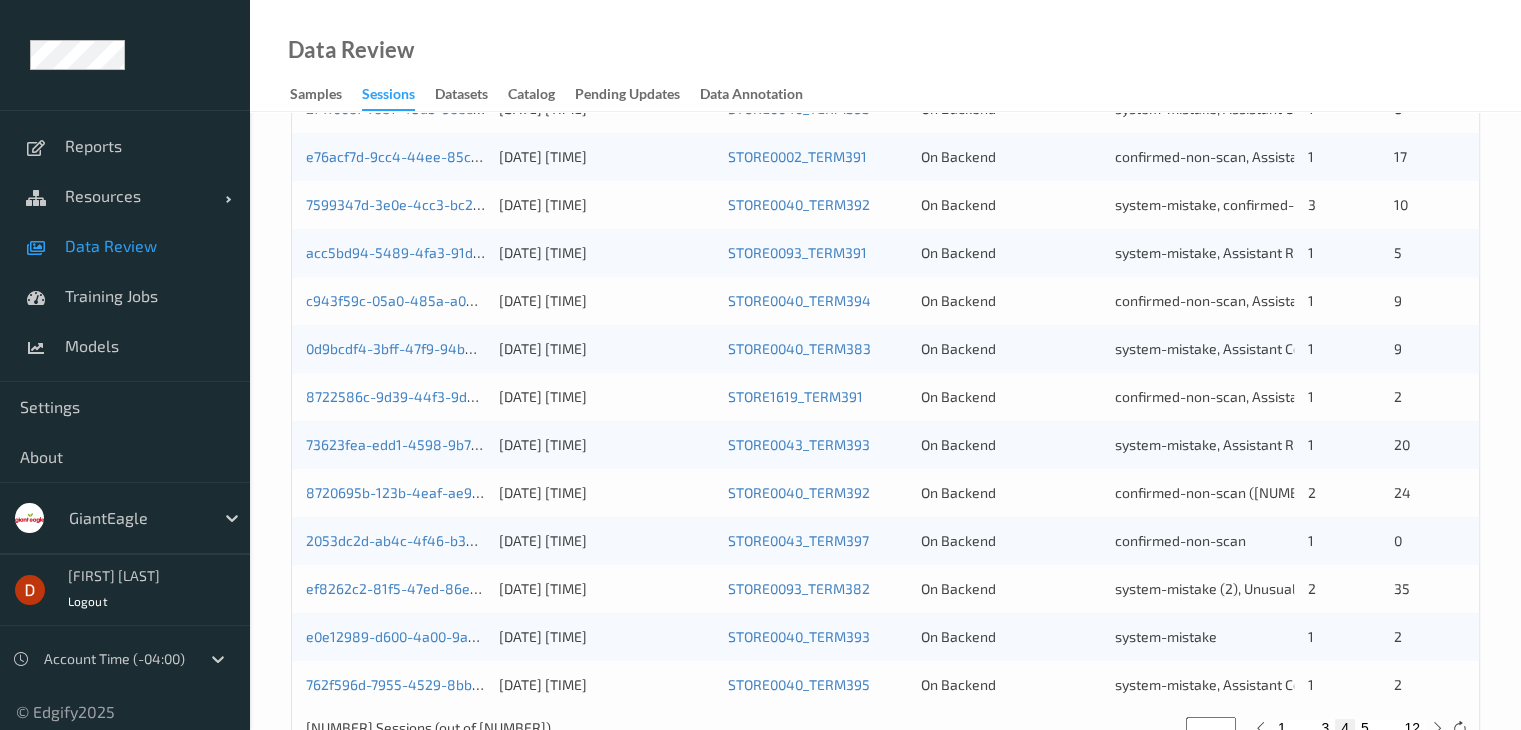 scroll, scrollTop: 932, scrollLeft: 0, axis: vertical 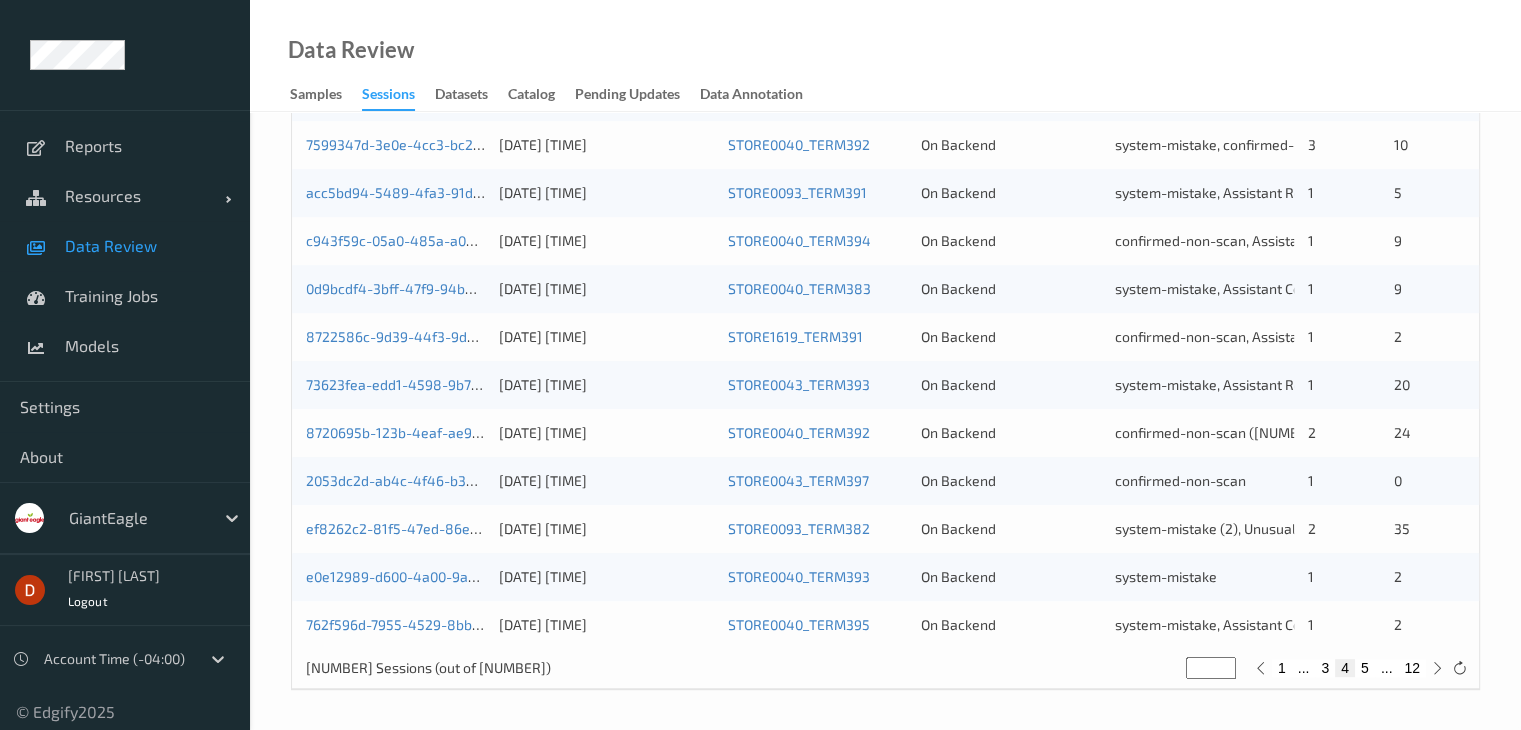 click on "5" at bounding box center [1365, 668] 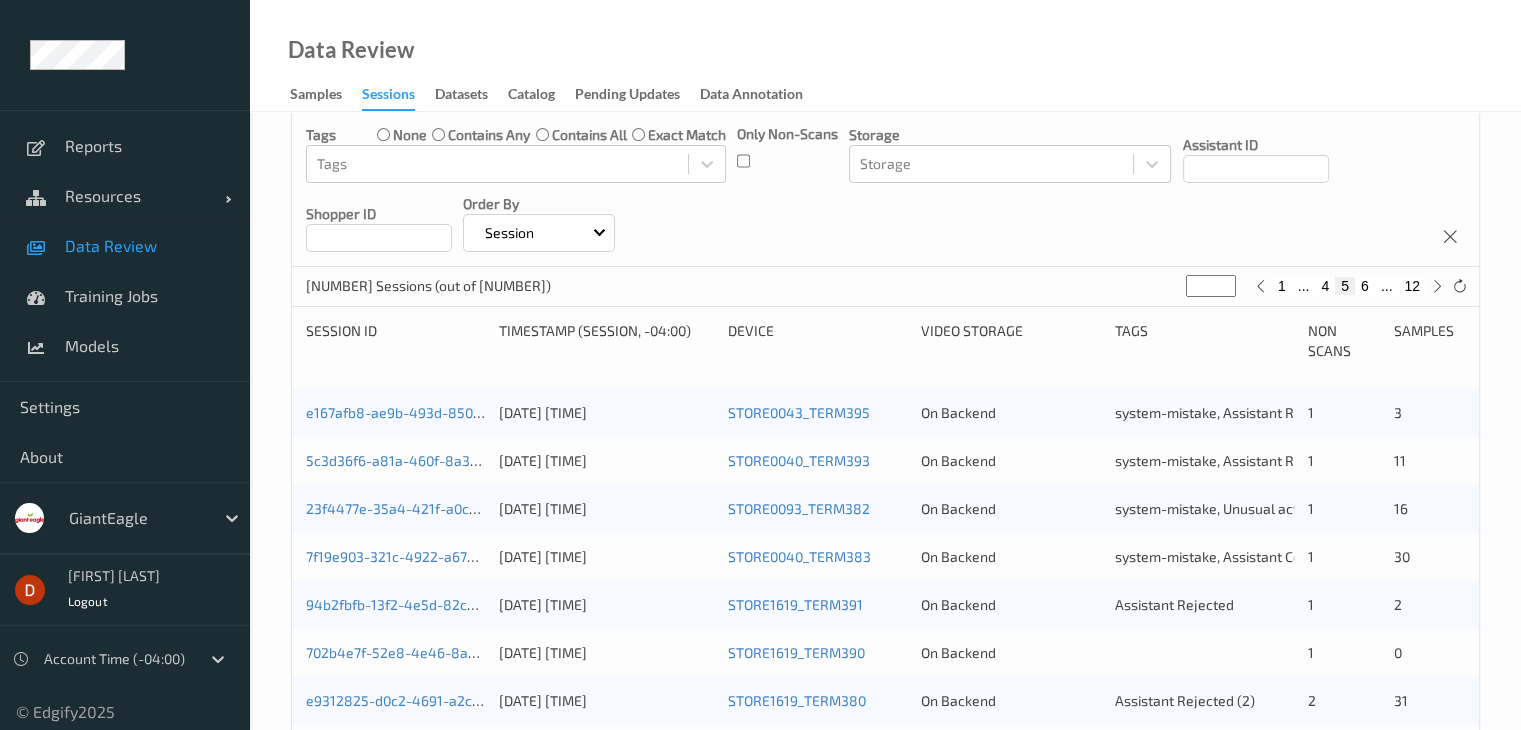 scroll, scrollTop: 232, scrollLeft: 0, axis: vertical 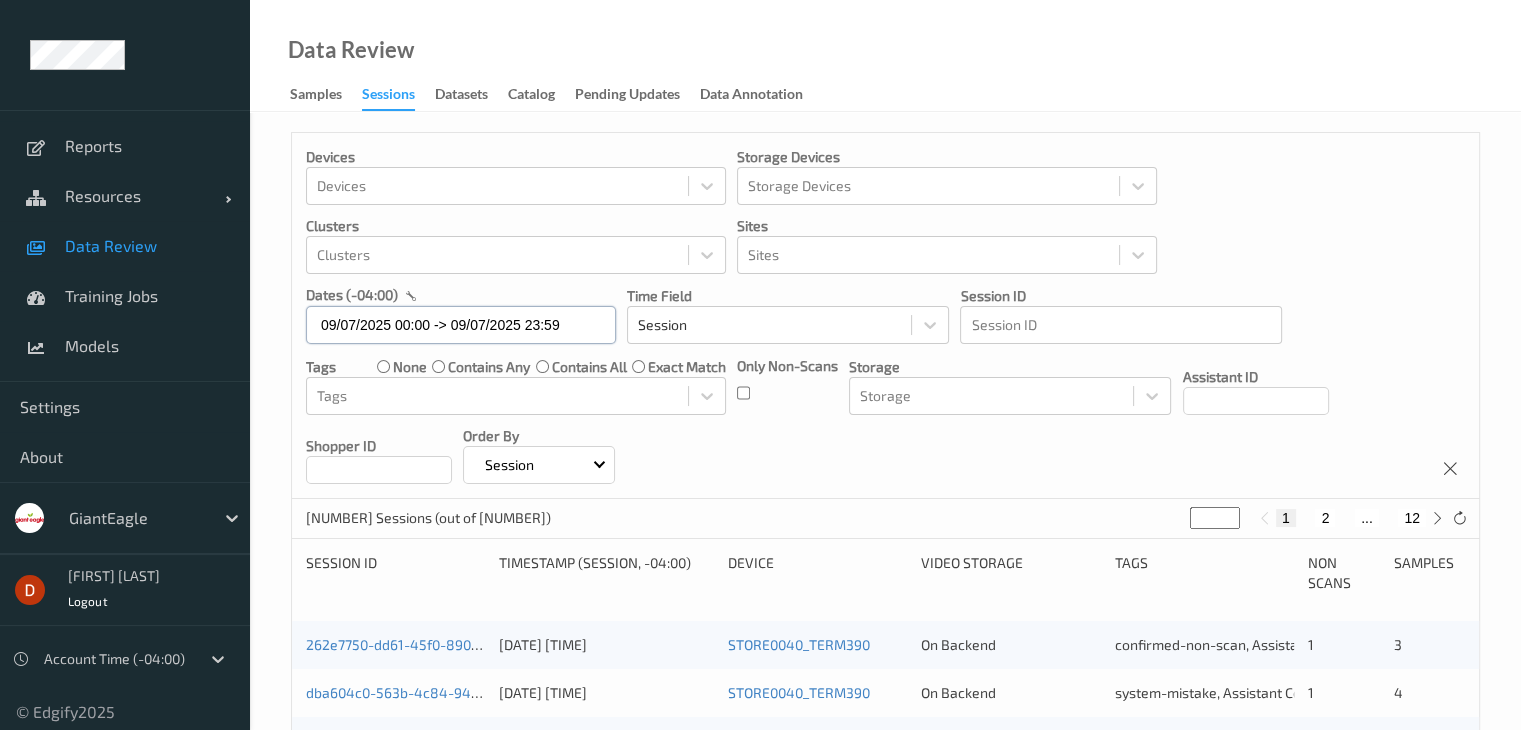 click on "09/07/2025 00:00 -> 09/07/2025 23:59" at bounding box center (461, 325) 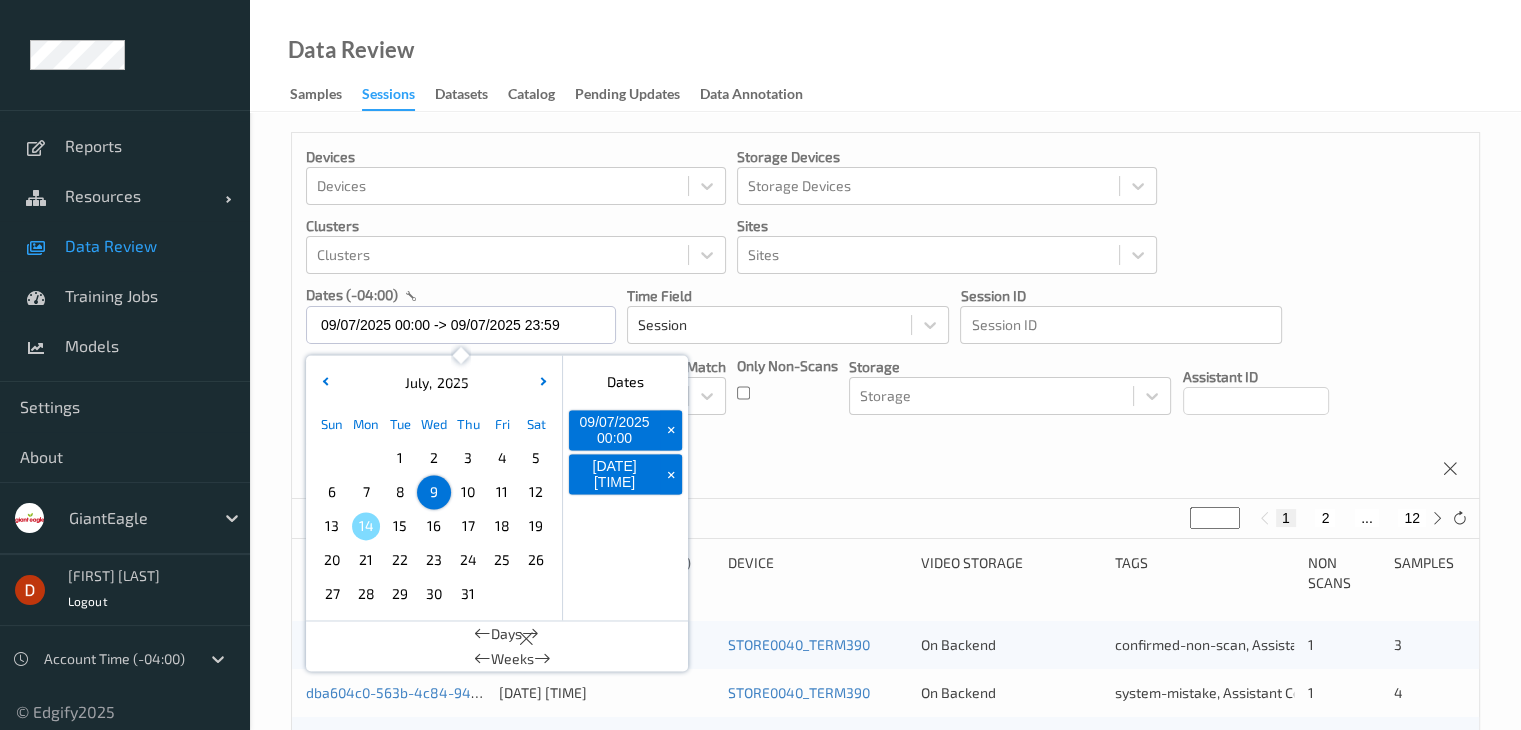 click on "10" at bounding box center (468, 492) 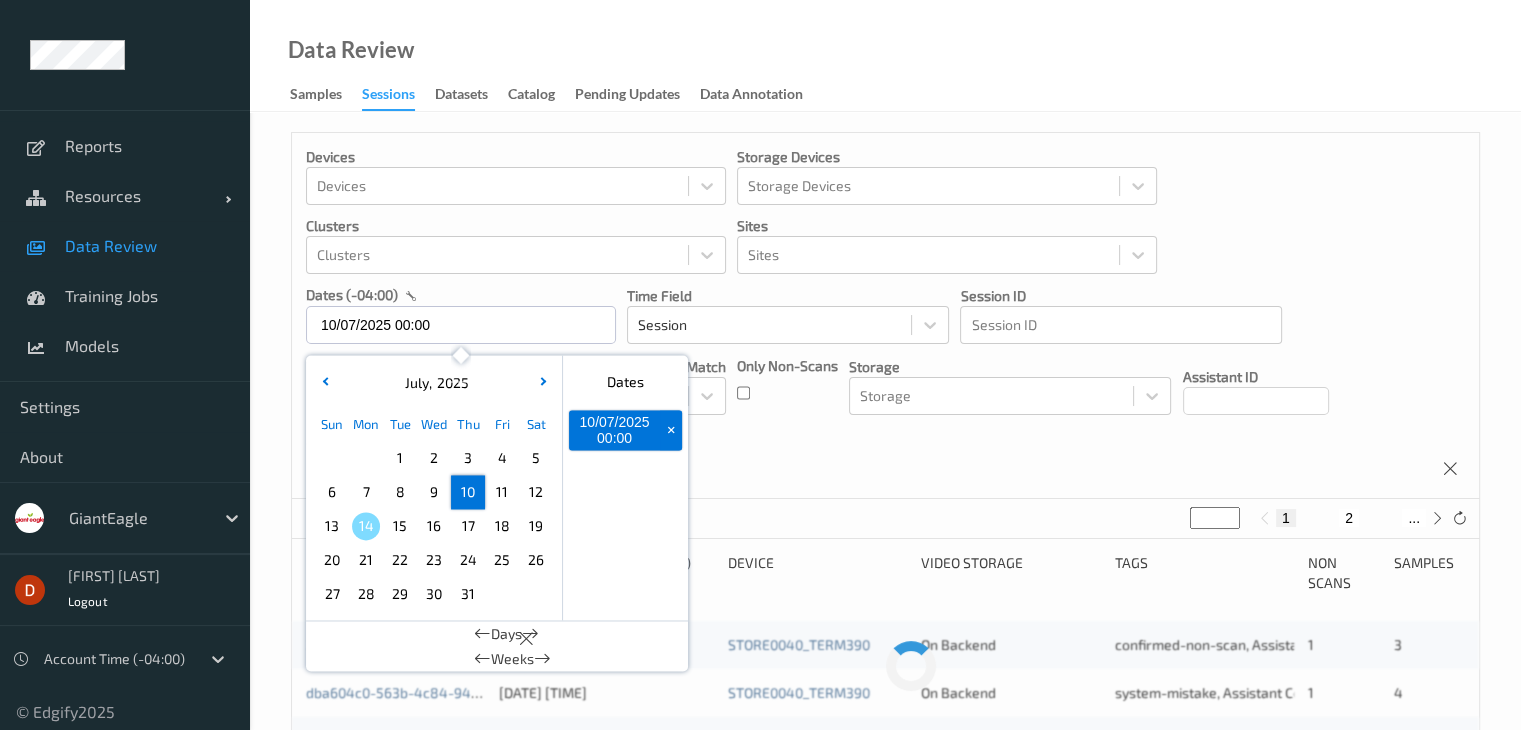 click on "10" at bounding box center [468, 492] 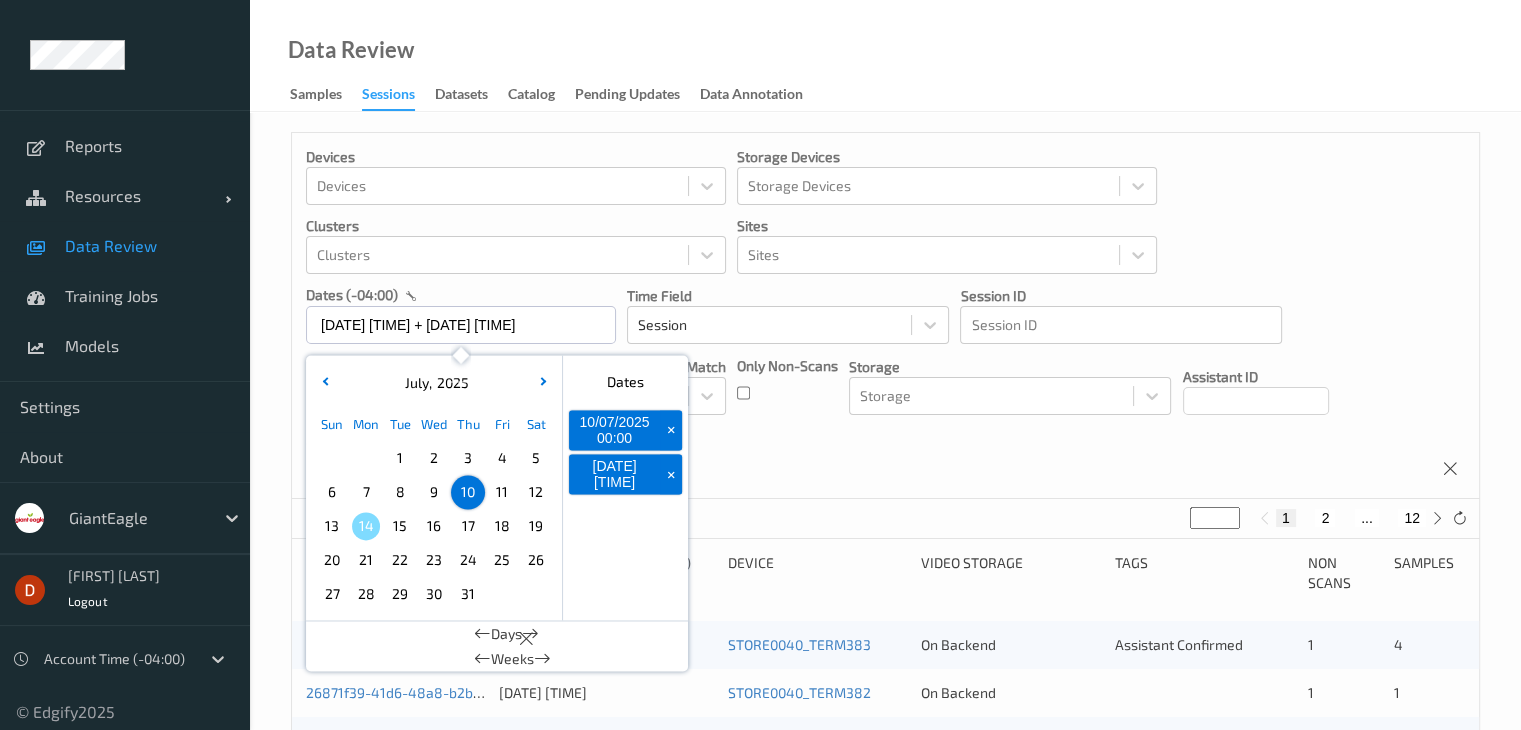click on "Devices Devices Storage Devices Storage Devices Clusters Clusters Sites Sites dates (-04:00) 10/07/2025 00:00 -> 10/07/2025 23:59 July , 2025 Sun Mon Tue Wed Thu Fri Sat 1 2 3 4 5 6 7 8 9 10 11 12 13 14 15 16 17 18 19 20 21 22 23 24 25 26 27 28 29 30 31 January February March April May June July August September October November December 2021 2022 2023 2024 2025 2026 2027 2028 2029 2030 2031 2032 Dates 10/07/2025 00:00 + 10/07/2025 23:59 + Days Weeks Time Field Session Session ID Session ID Tags none contains any contains all exact match Tags Only Non-Scans Storage Storage Assistant ID Shopper ID Order By Session" at bounding box center (885, 316) 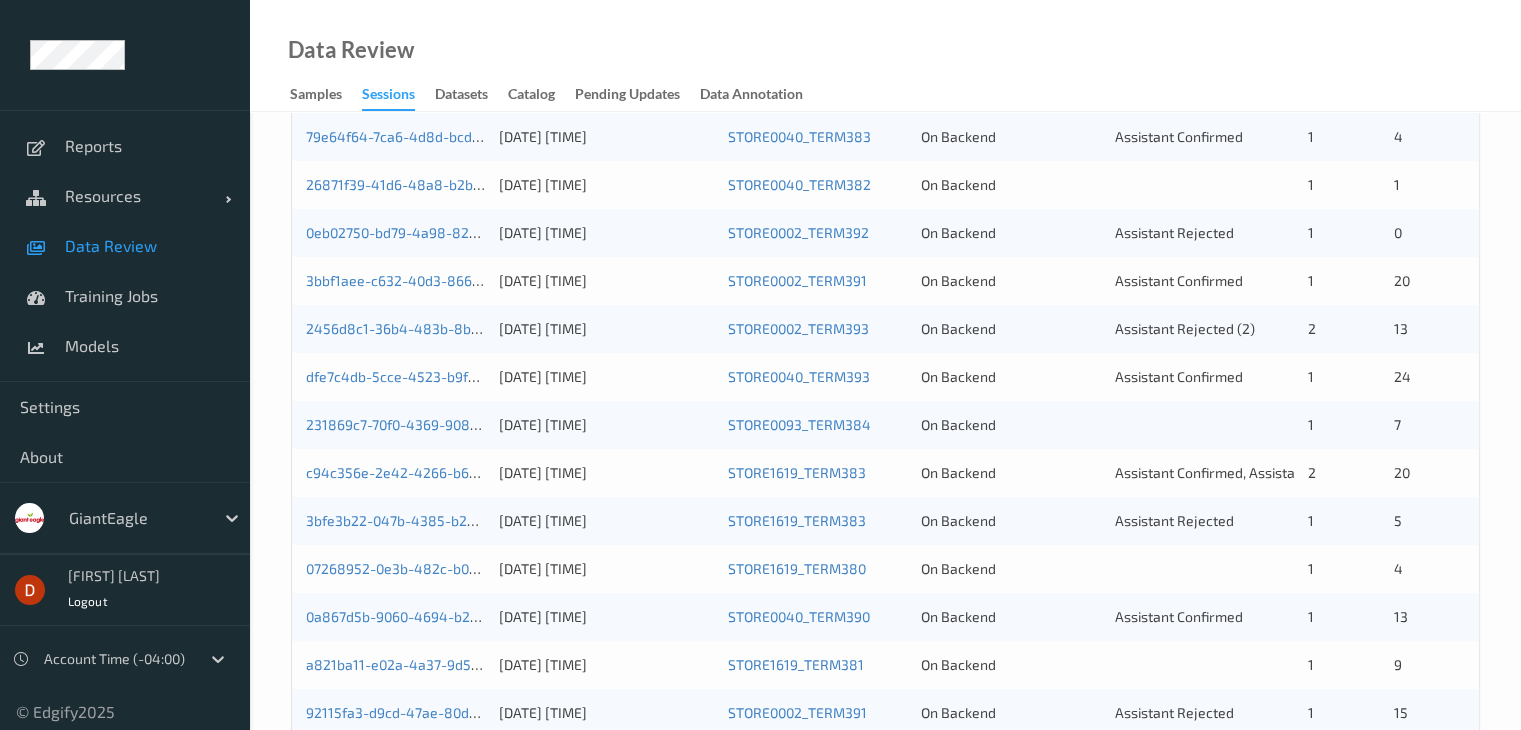 scroll, scrollTop: 200, scrollLeft: 0, axis: vertical 